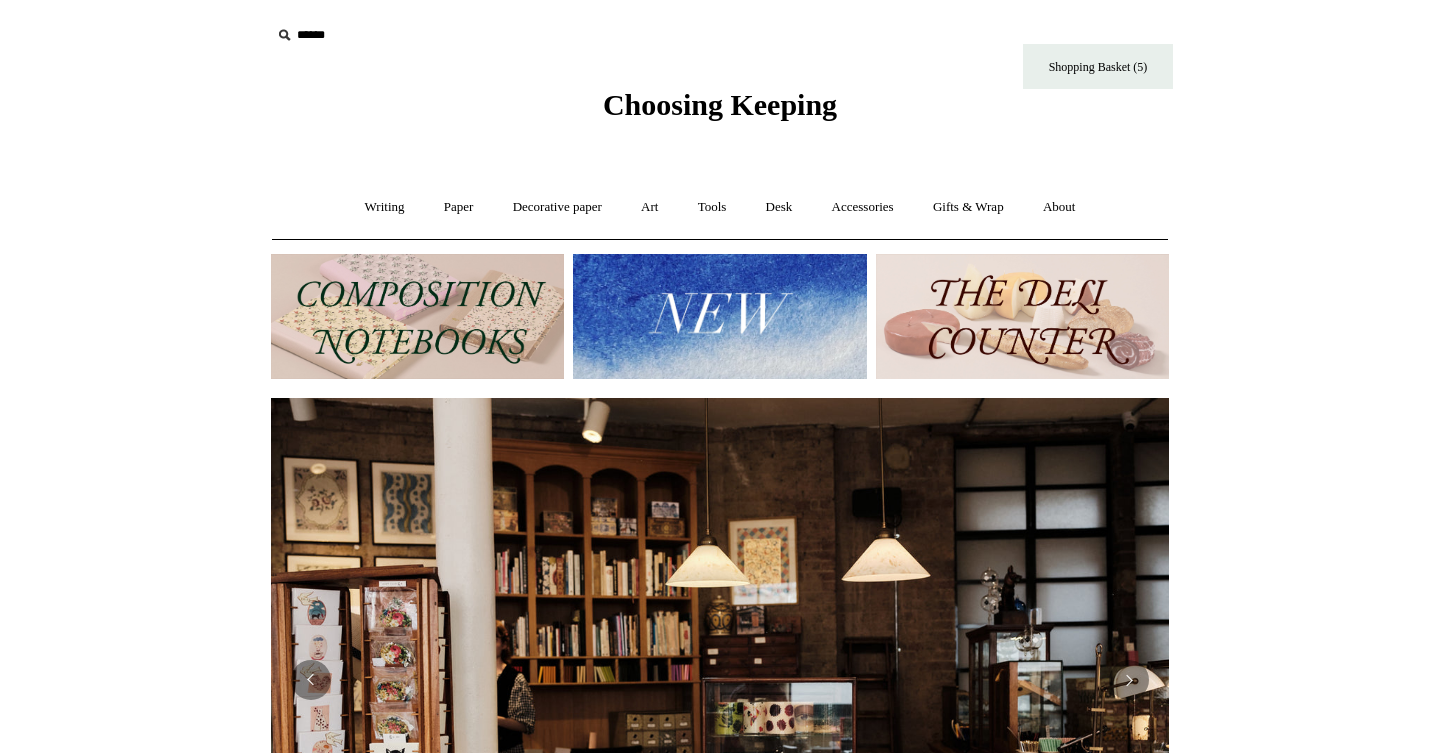 scroll, scrollTop: 0, scrollLeft: 0, axis: both 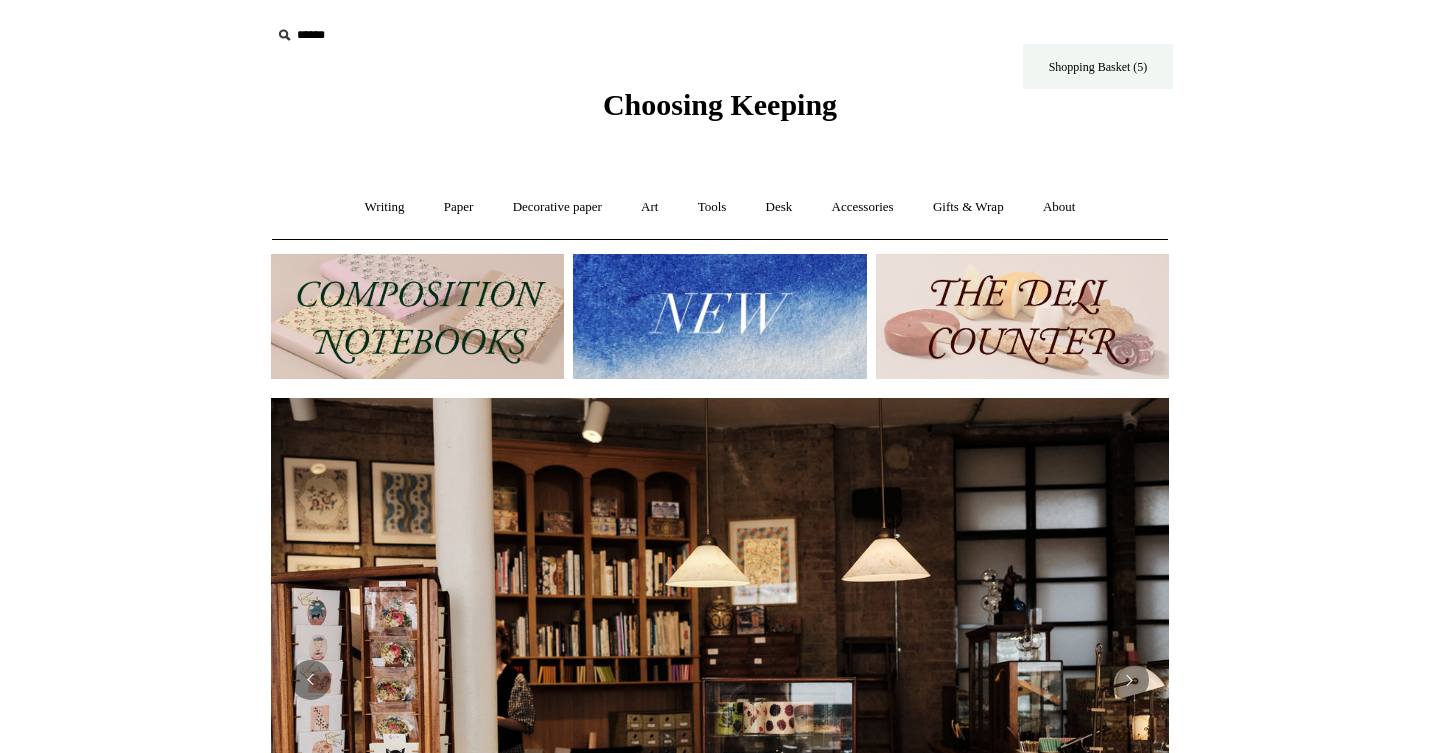 click on "Shopping Basket (5)" at bounding box center [1098, 66] 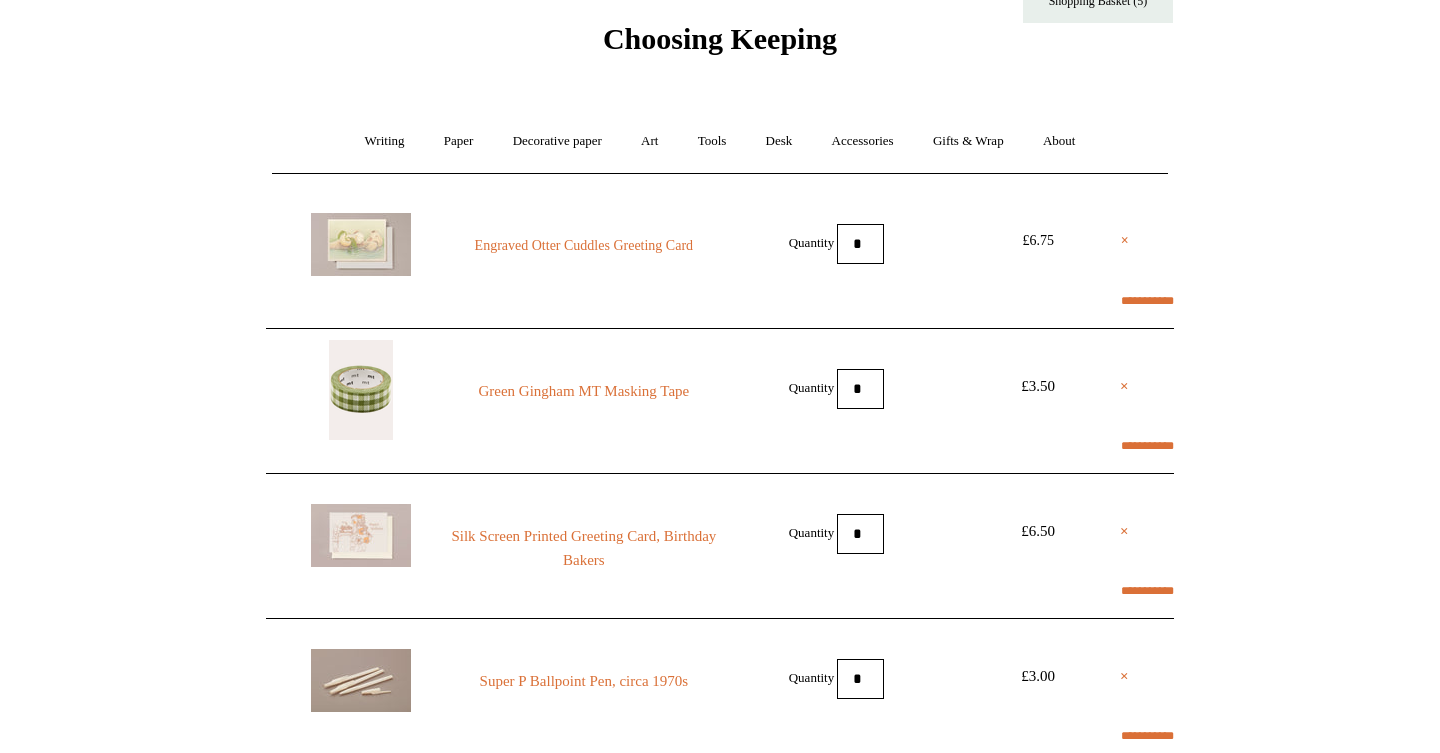 scroll, scrollTop: 69, scrollLeft: 0, axis: vertical 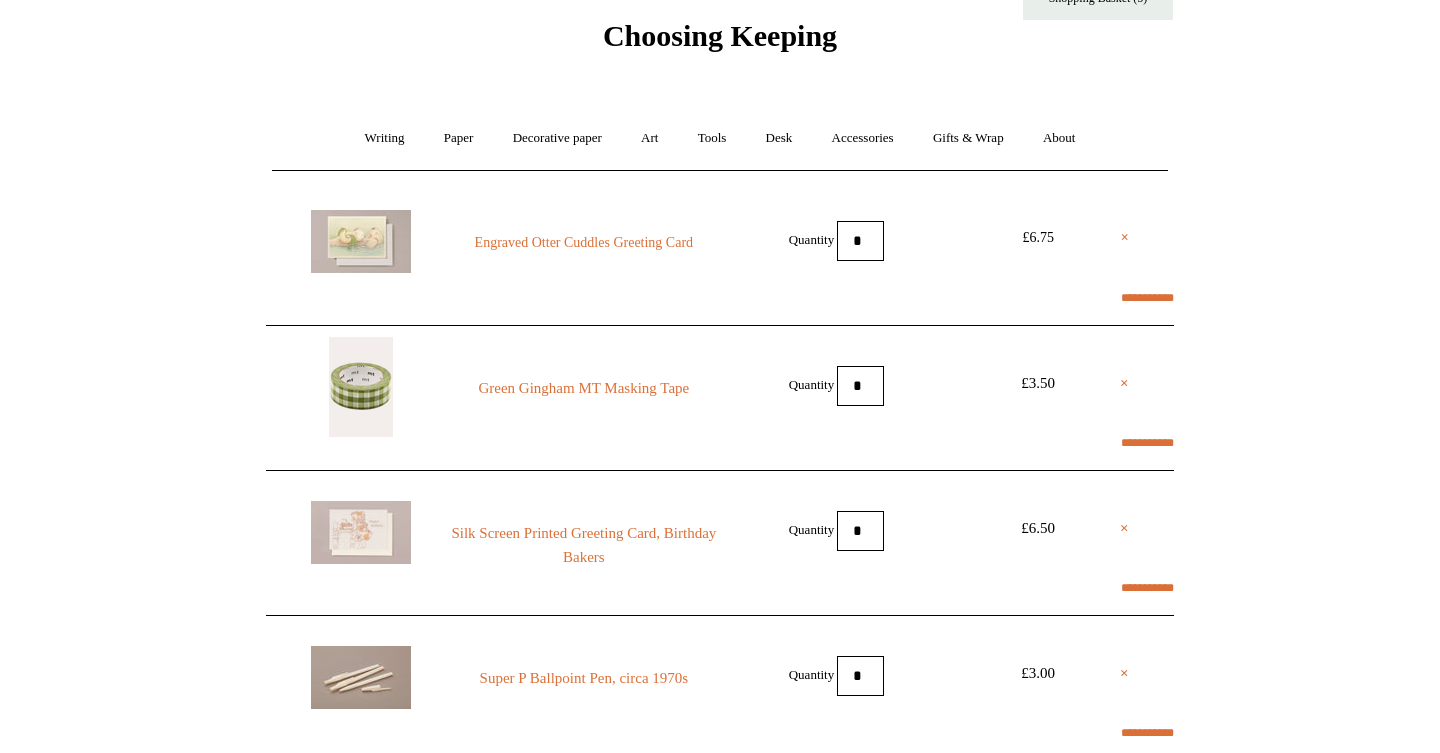 select on "**********" 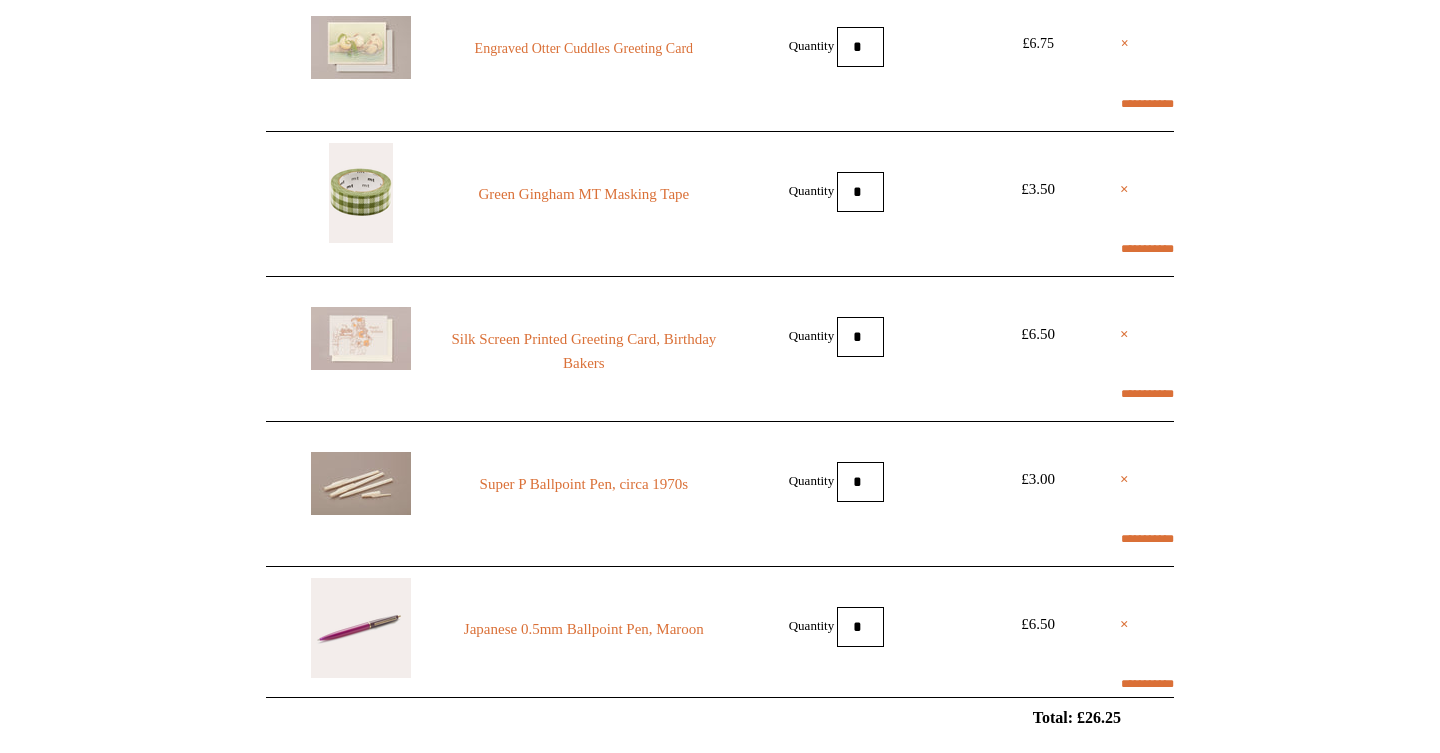 scroll, scrollTop: 266, scrollLeft: 0, axis: vertical 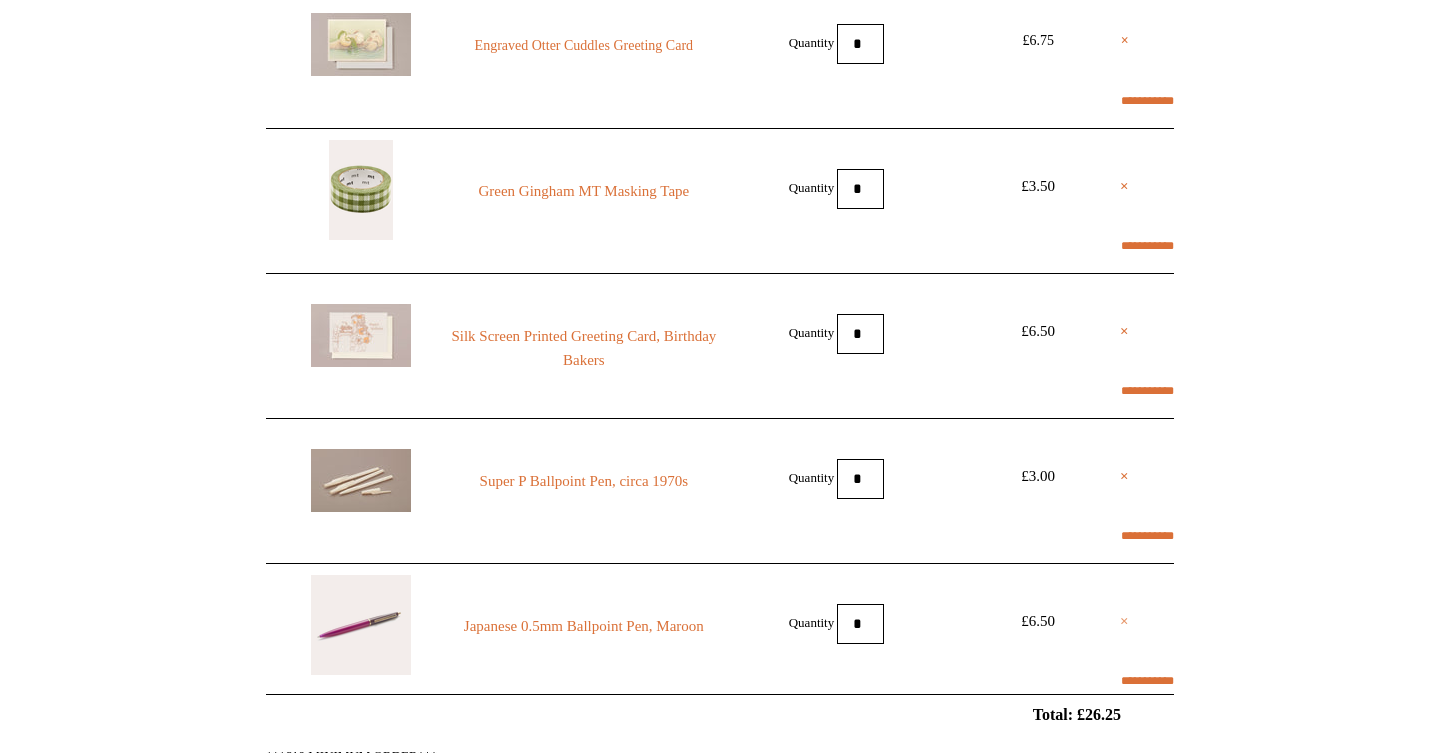 click on "×" at bounding box center (1124, 621) 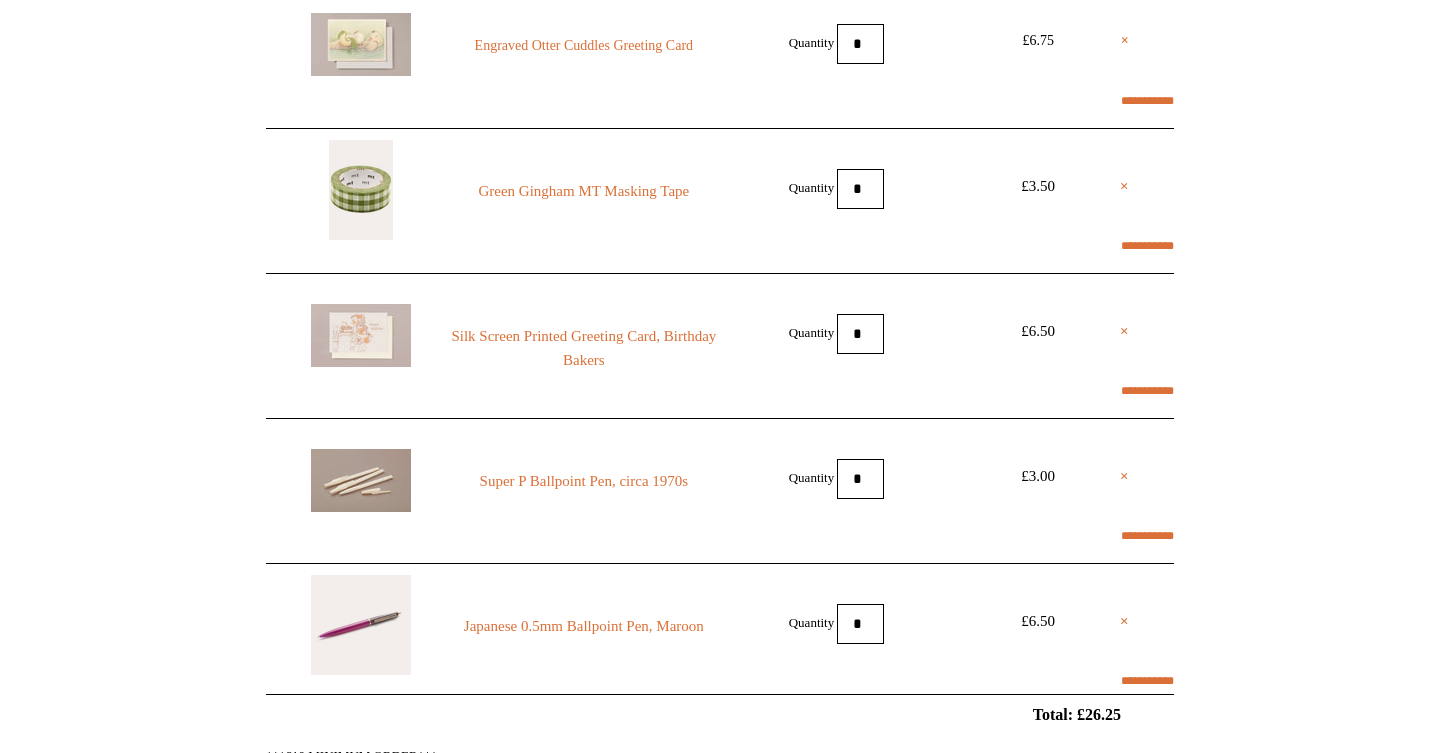click on "*" at bounding box center [860, 479] 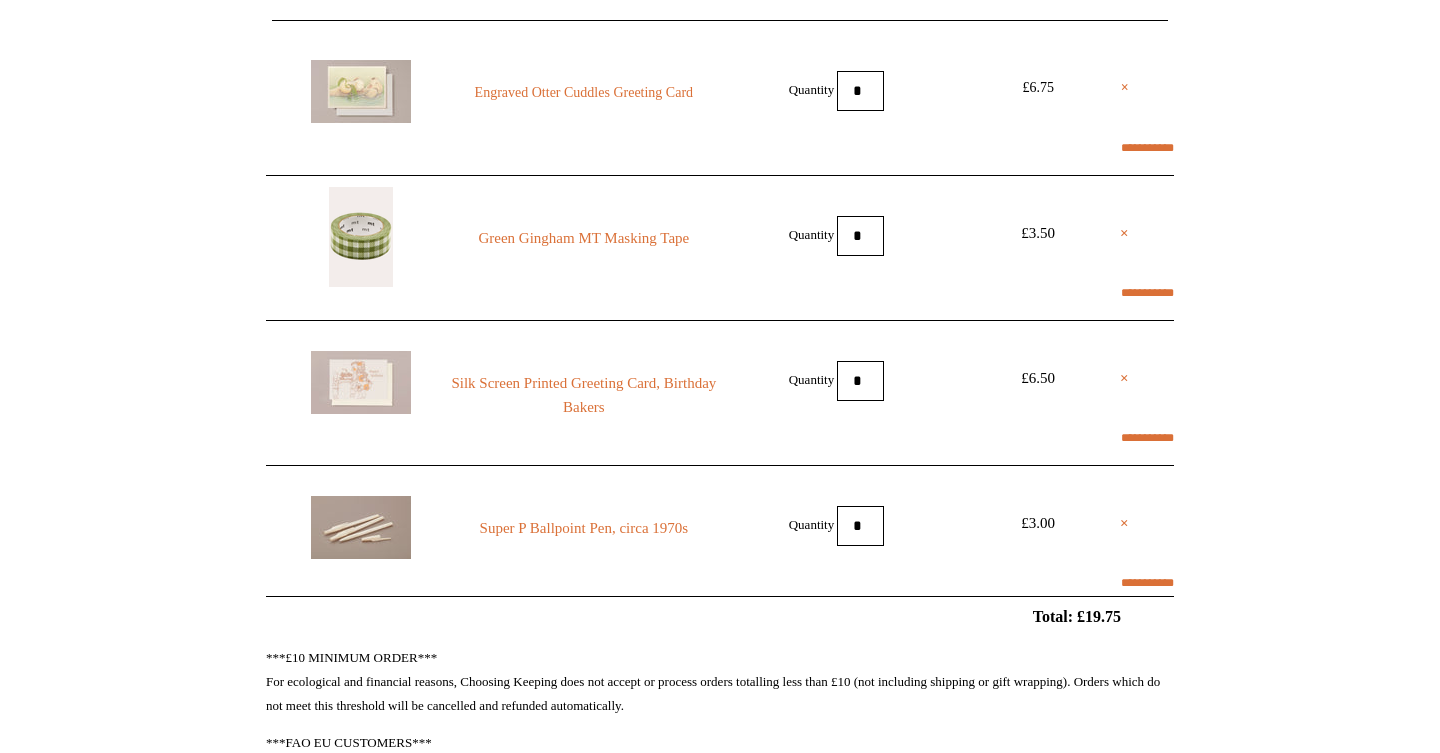 scroll, scrollTop: 250, scrollLeft: 0, axis: vertical 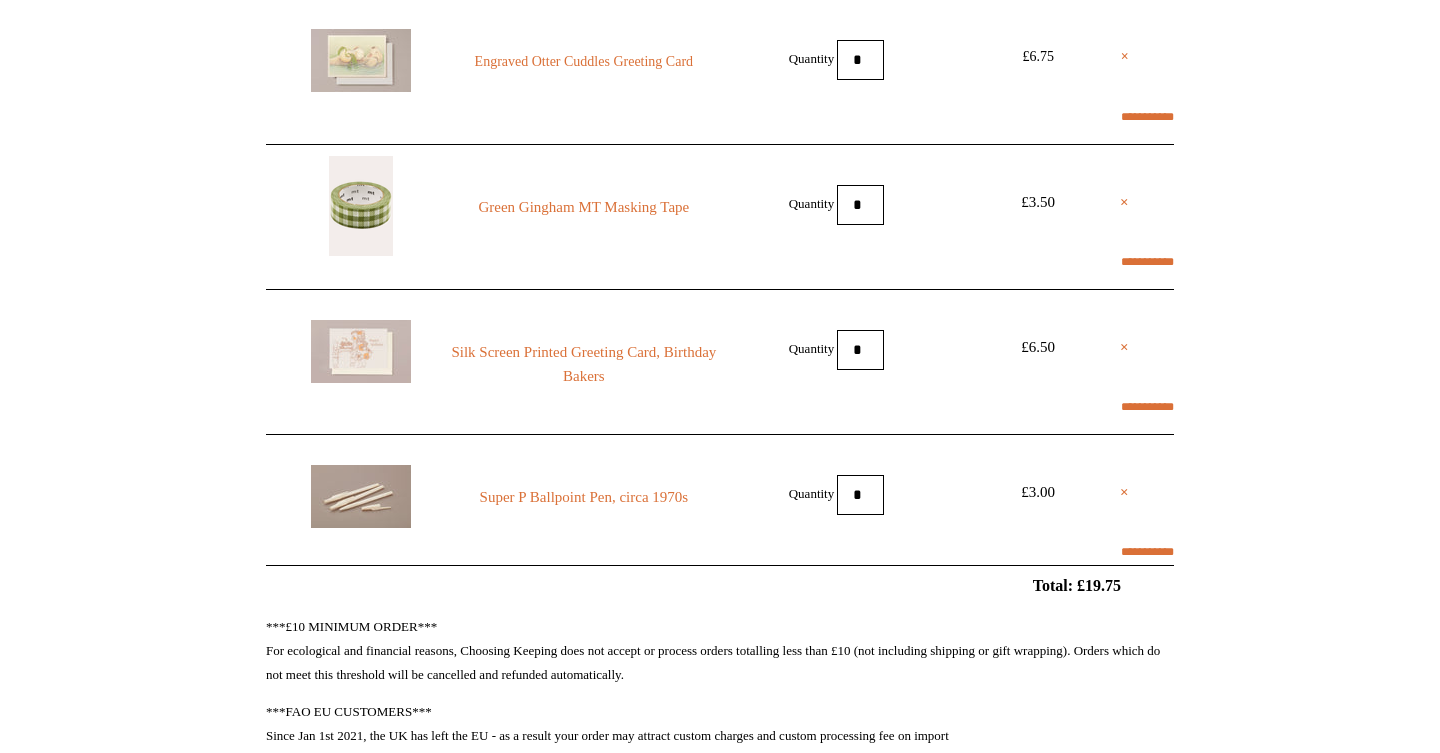 click on "*" at bounding box center (860, 495) 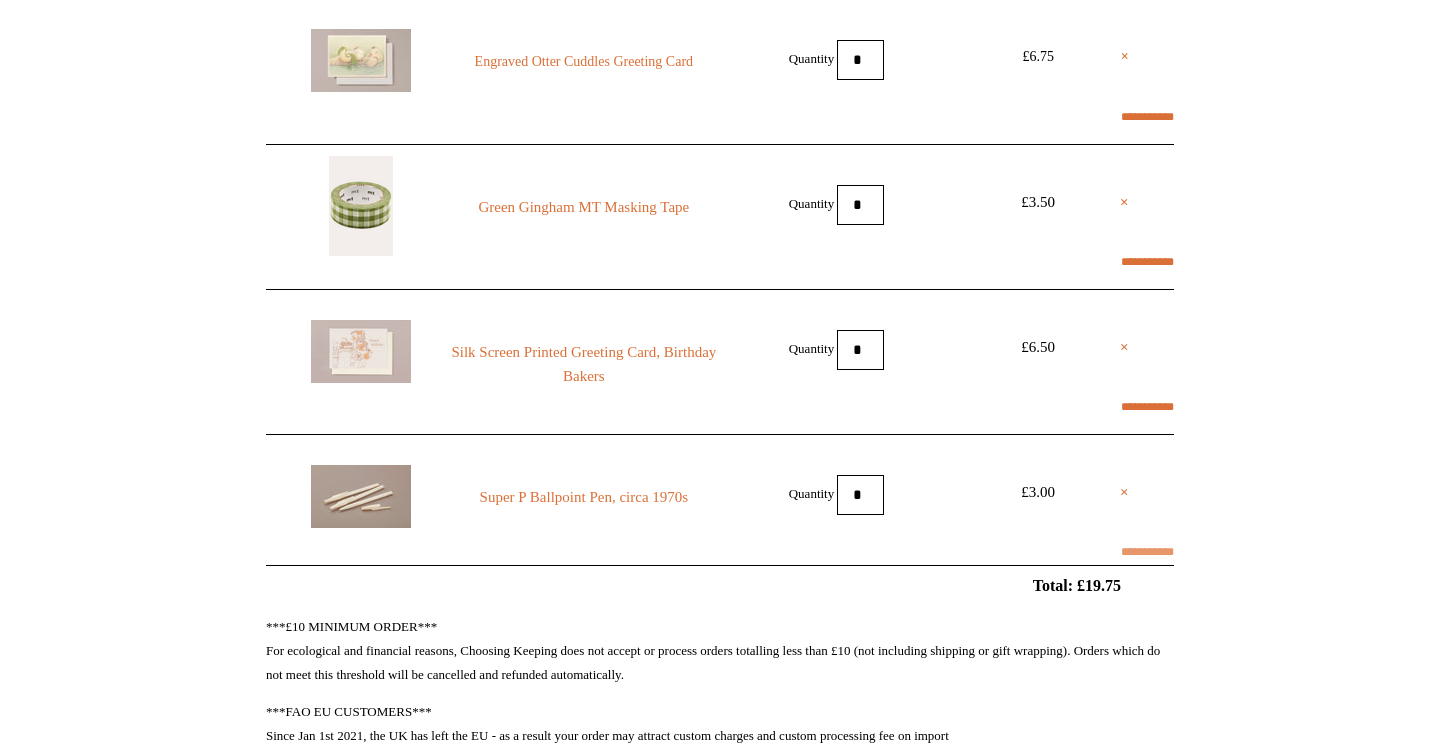 type on "*" 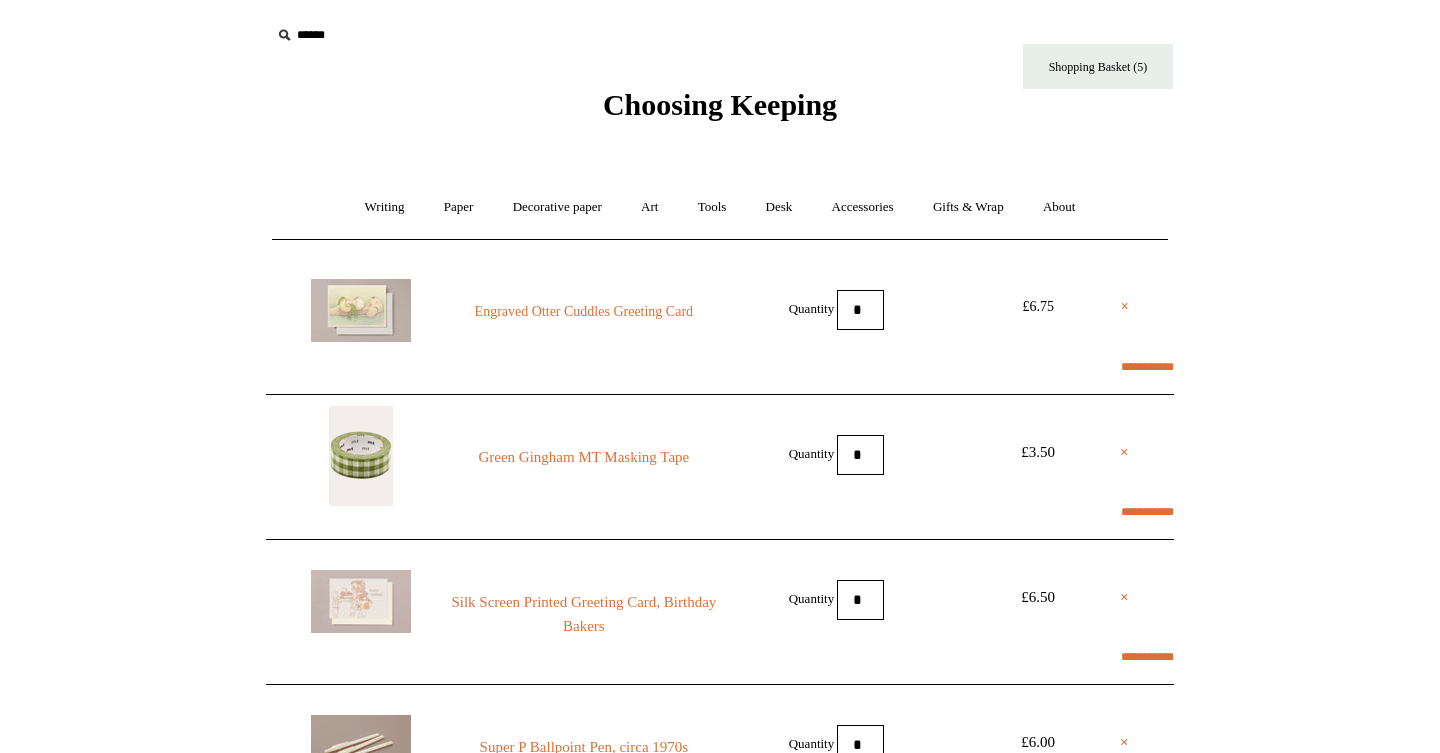 scroll, scrollTop: 0, scrollLeft: 0, axis: both 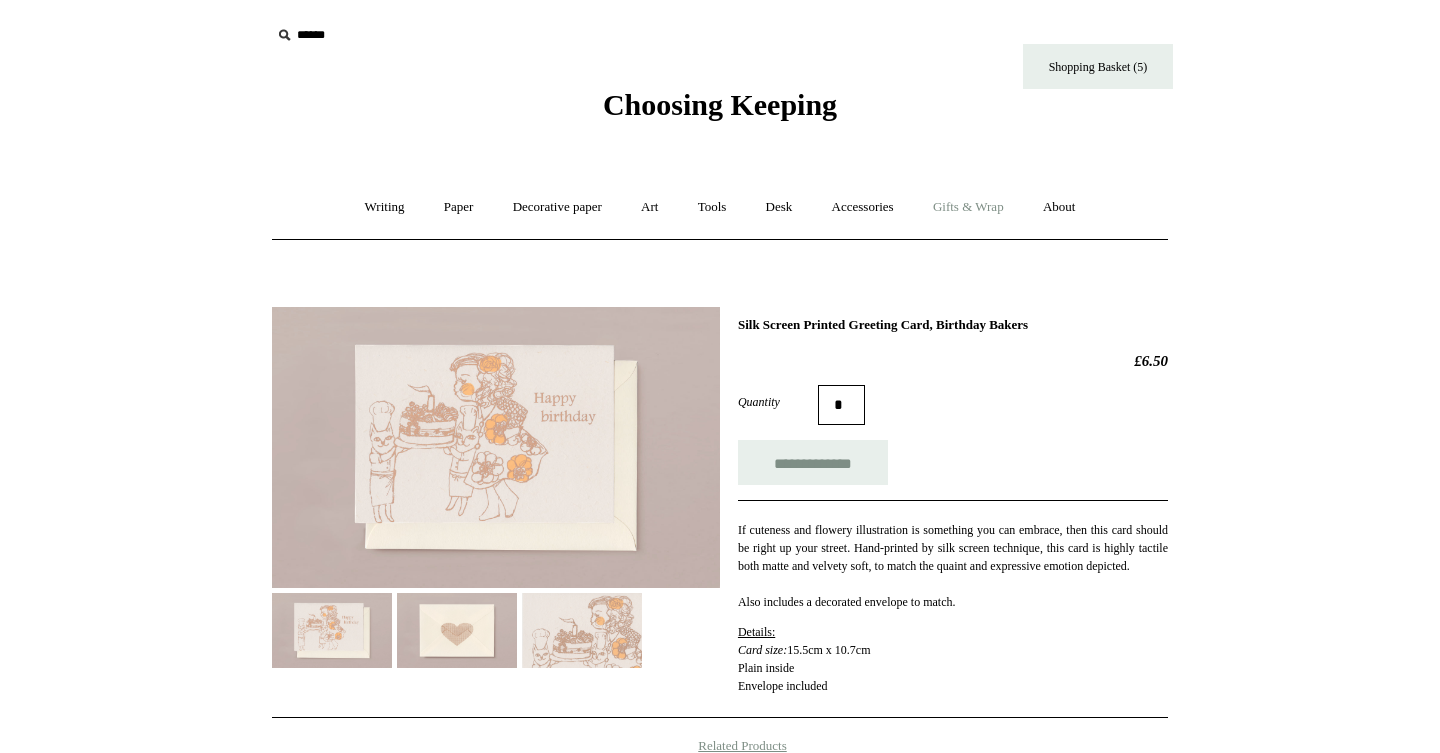 click on "Gifts & Wrap +" at bounding box center [968, 207] 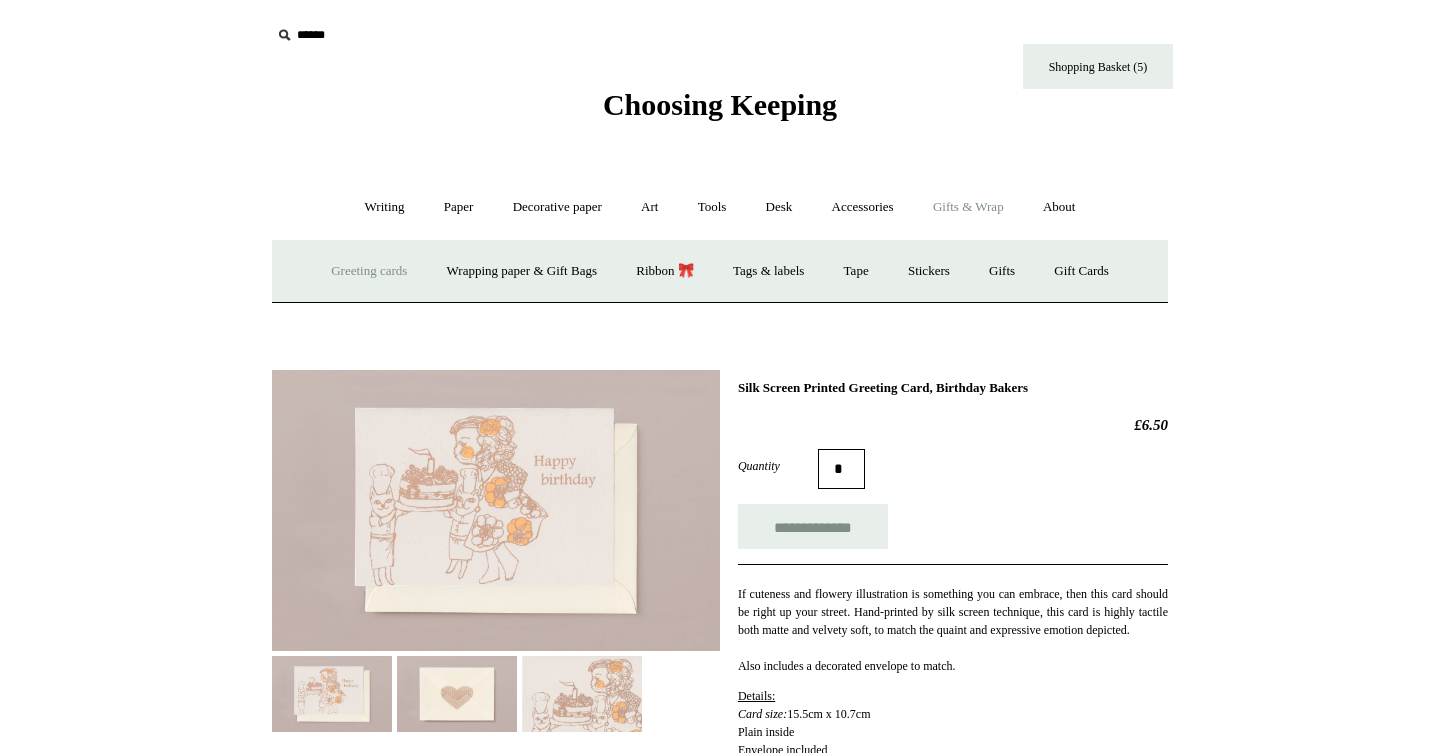 click on "Greeting cards +" at bounding box center [369, 271] 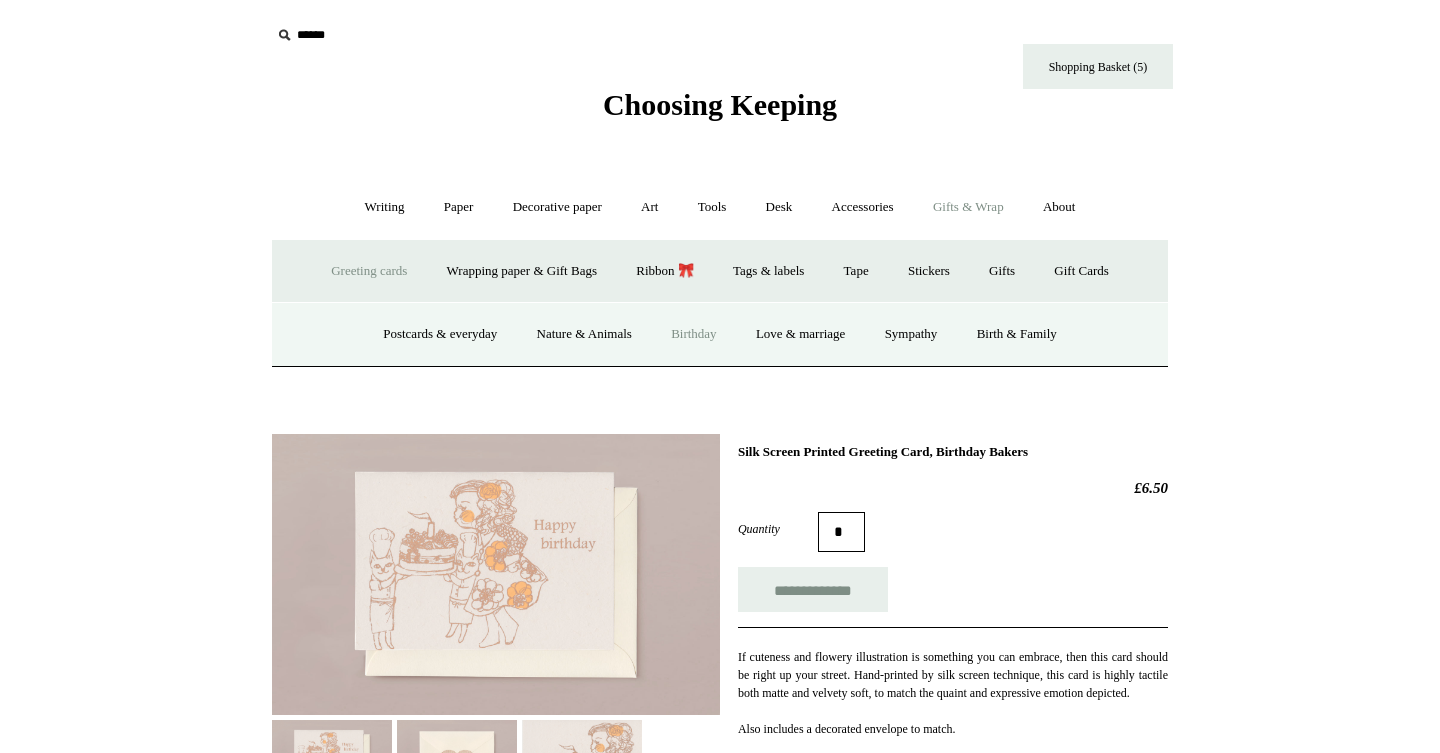 click on "Birthday" at bounding box center (694, 334) 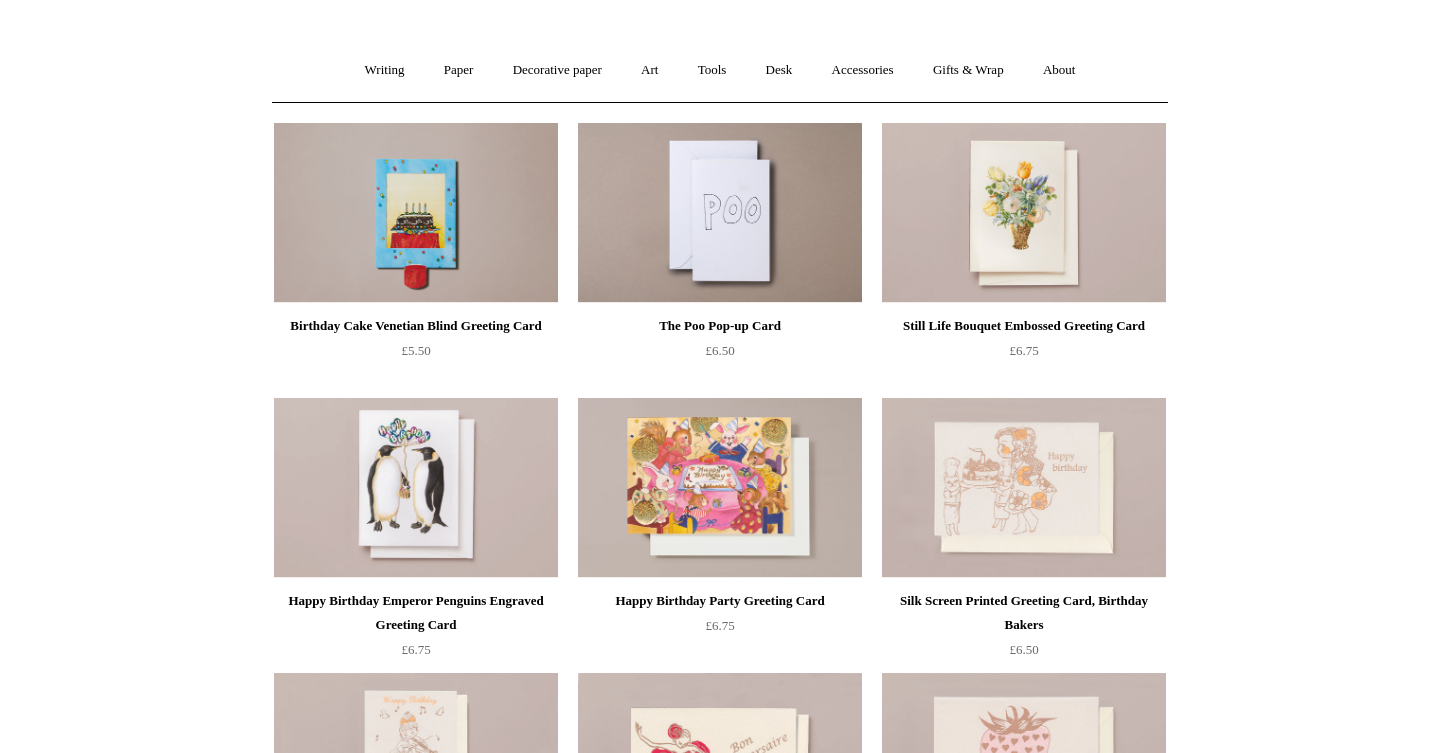 scroll, scrollTop: 131, scrollLeft: 0, axis: vertical 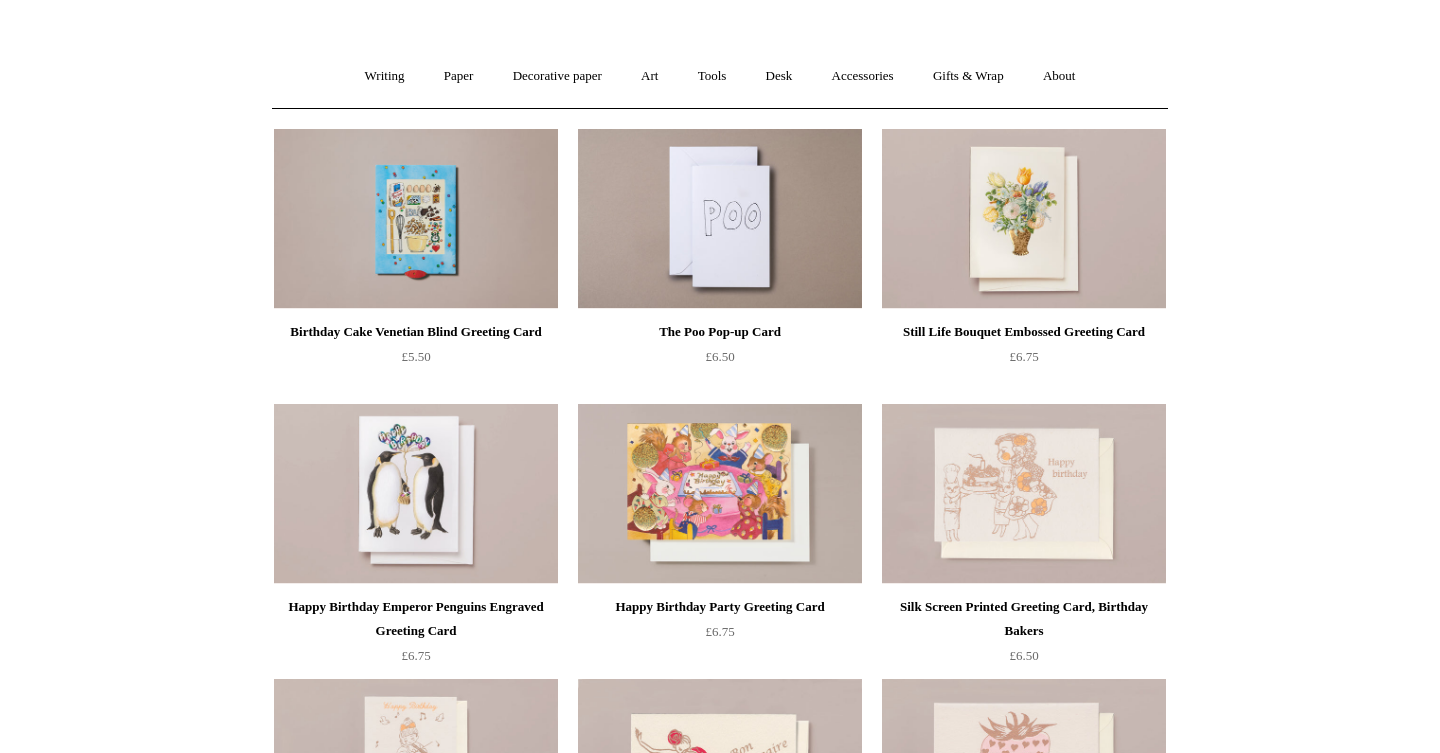 click at bounding box center (416, 219) 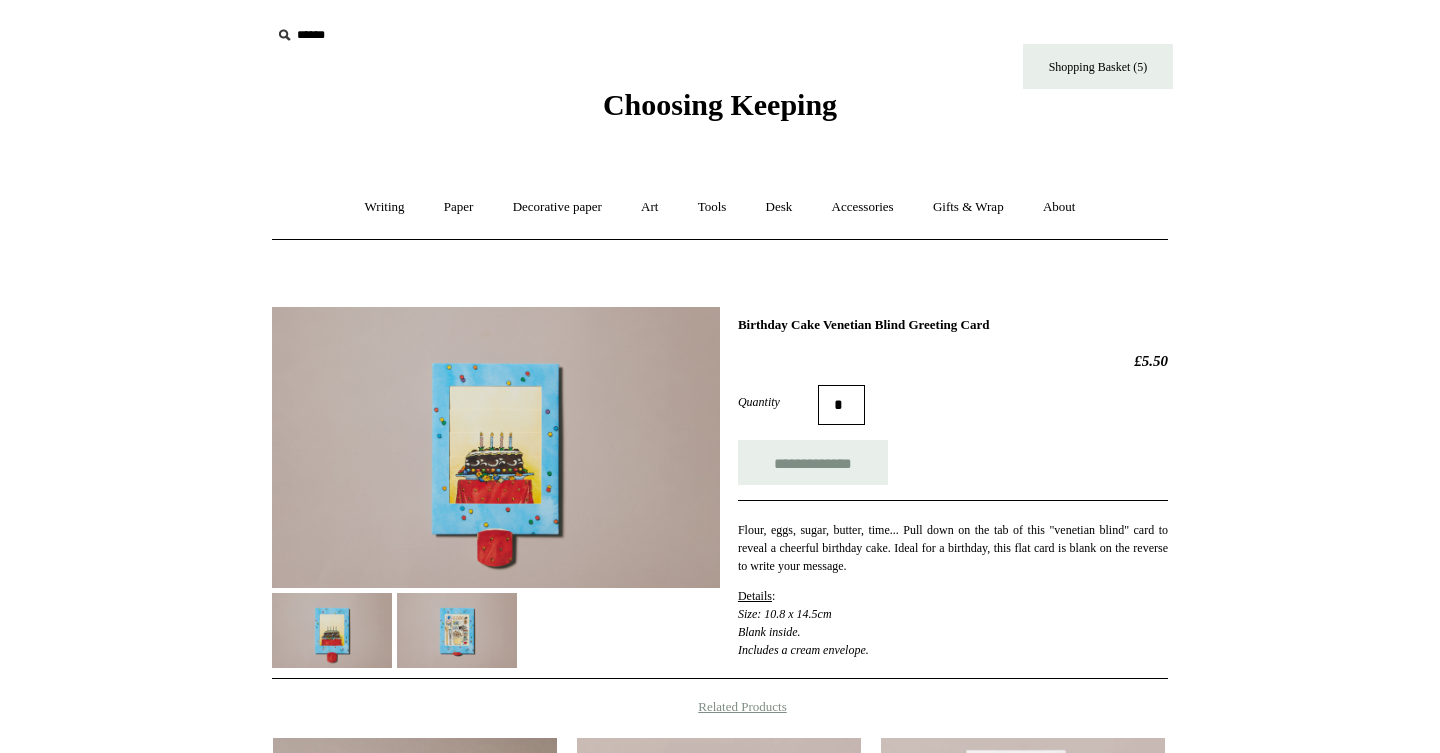 scroll, scrollTop: 0, scrollLeft: 0, axis: both 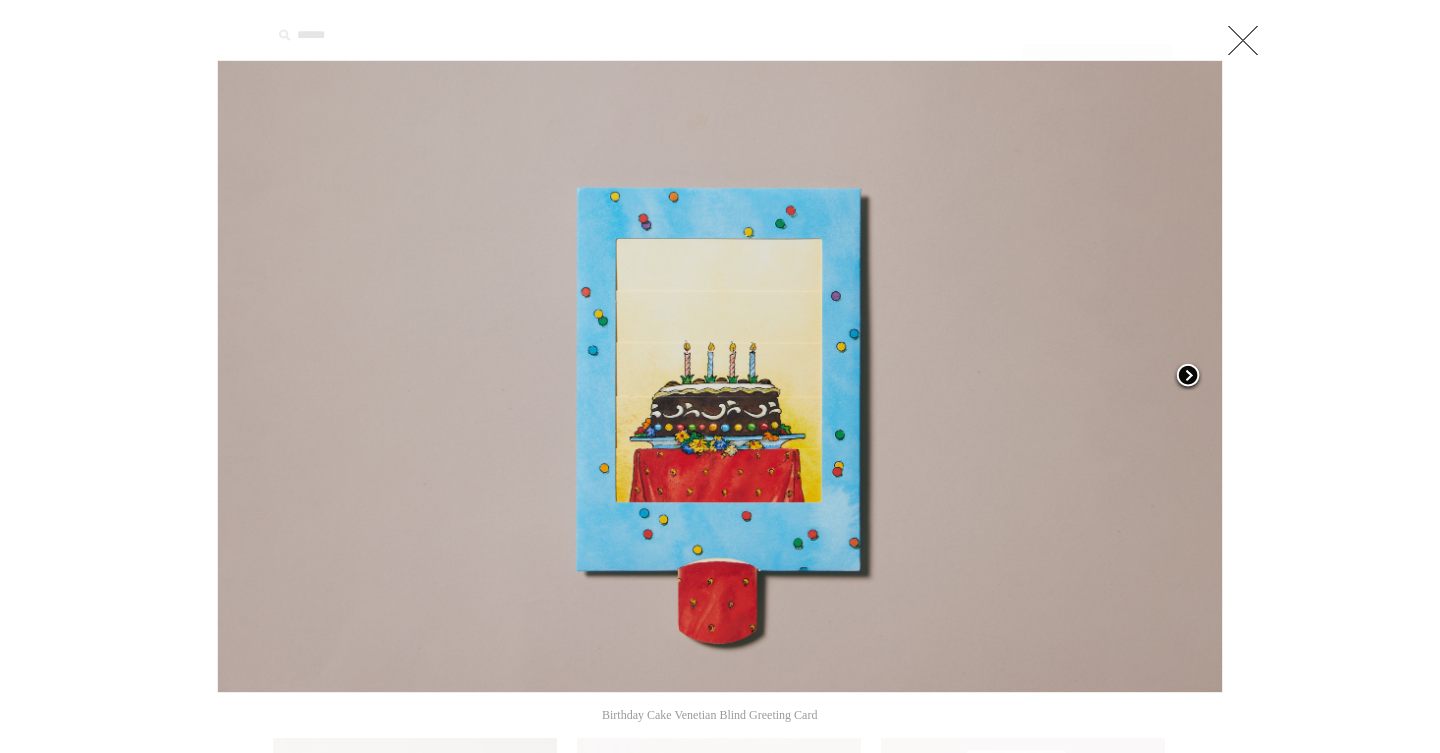 click at bounding box center [1188, 377] 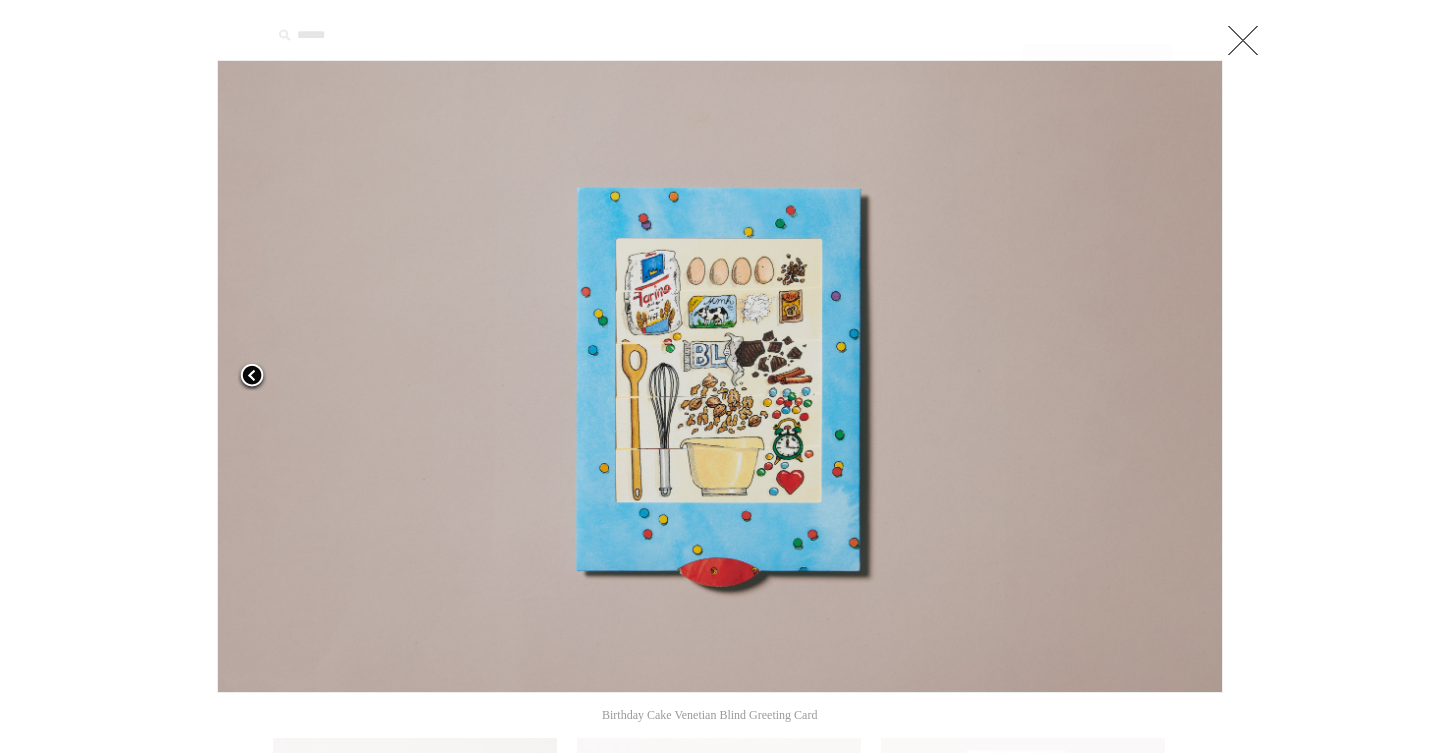 click at bounding box center (252, 377) 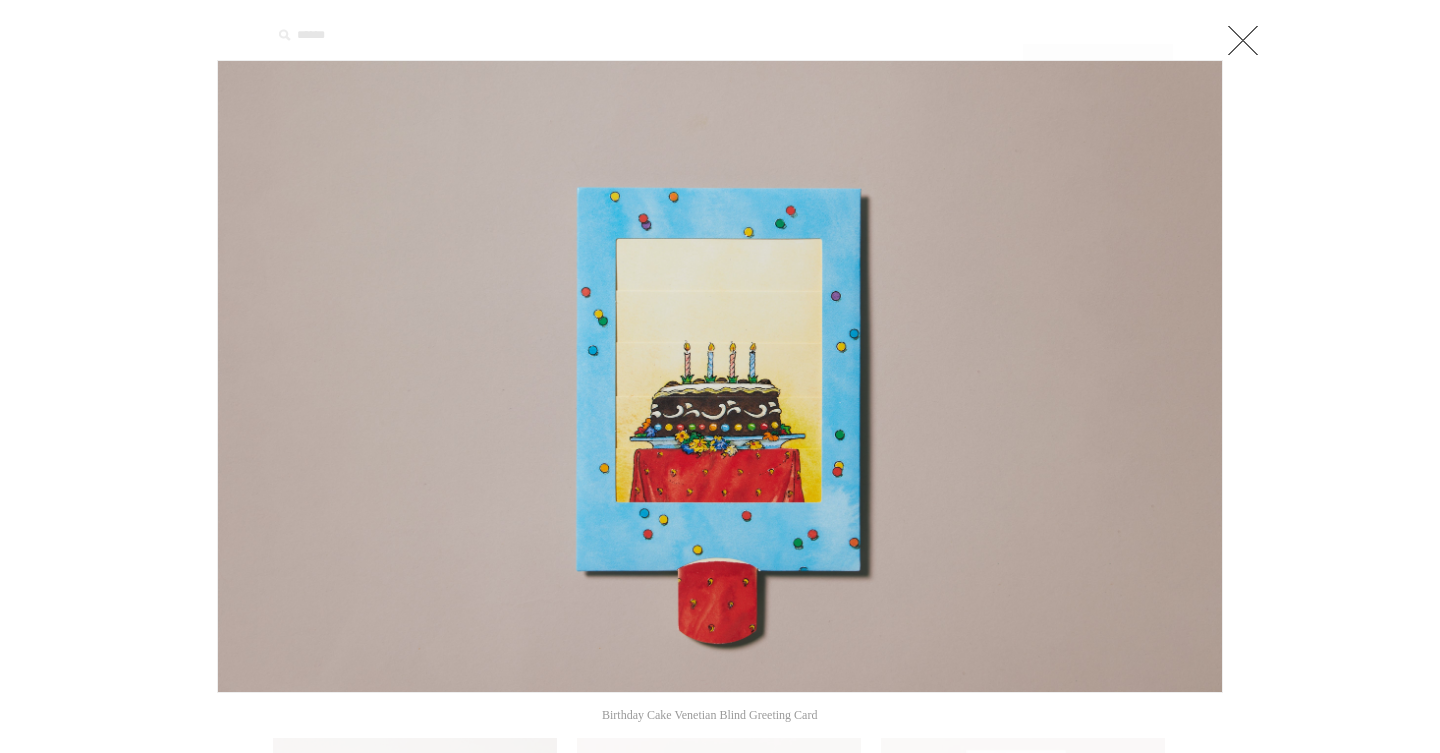click at bounding box center (1243, 40) 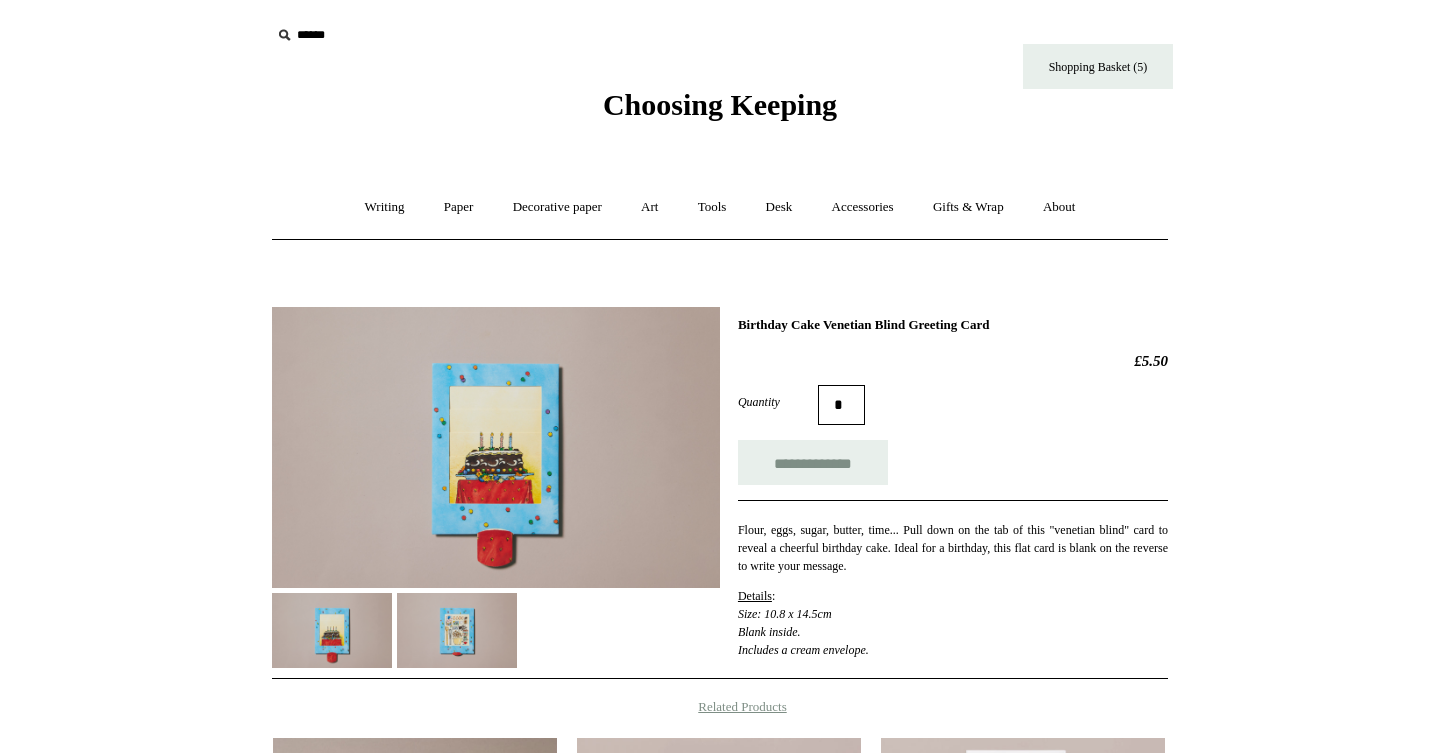 click at bounding box center [457, 630] 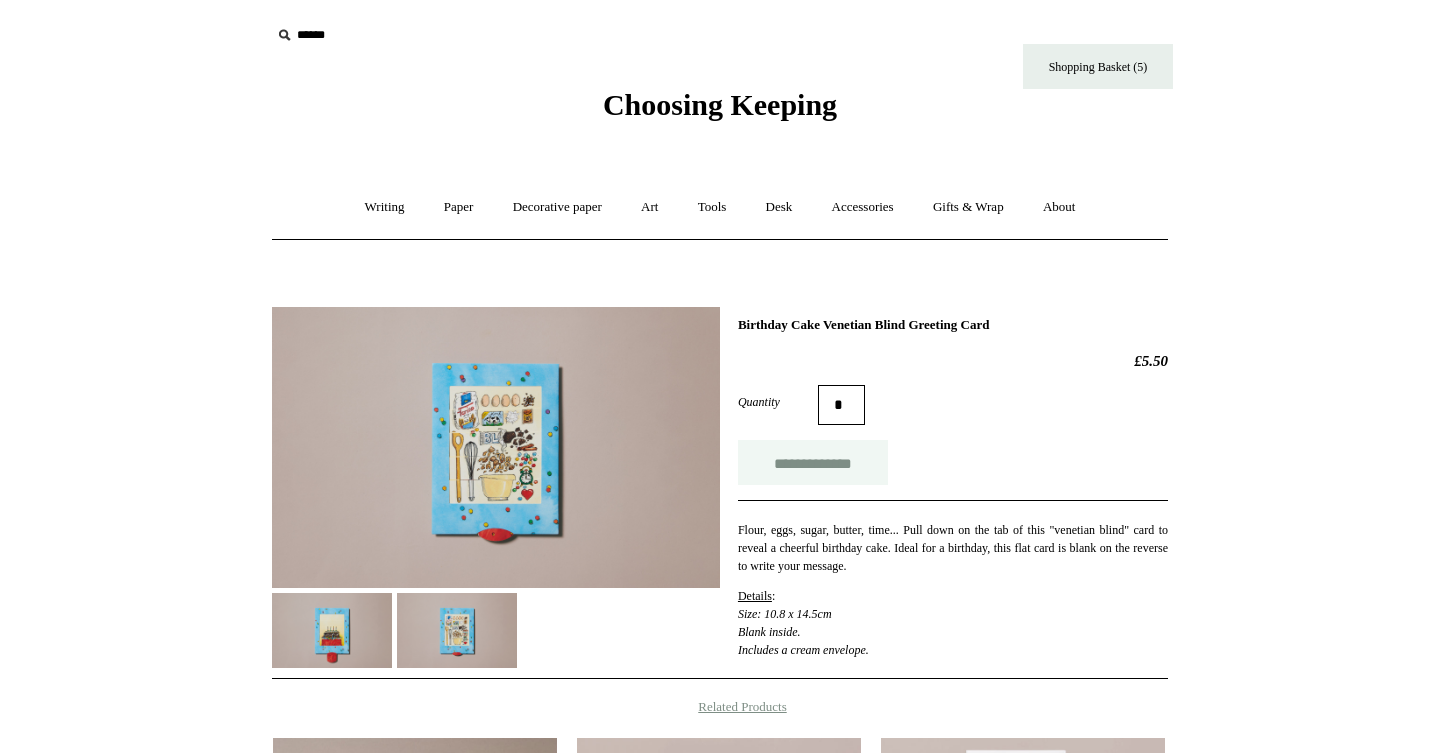 click on "**********" at bounding box center [813, 462] 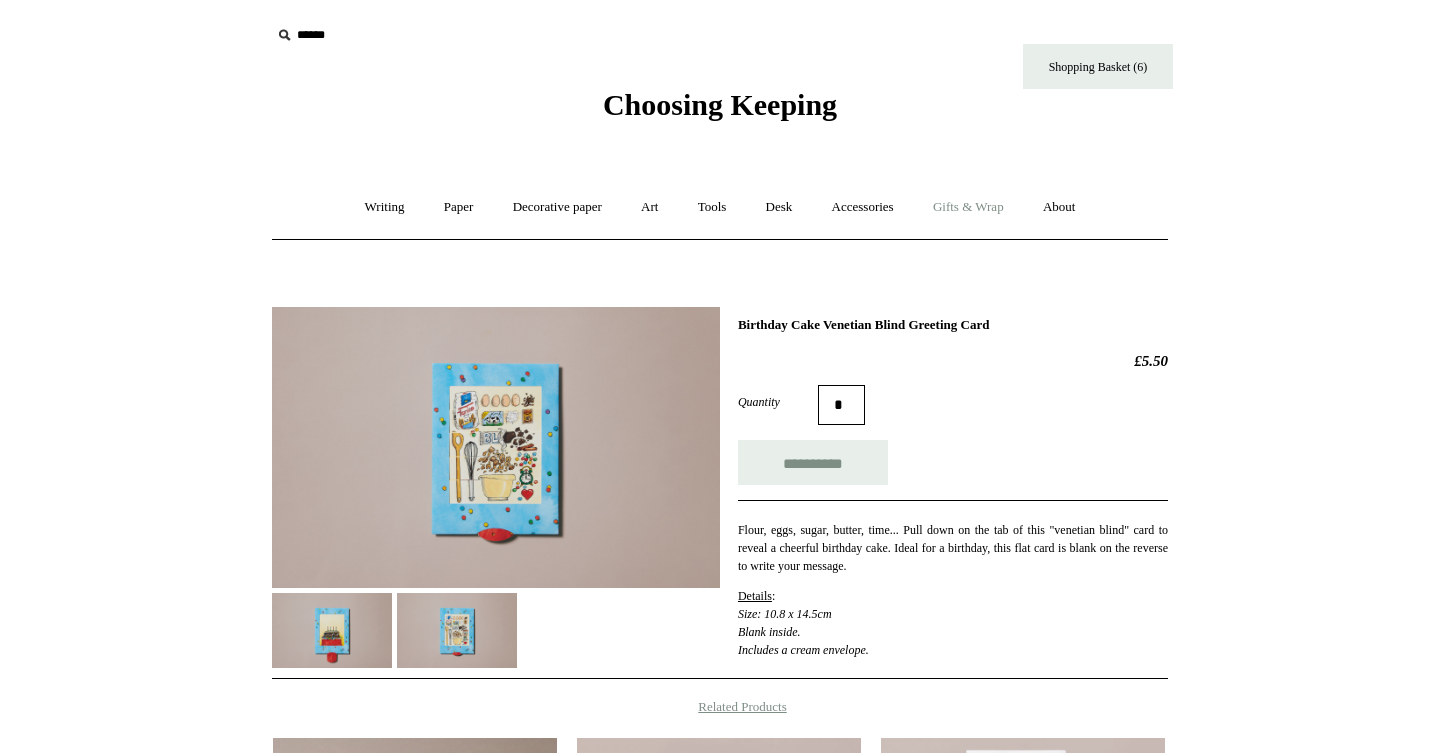 type on "**********" 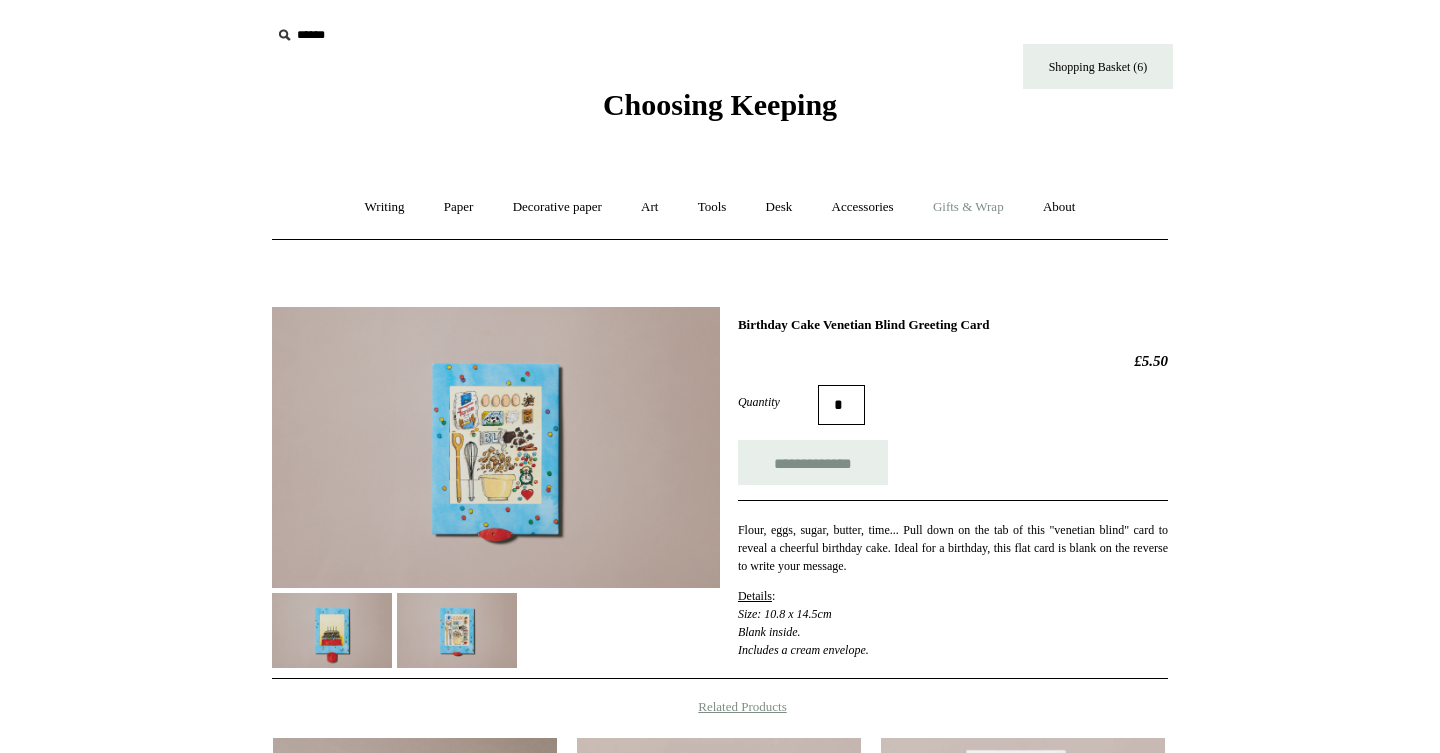 click on "Gifts & Wrap +" at bounding box center [968, 207] 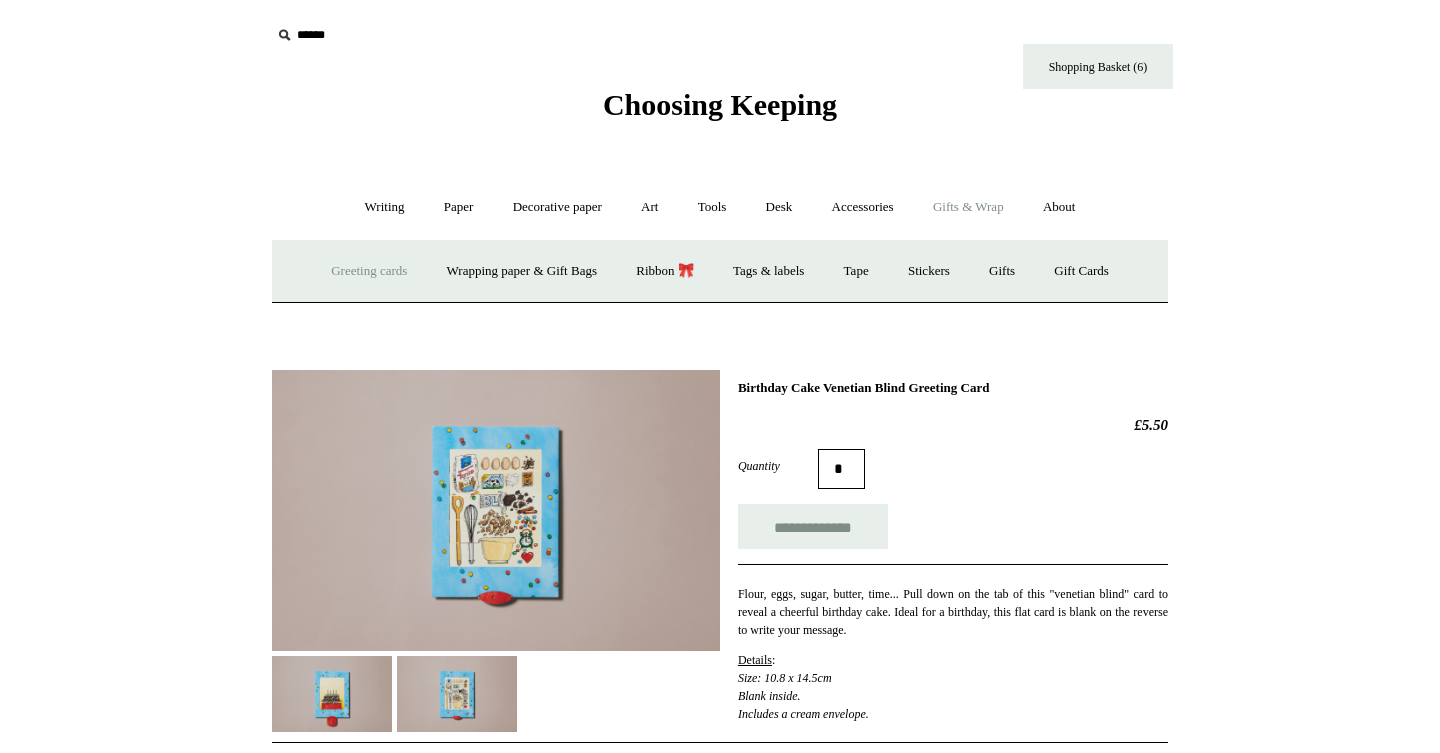 click on "Greeting cards +" at bounding box center (369, 271) 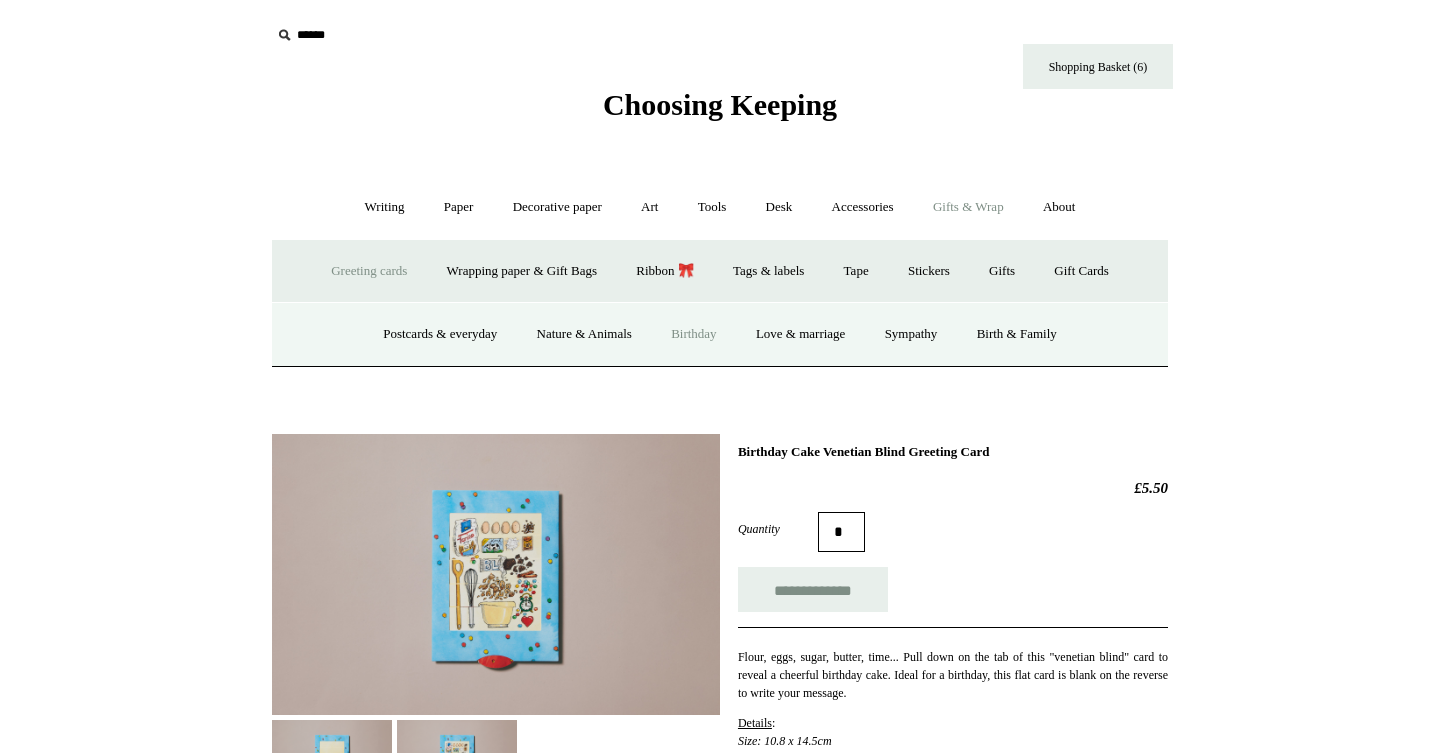 click on "Birthday" at bounding box center [694, 334] 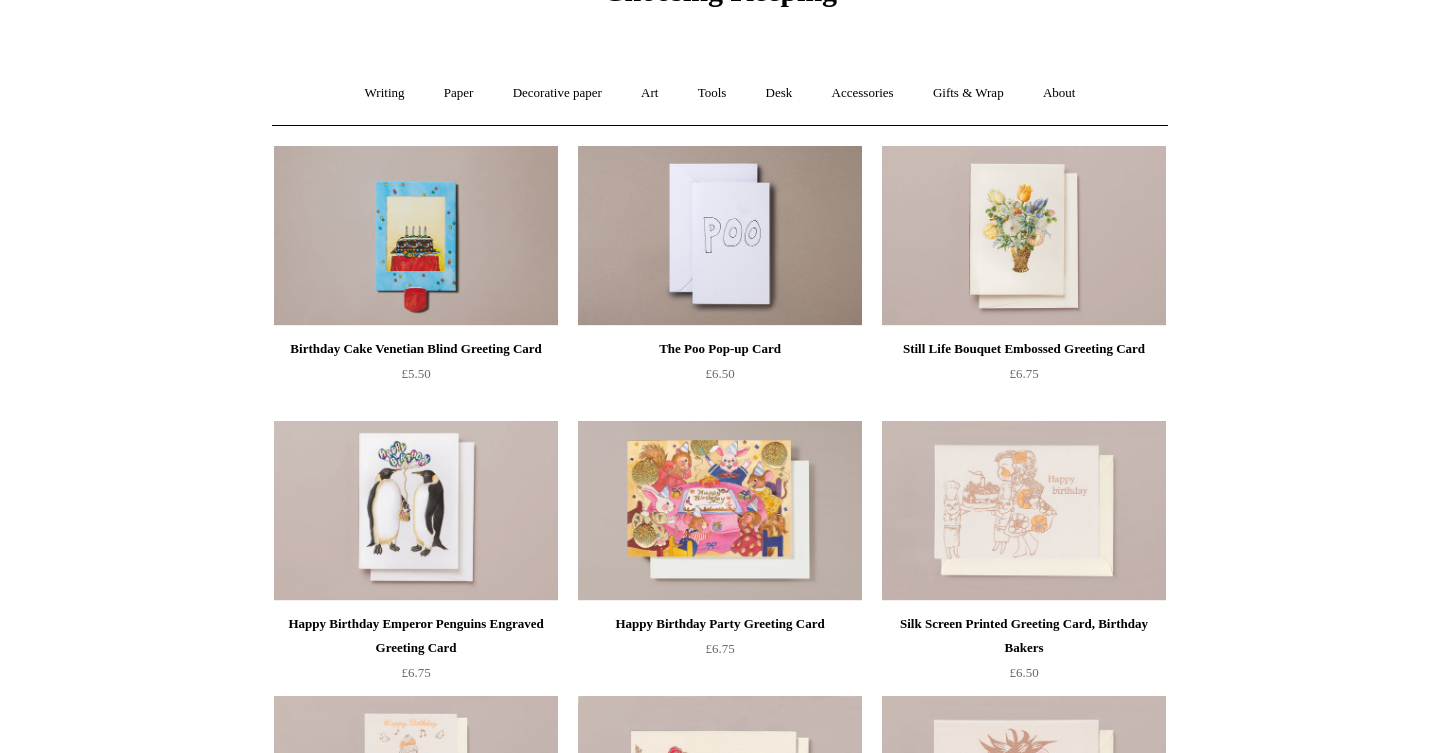 scroll, scrollTop: 125, scrollLeft: 0, axis: vertical 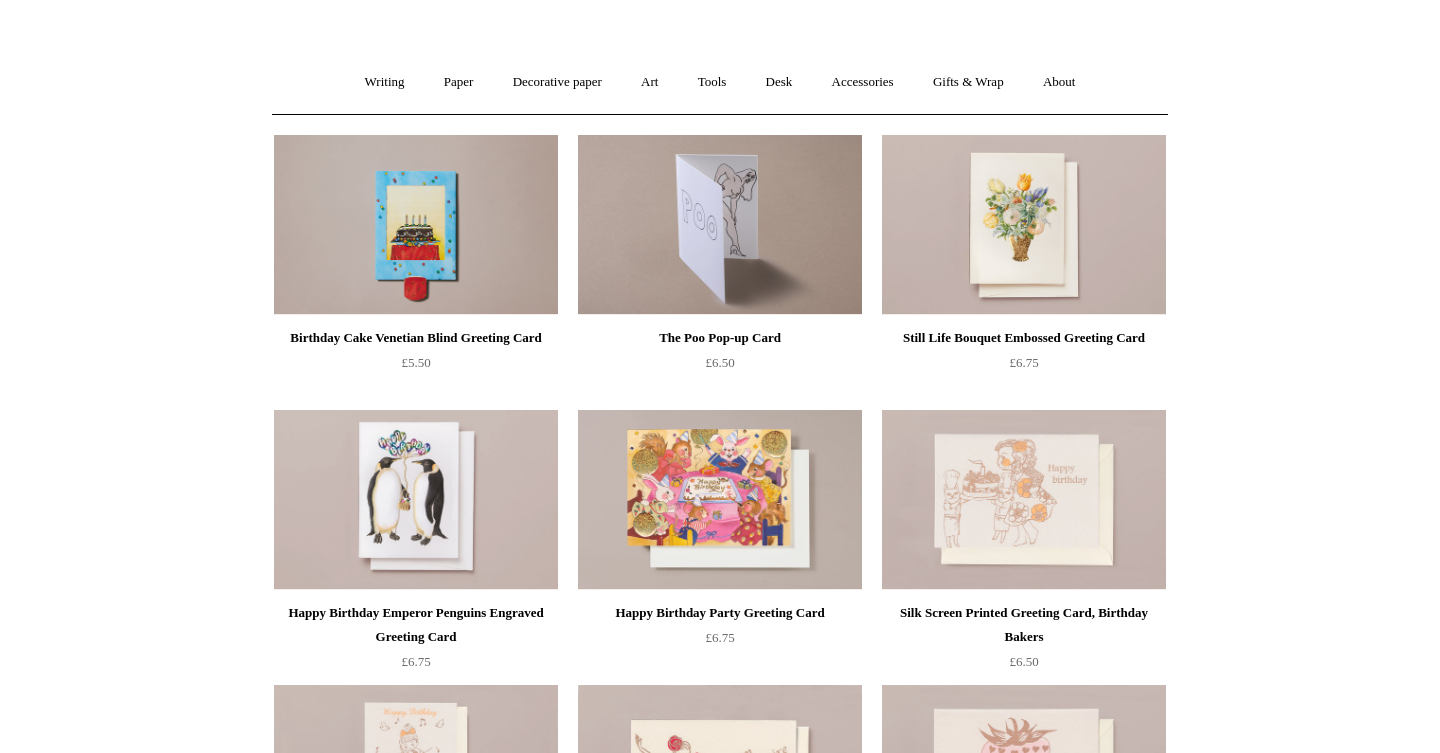click at bounding box center (720, 225) 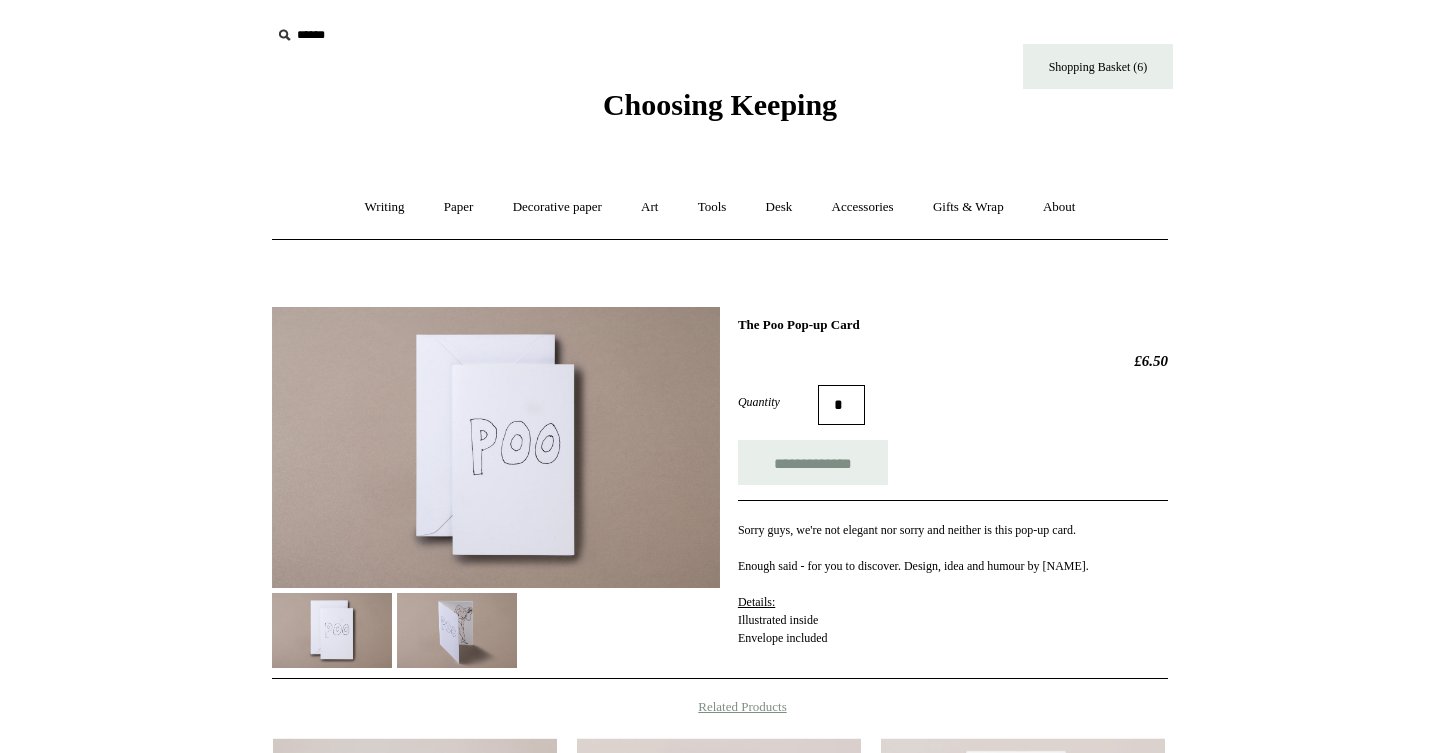 scroll, scrollTop: 0, scrollLeft: 0, axis: both 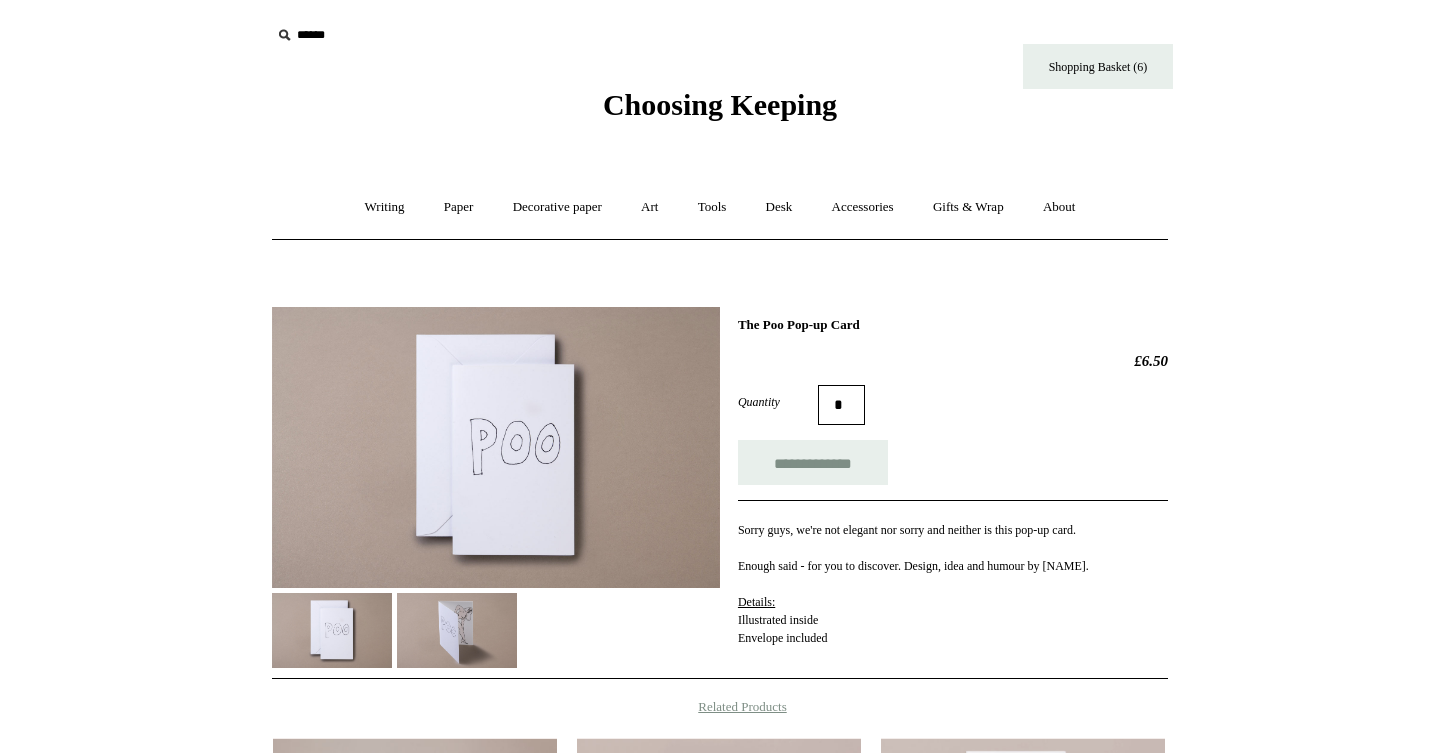 click at bounding box center [457, 630] 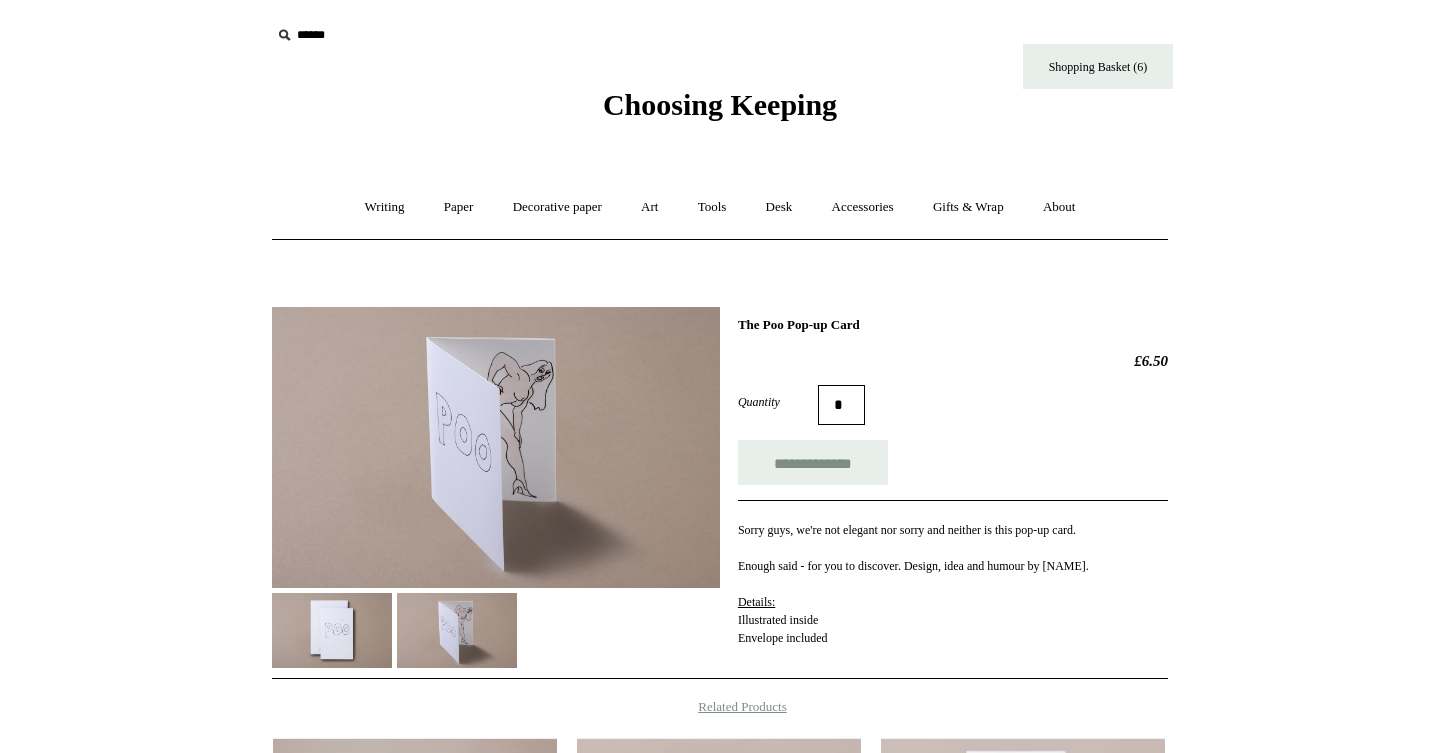 click at bounding box center (496, 447) 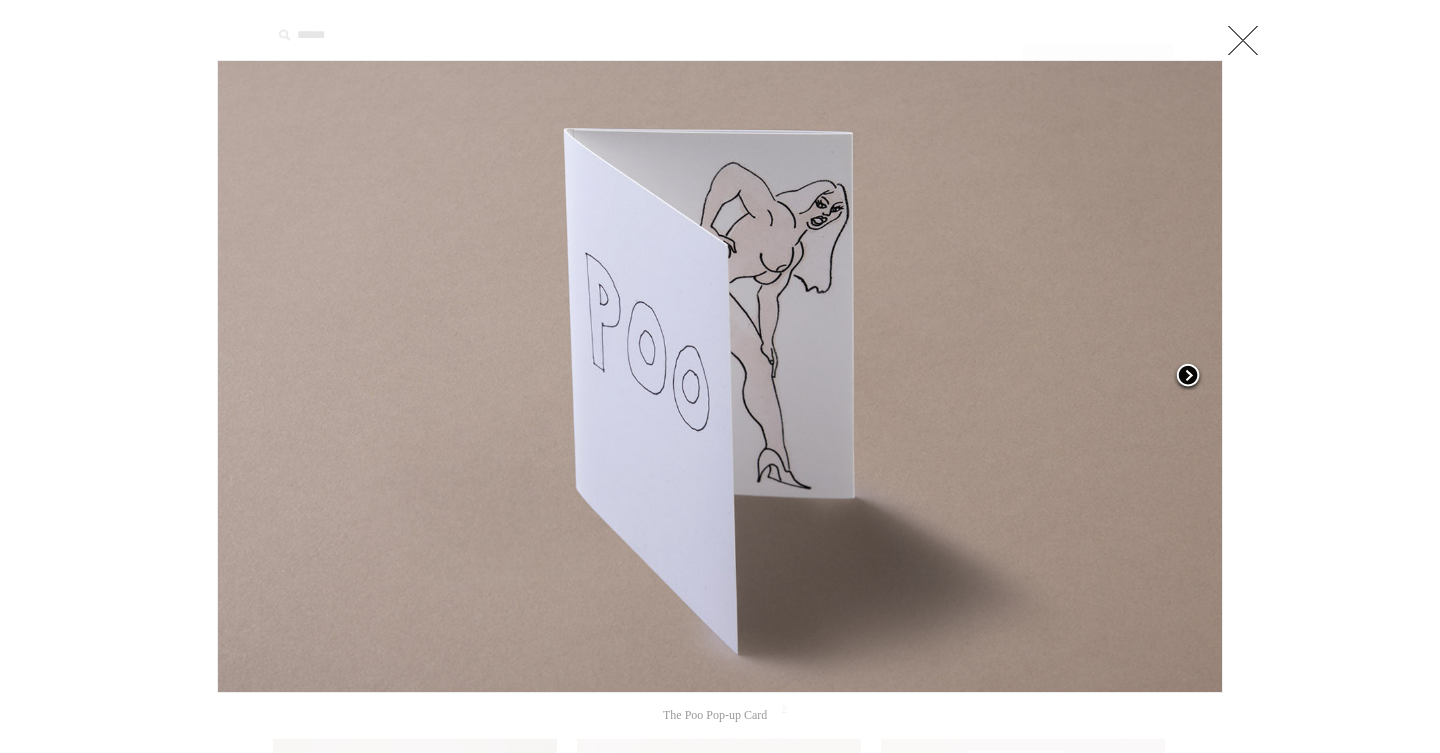 click at bounding box center [1188, 377] 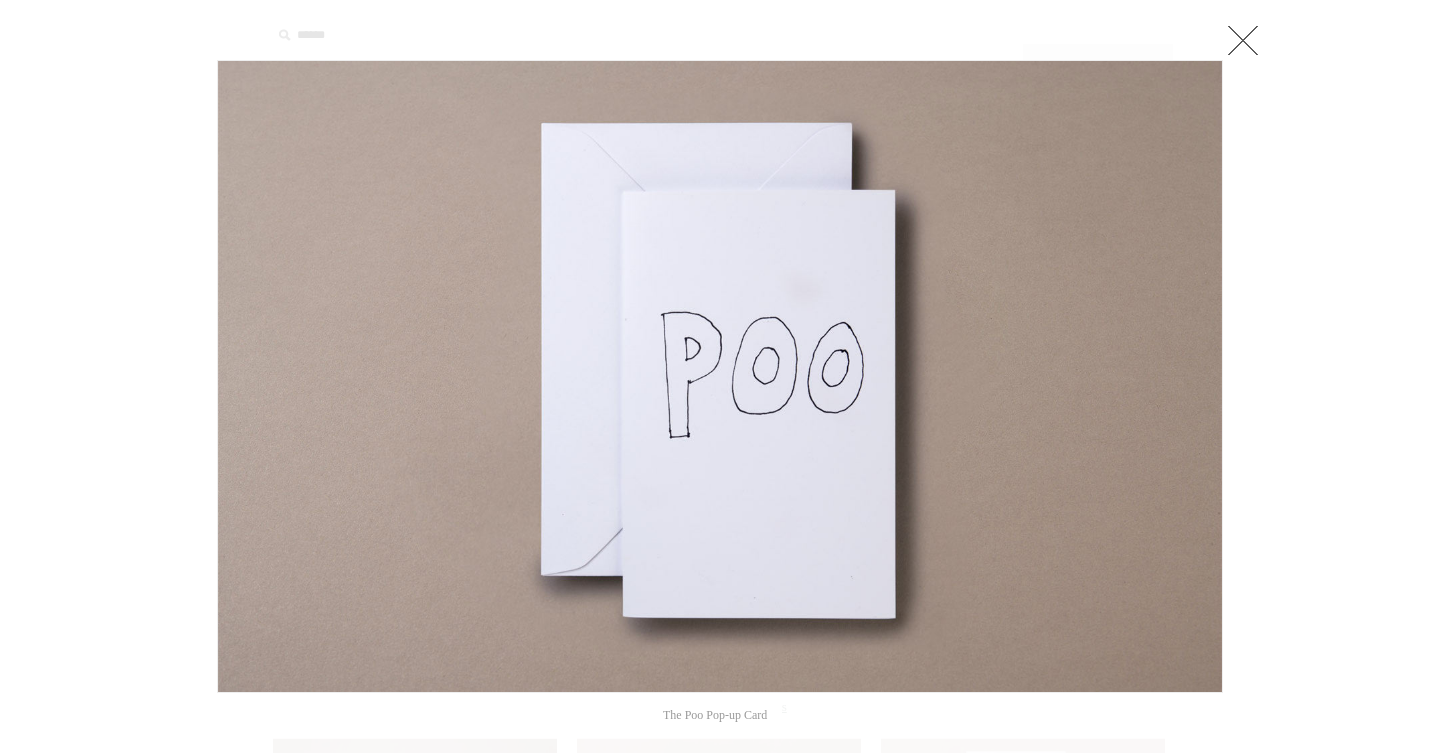 click at bounding box center [1243, 40] 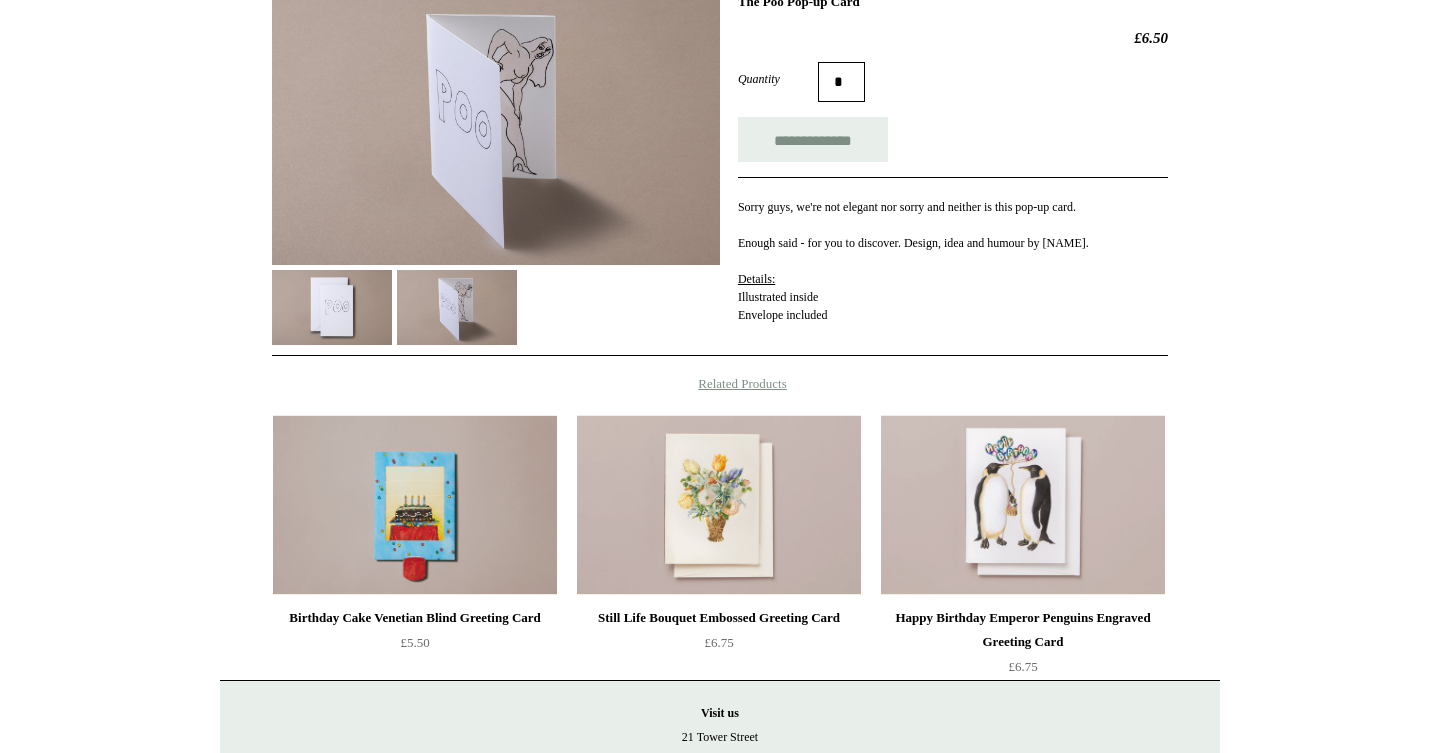 scroll, scrollTop: 330, scrollLeft: 0, axis: vertical 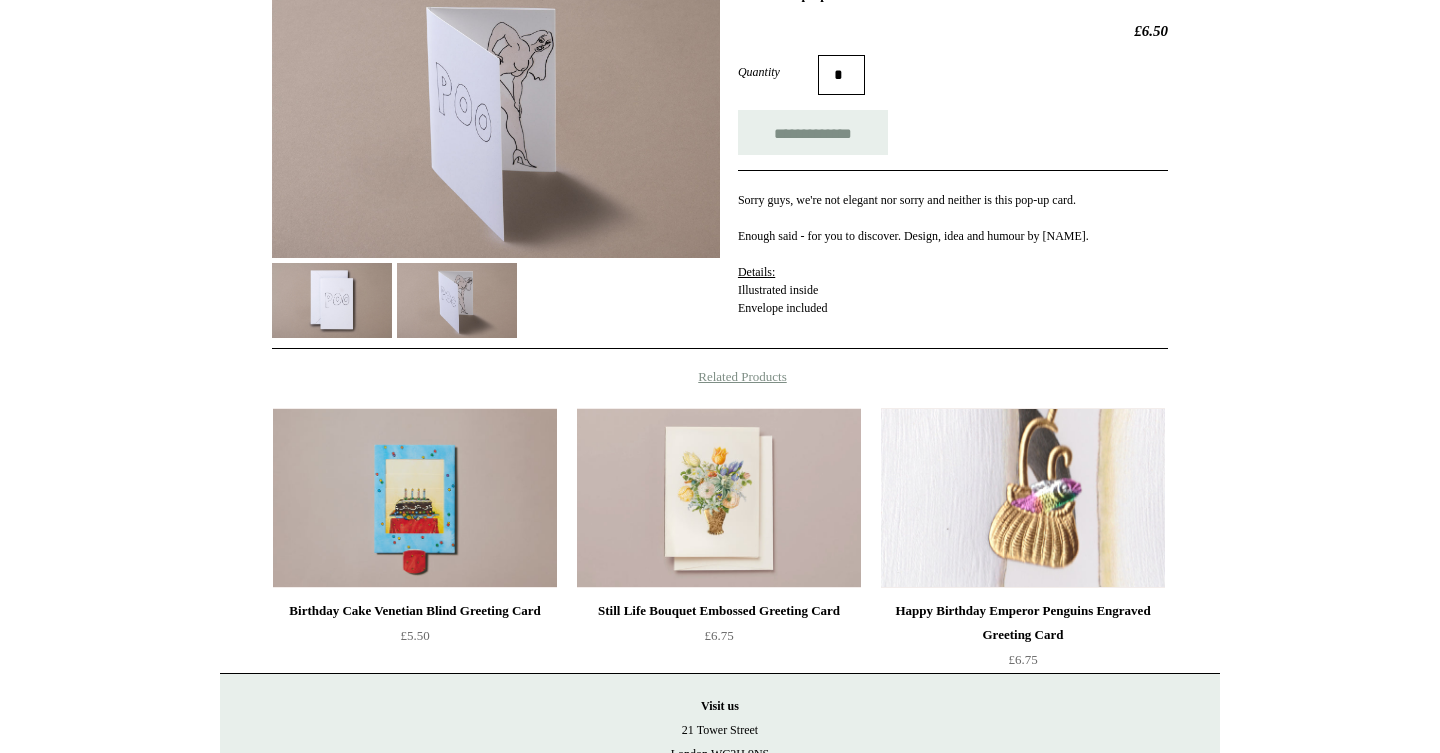 click at bounding box center [1023, 498] 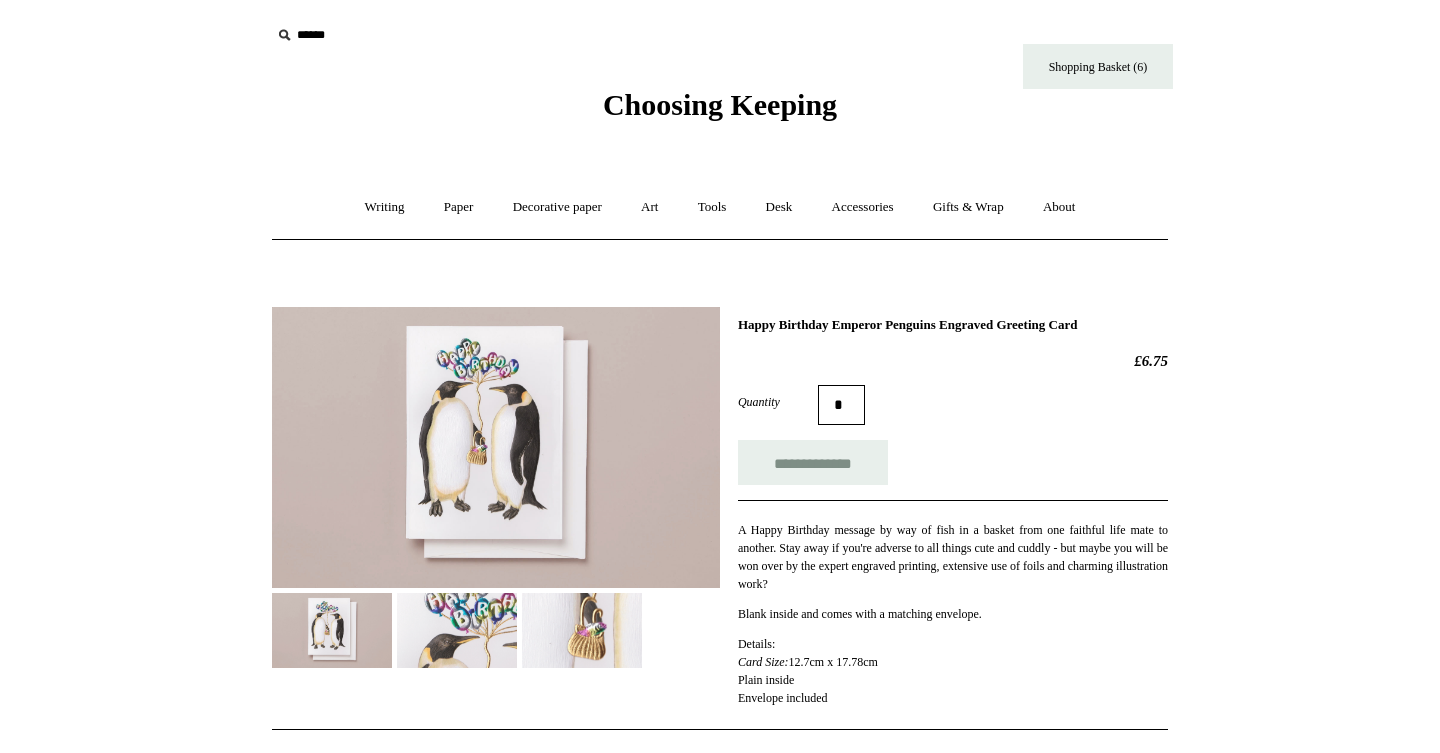scroll, scrollTop: 0, scrollLeft: 0, axis: both 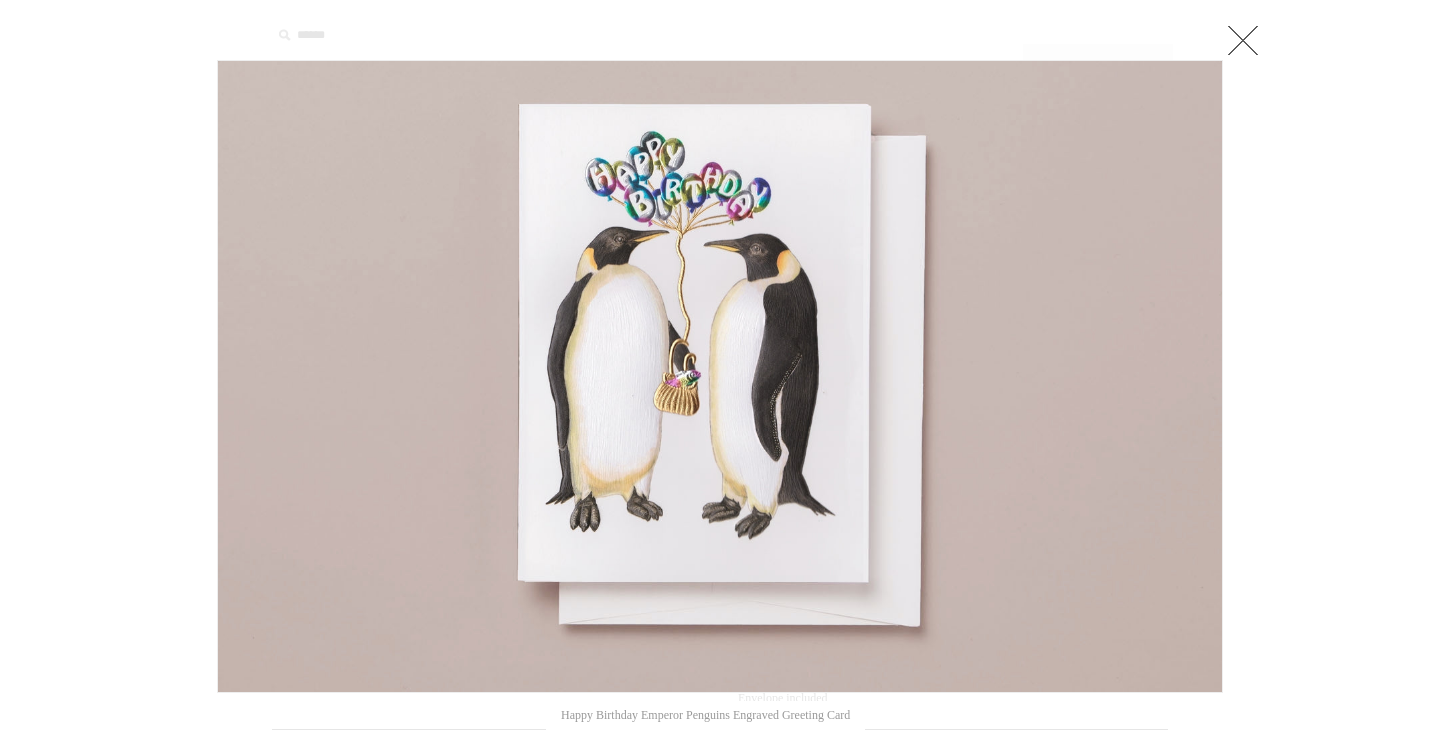 click at bounding box center [1243, 40] 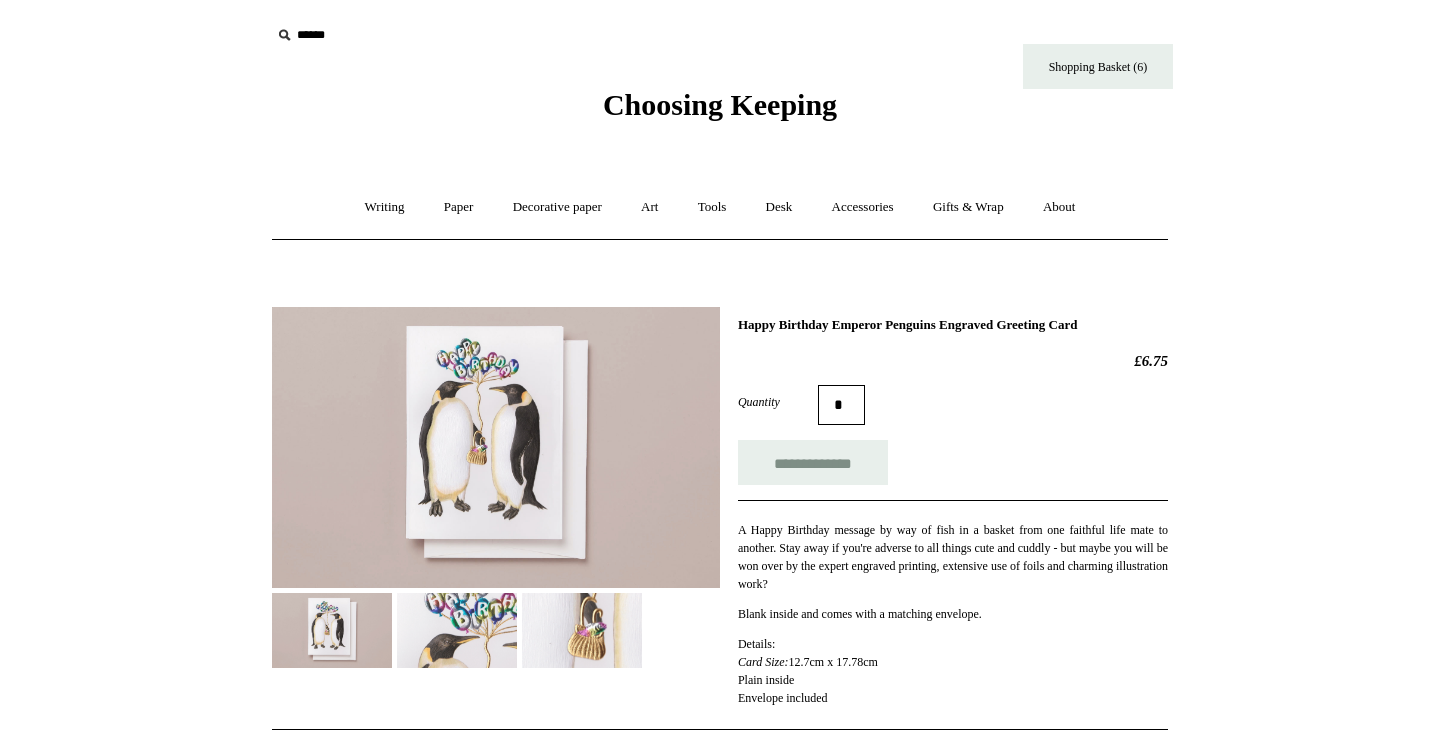 click at bounding box center (457, 630) 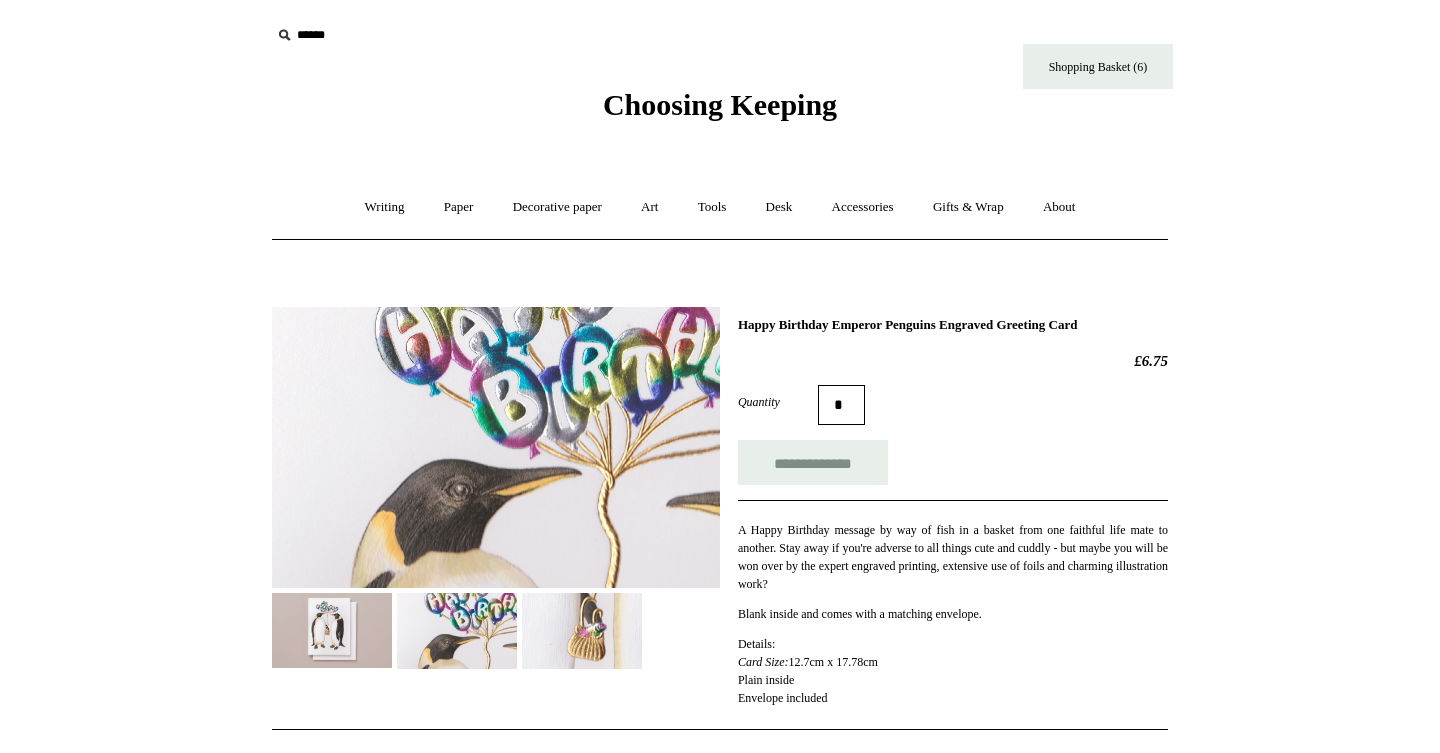 click at bounding box center (496, 448) 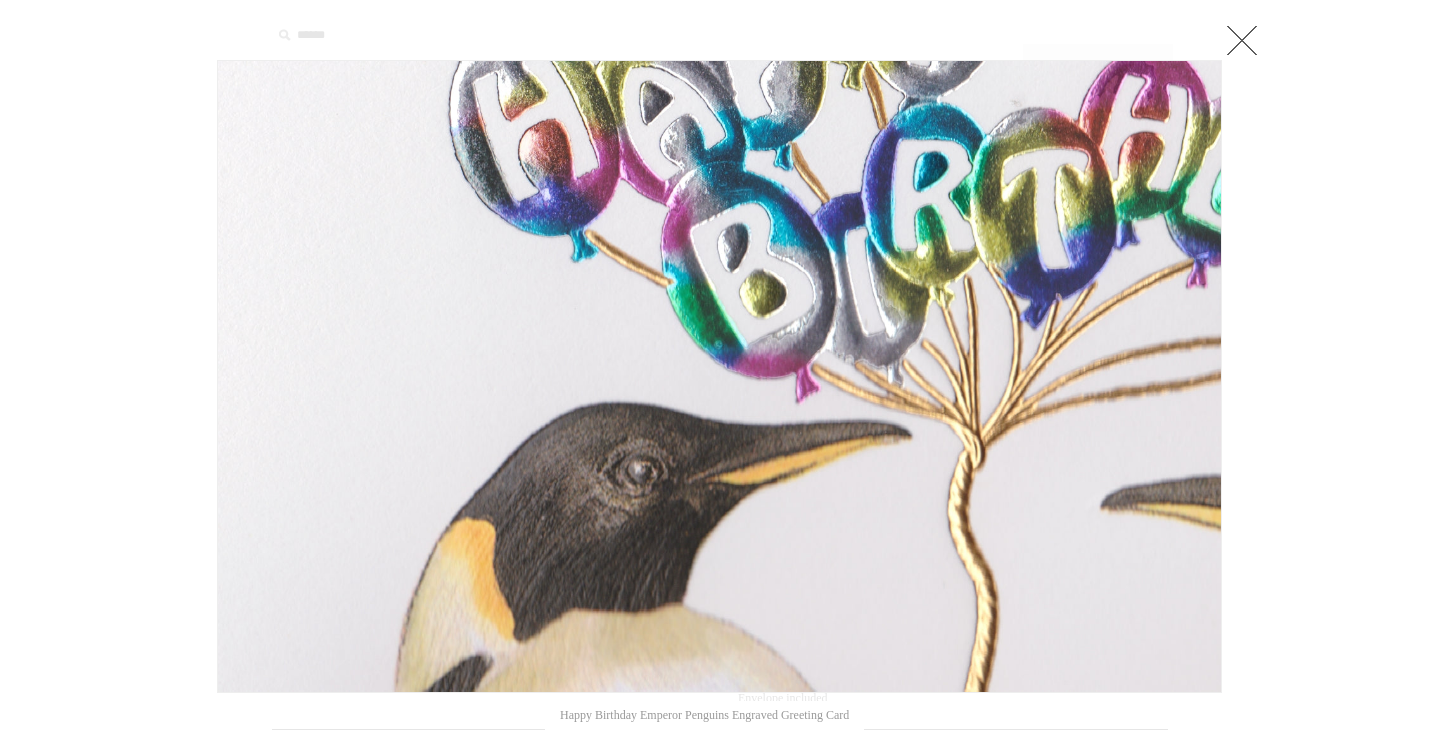 click at bounding box center [1242, 40] 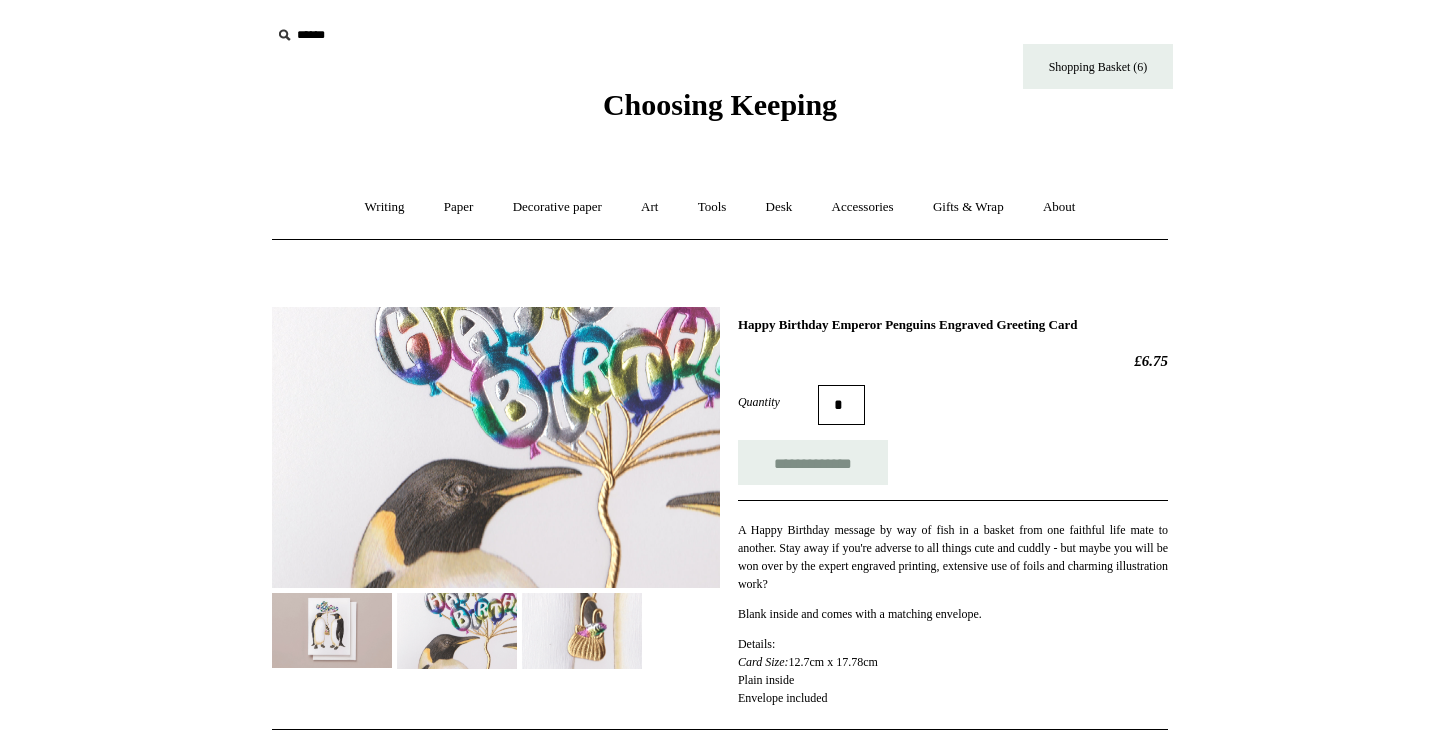 click at bounding box center [332, 630] 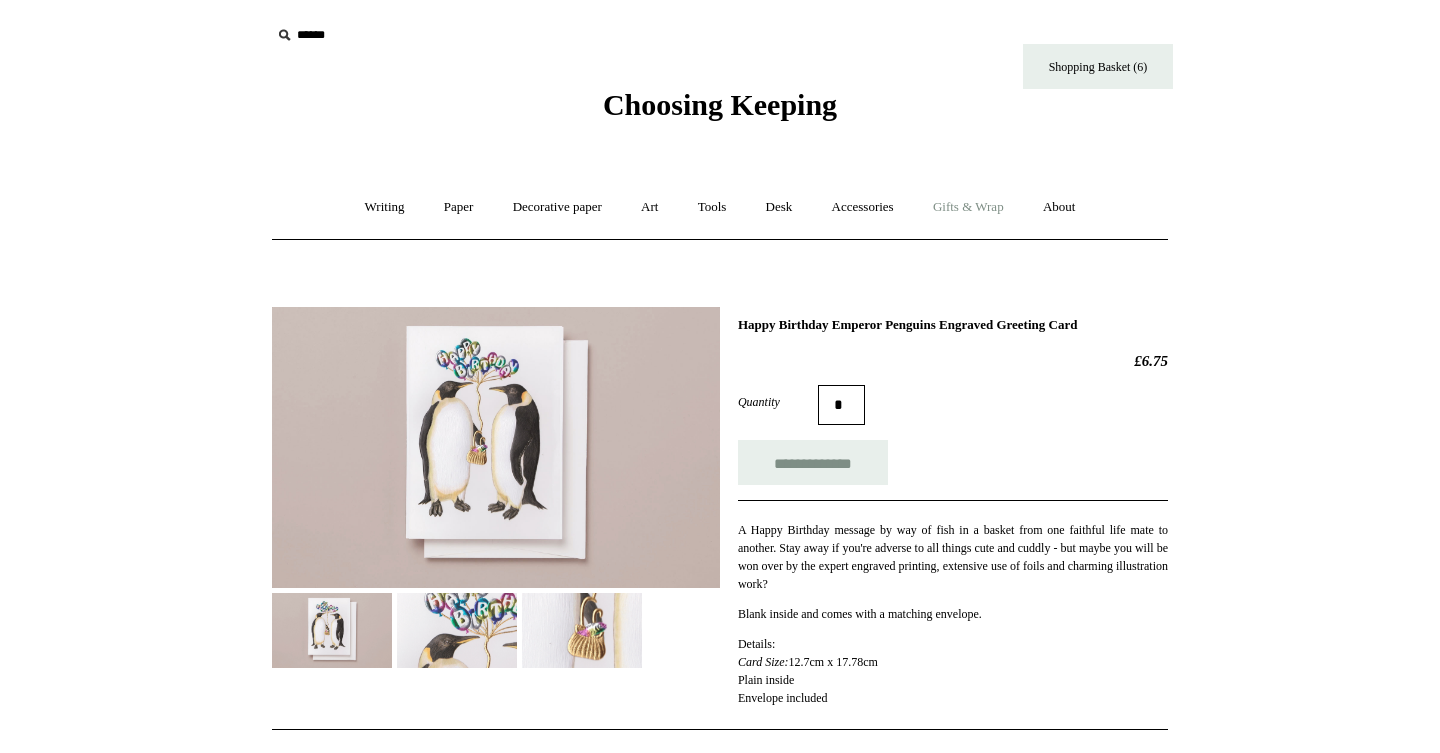 click on "Gifts & Wrap +" at bounding box center (968, 207) 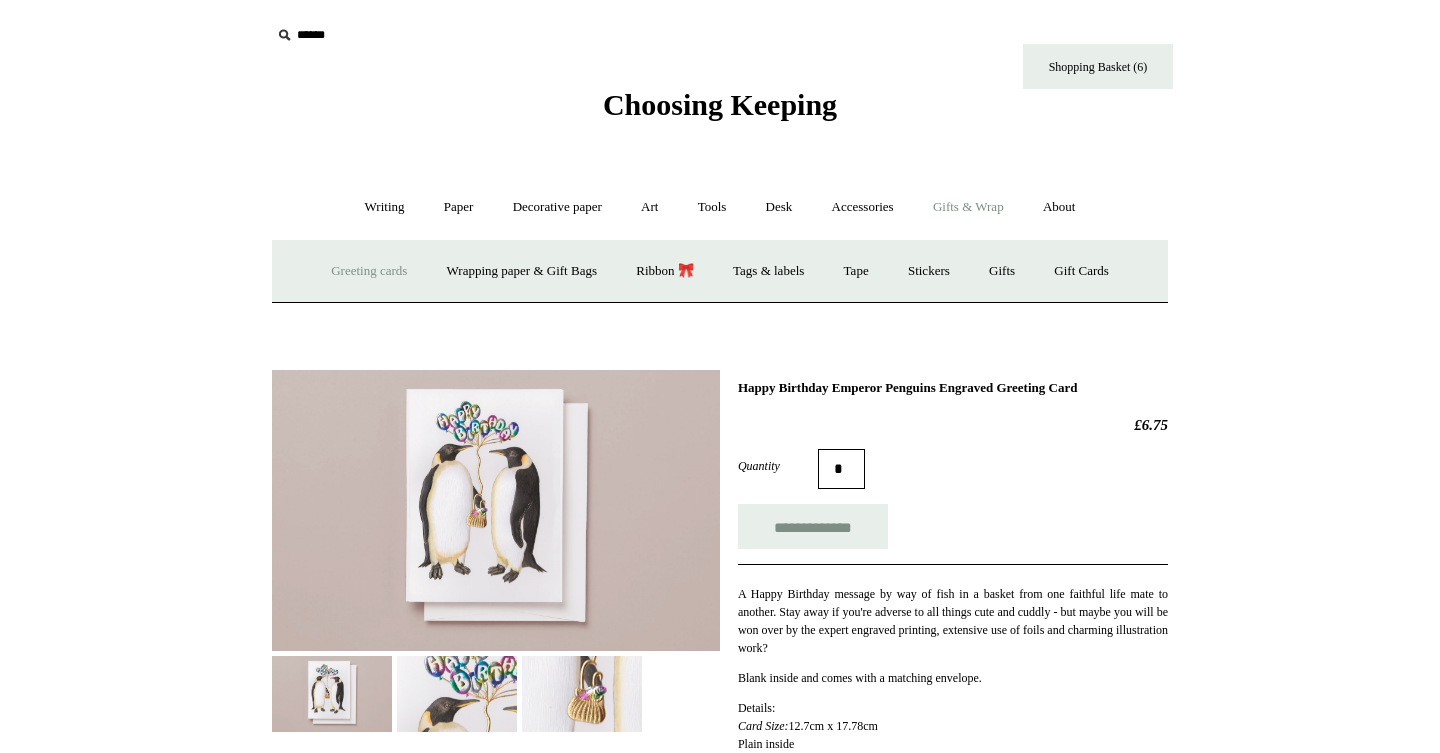 click on "Greeting cards +" at bounding box center [369, 271] 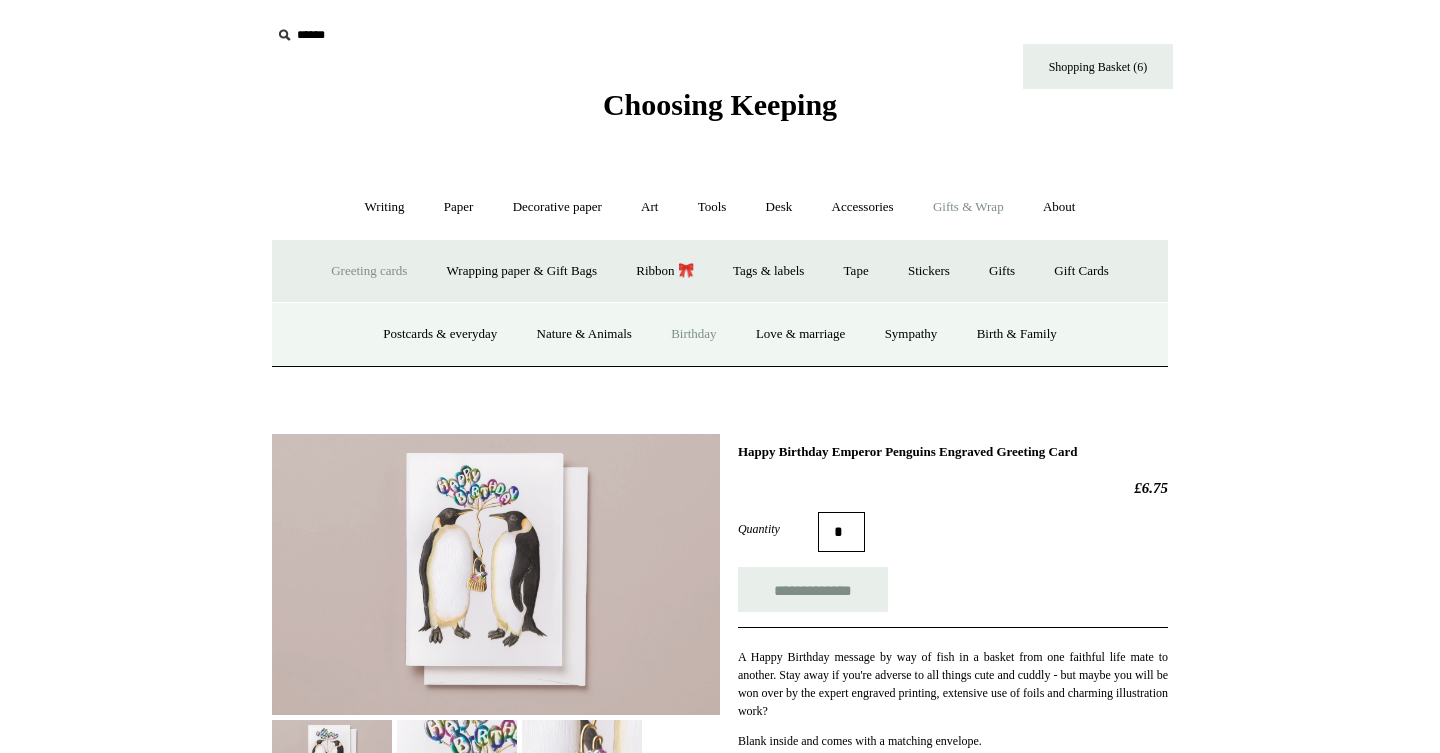 click on "Birthday" at bounding box center (694, 334) 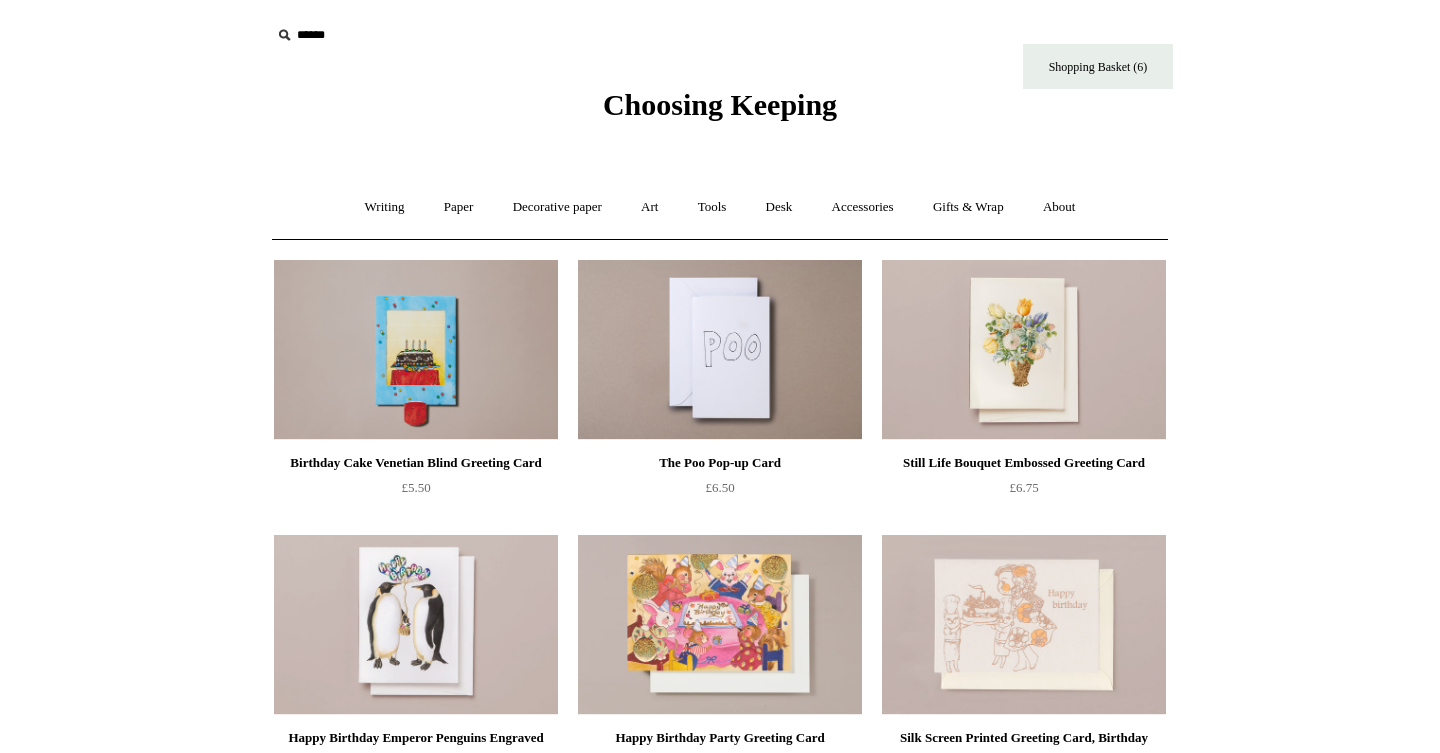 scroll, scrollTop: 0, scrollLeft: 0, axis: both 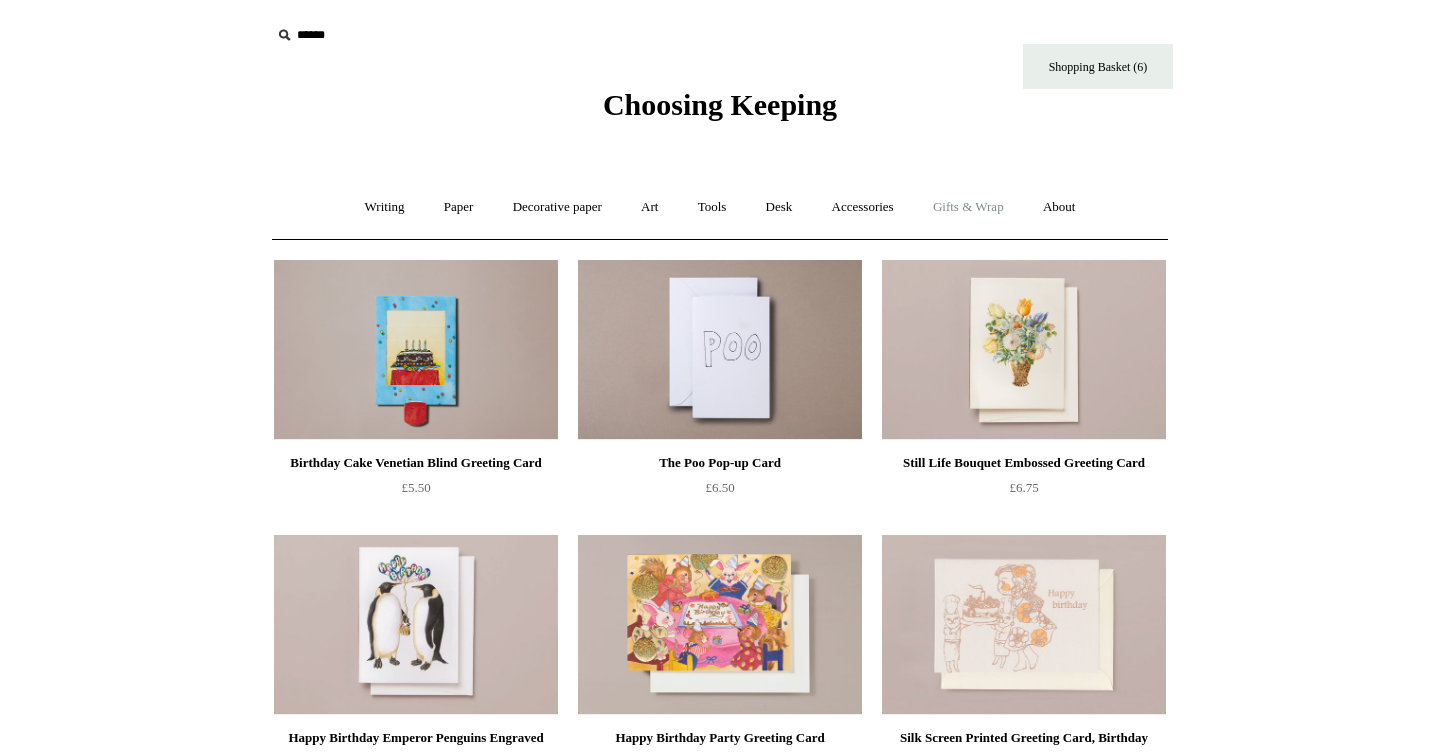 click on "Gifts & Wrap +" at bounding box center (968, 207) 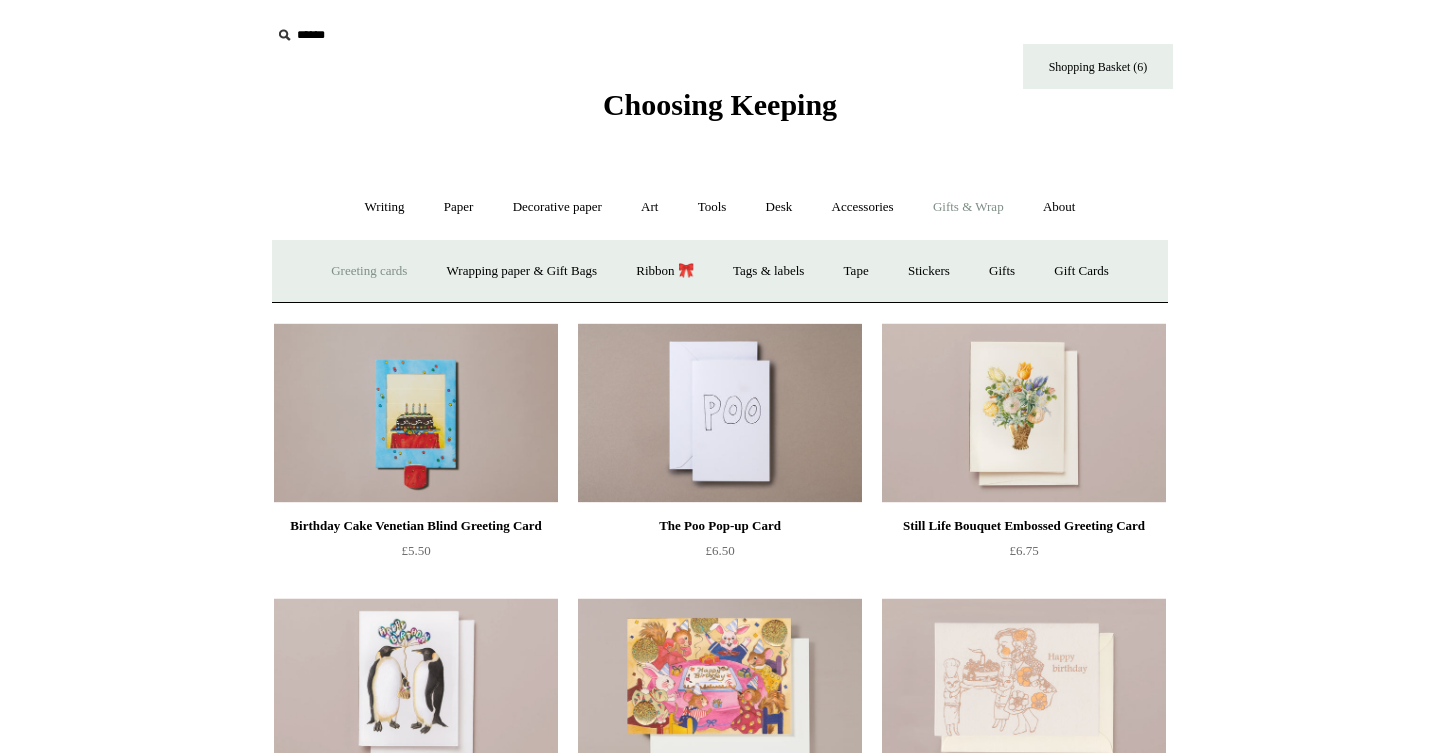 click on "Greeting cards +" at bounding box center (369, 271) 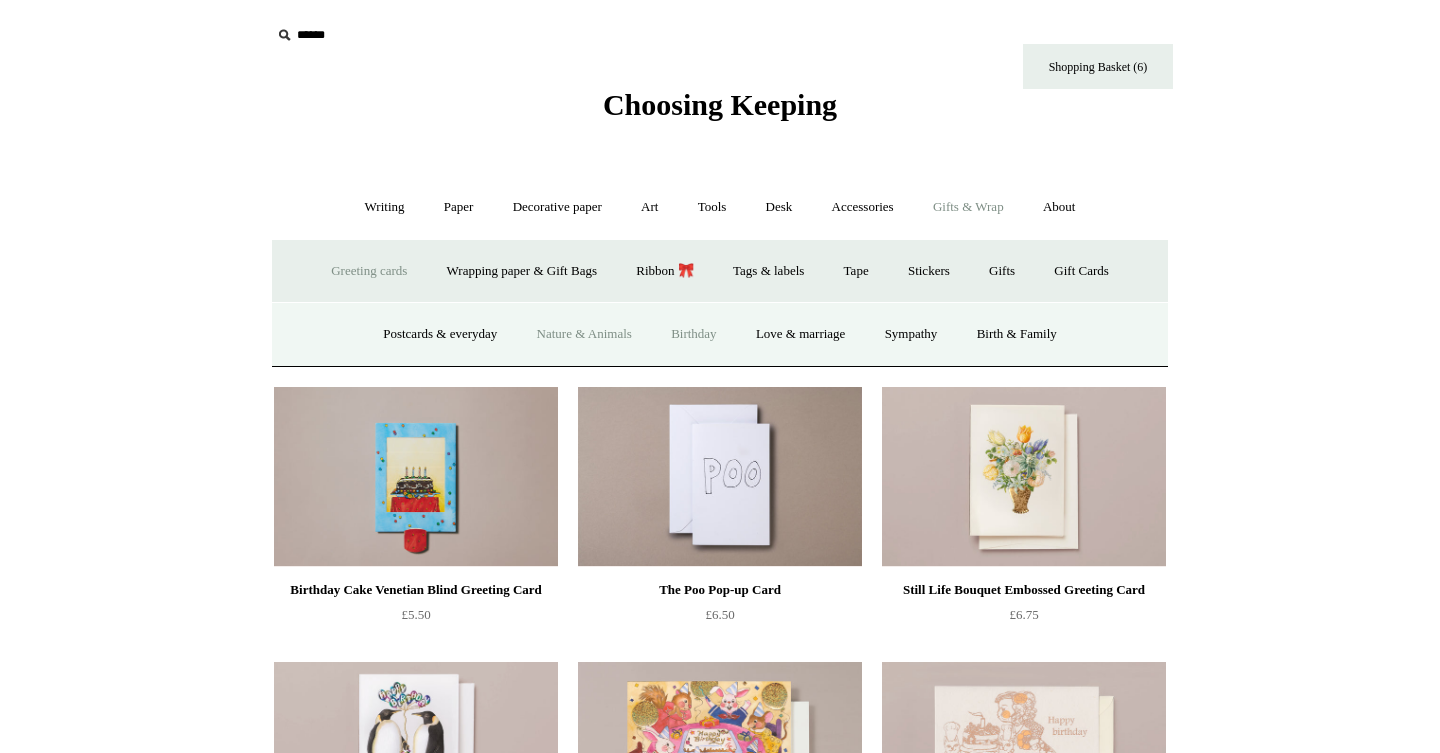 click on "Nature & Animals" at bounding box center (584, 334) 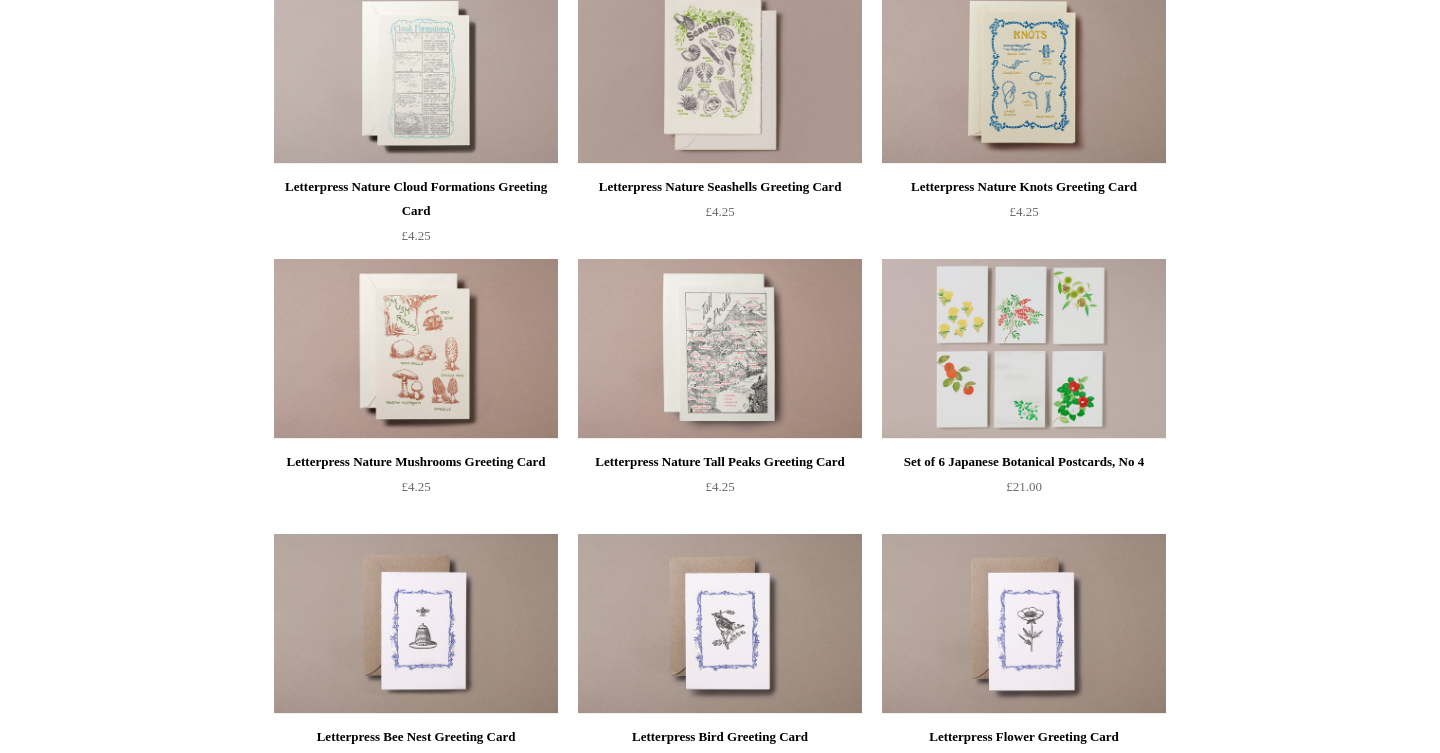 scroll, scrollTop: 1931, scrollLeft: 0, axis: vertical 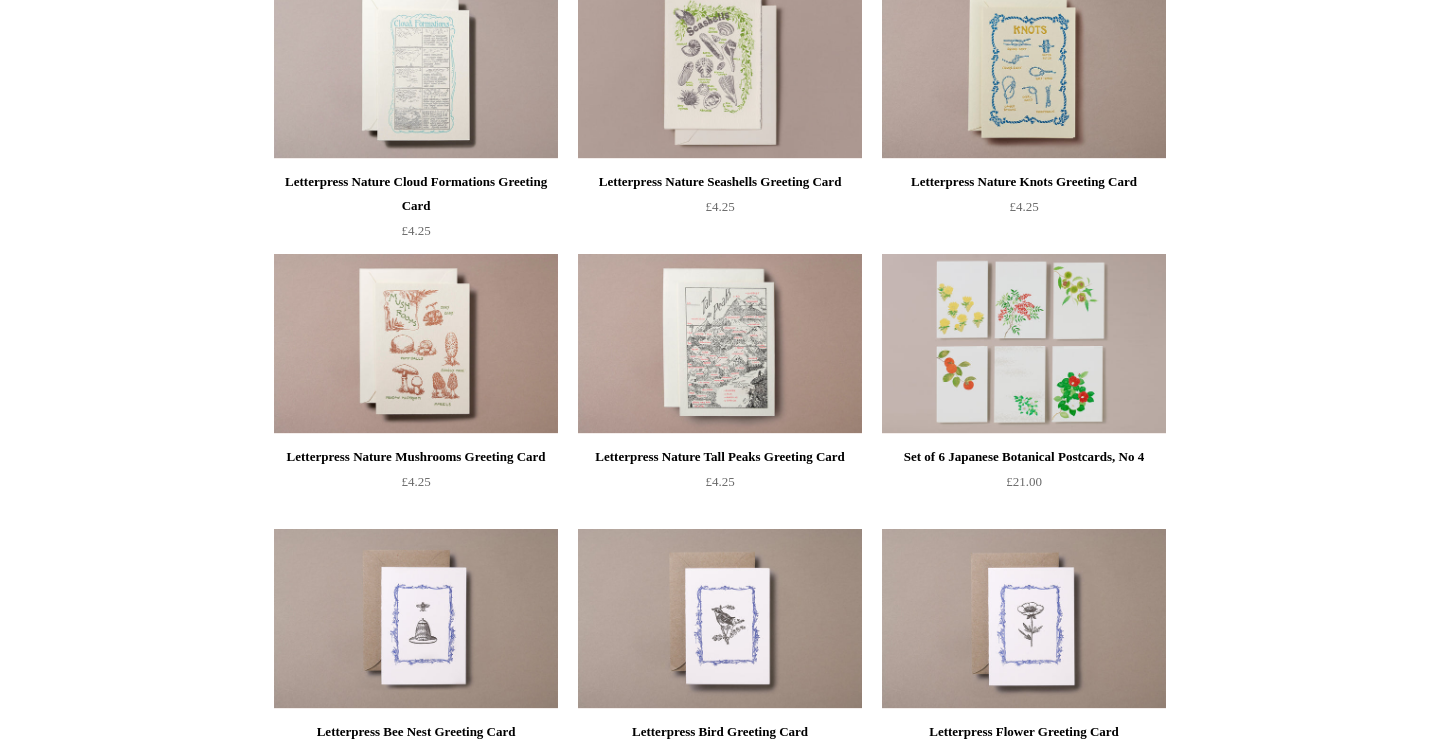 click at bounding box center [720, 344] 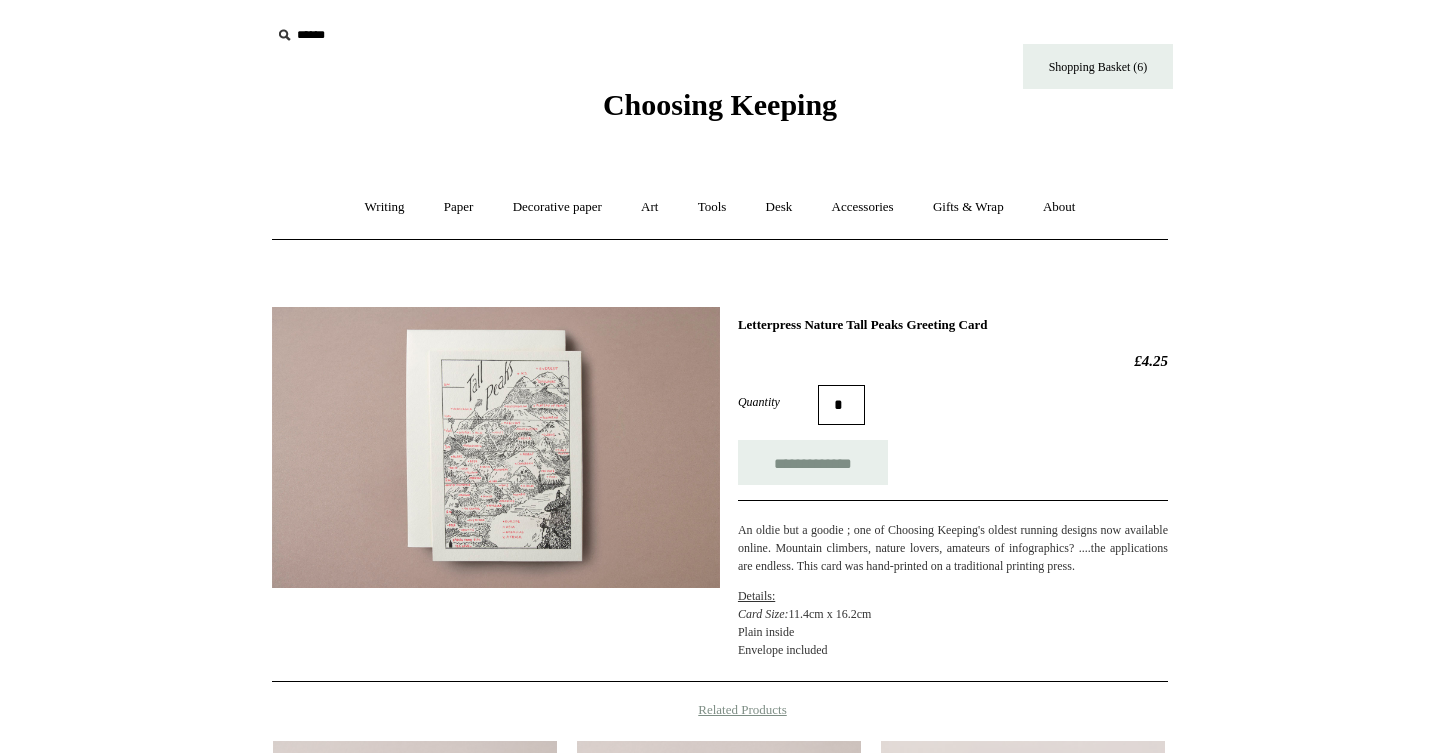 scroll, scrollTop: 0, scrollLeft: 0, axis: both 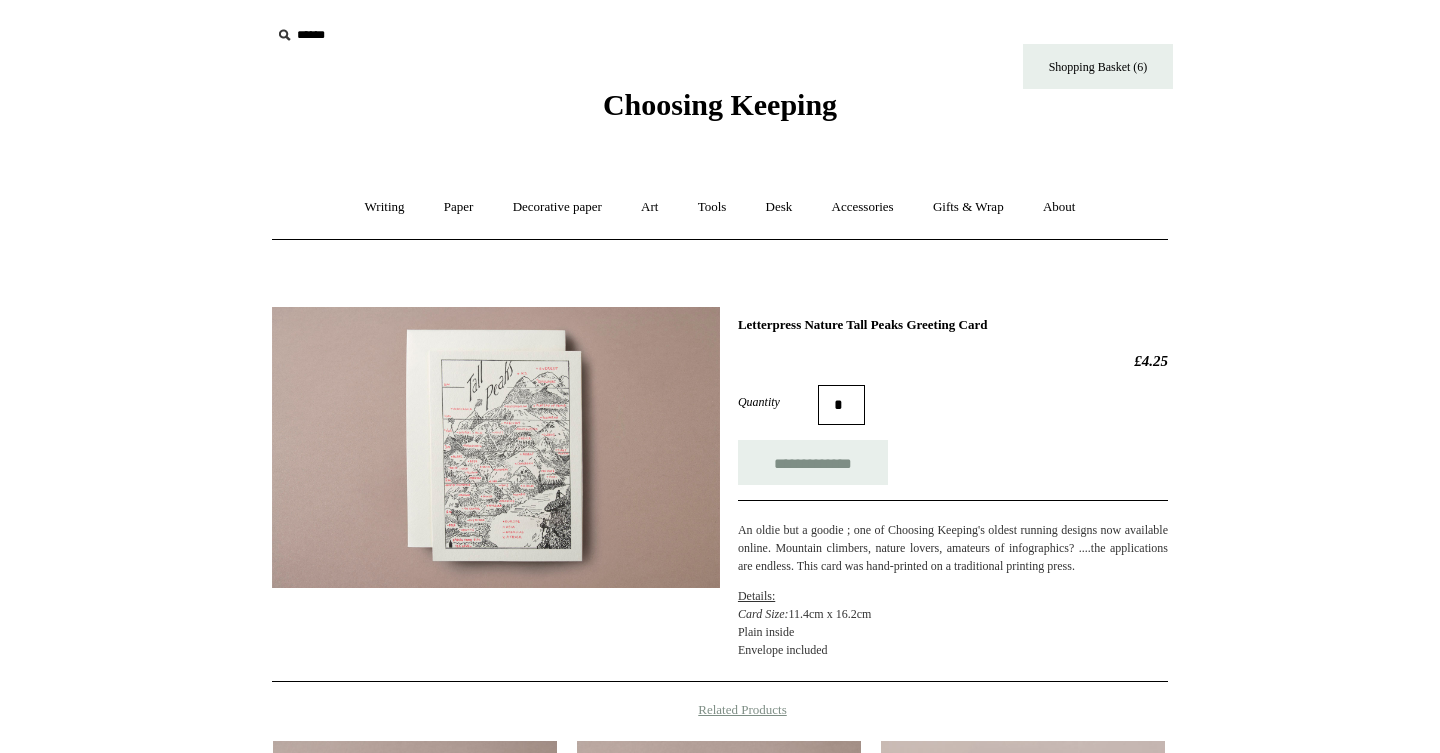 click at bounding box center [496, 447] 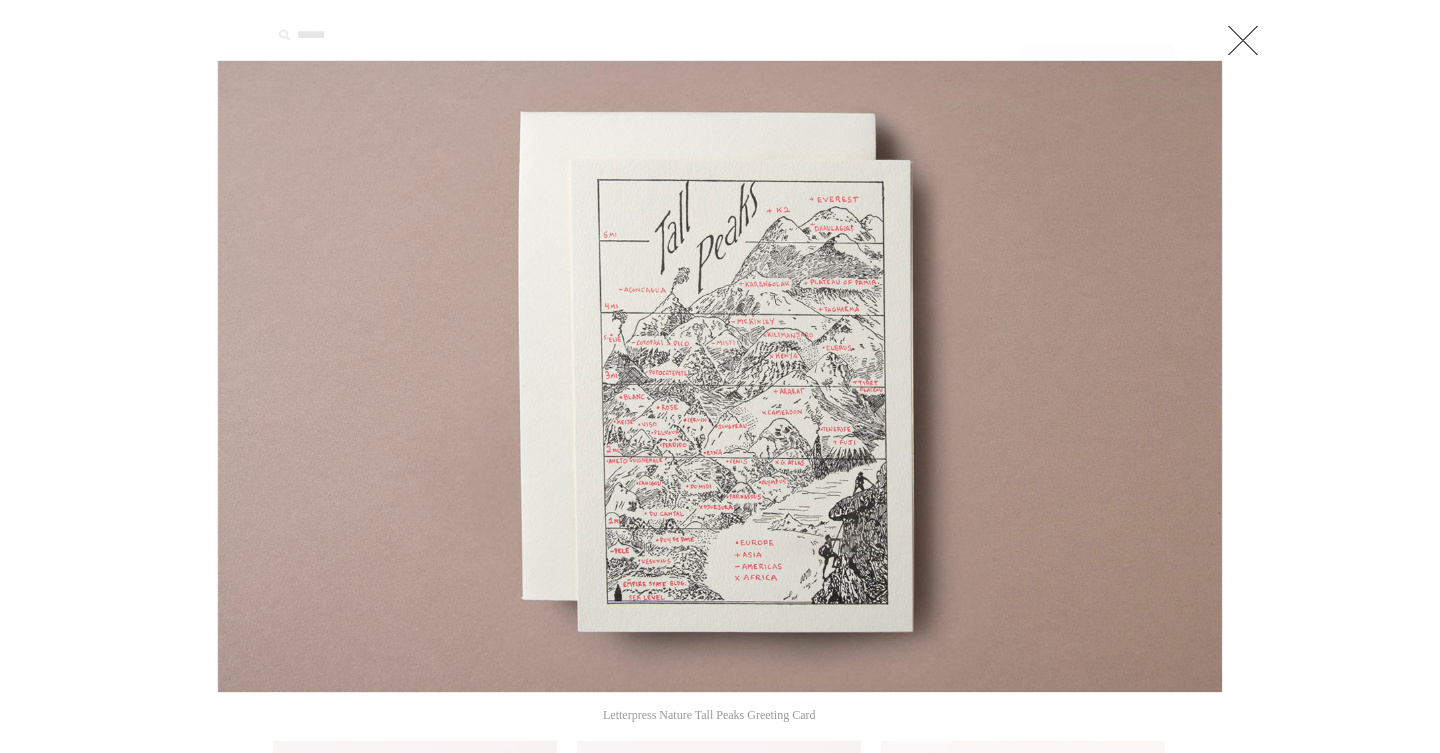 click at bounding box center (720, 376) 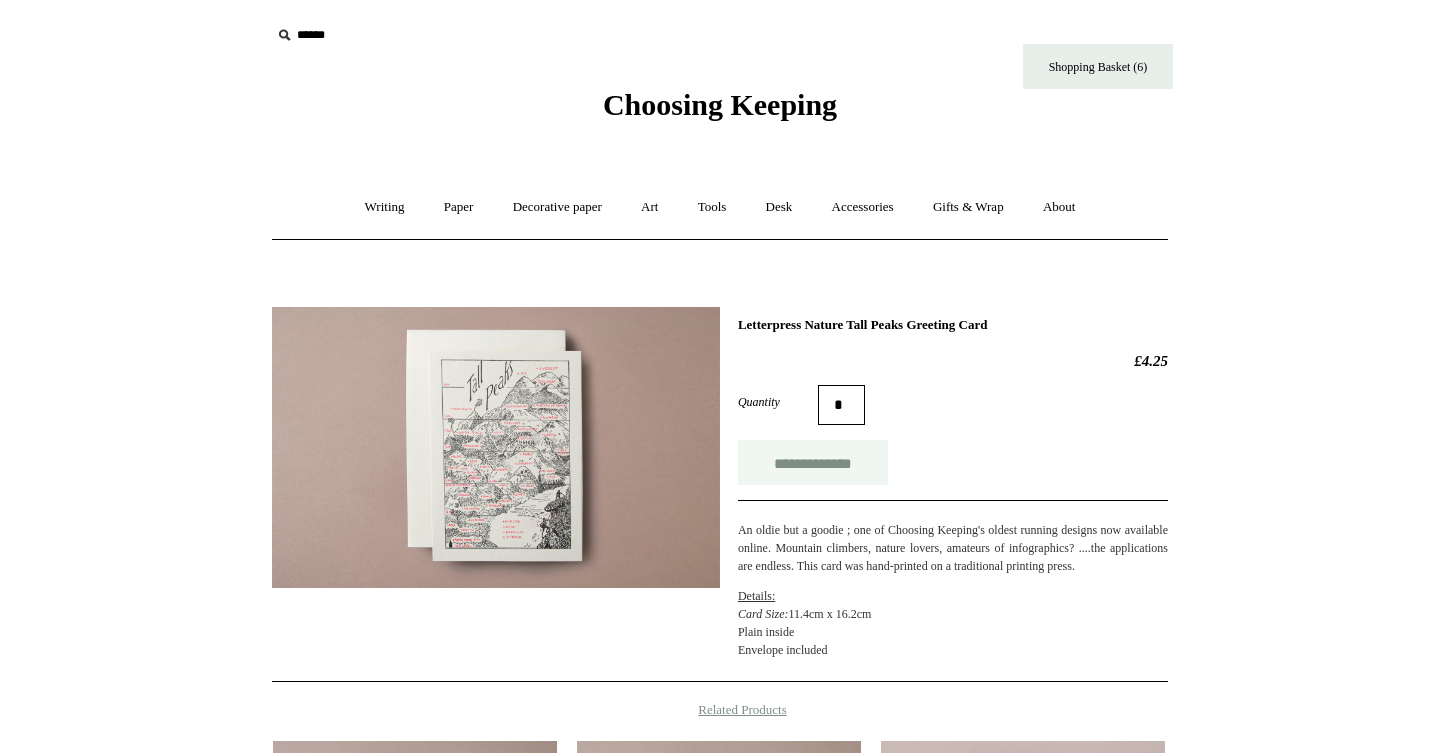 click on "**********" at bounding box center [813, 462] 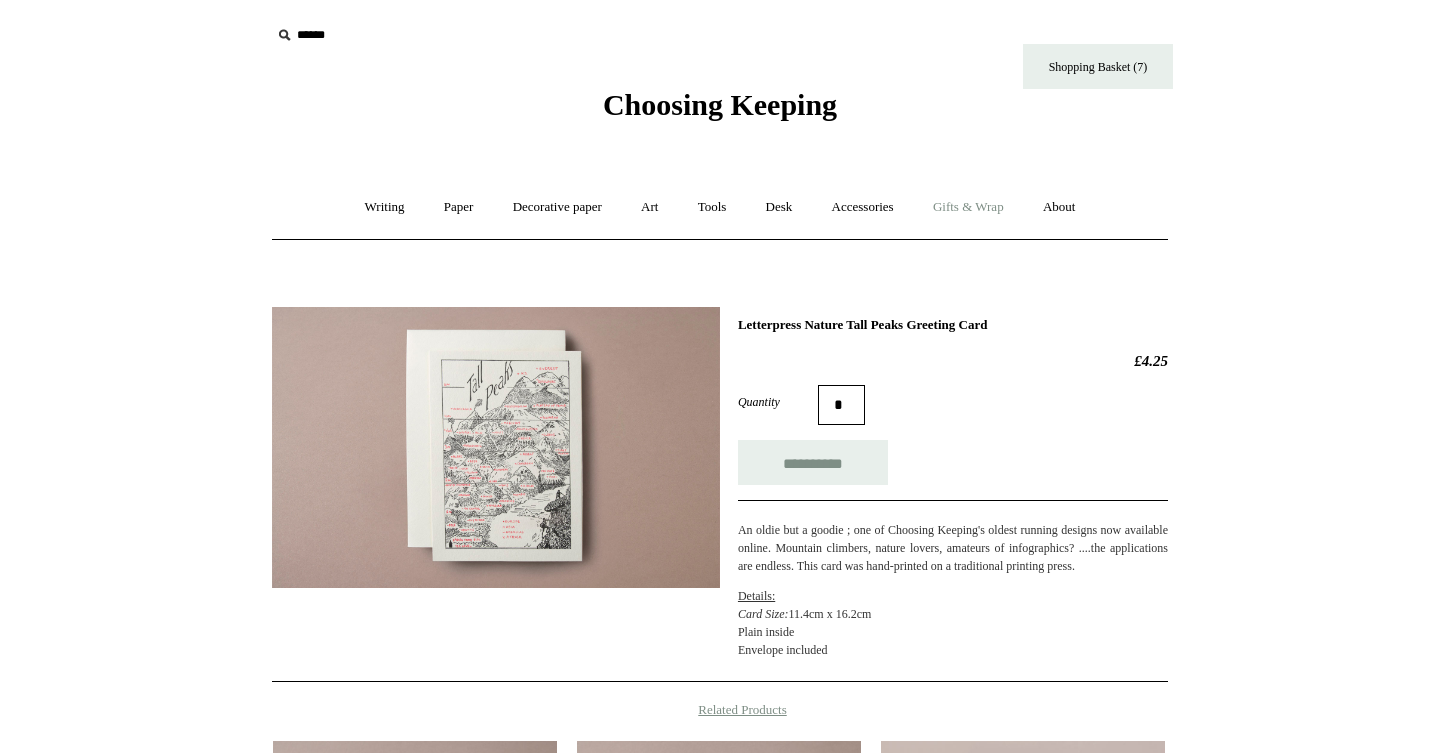 click on "Gifts & Wrap +" at bounding box center [968, 207] 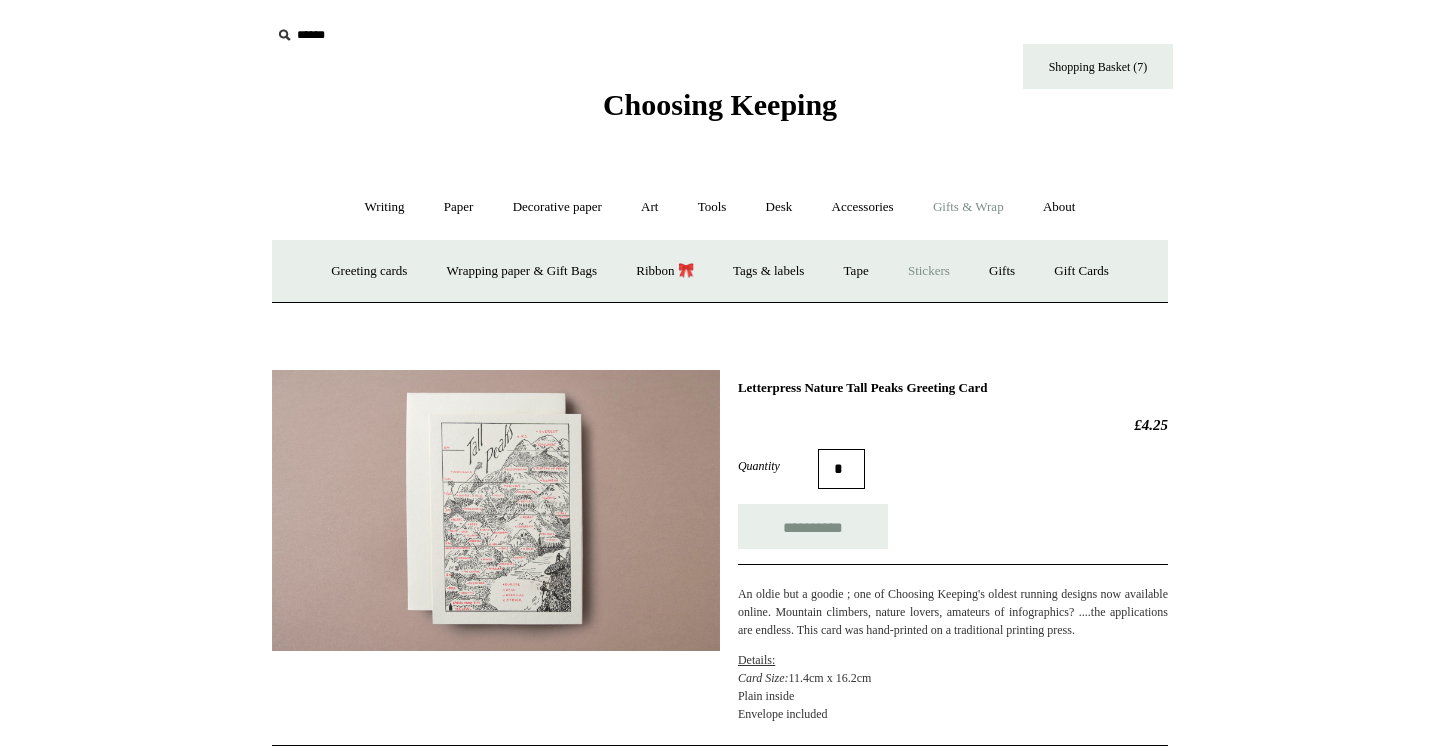 type on "**********" 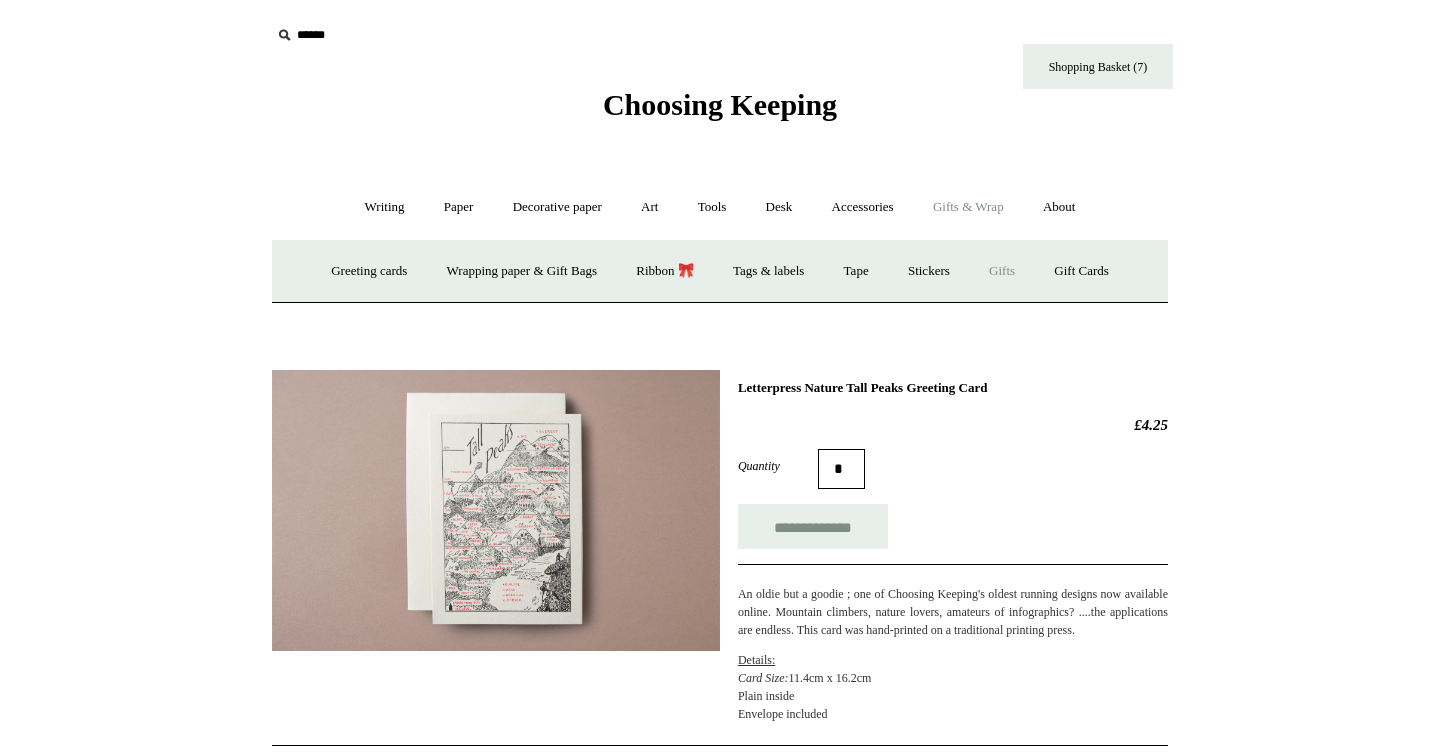 click on "Gifts +" at bounding box center (1002, 271) 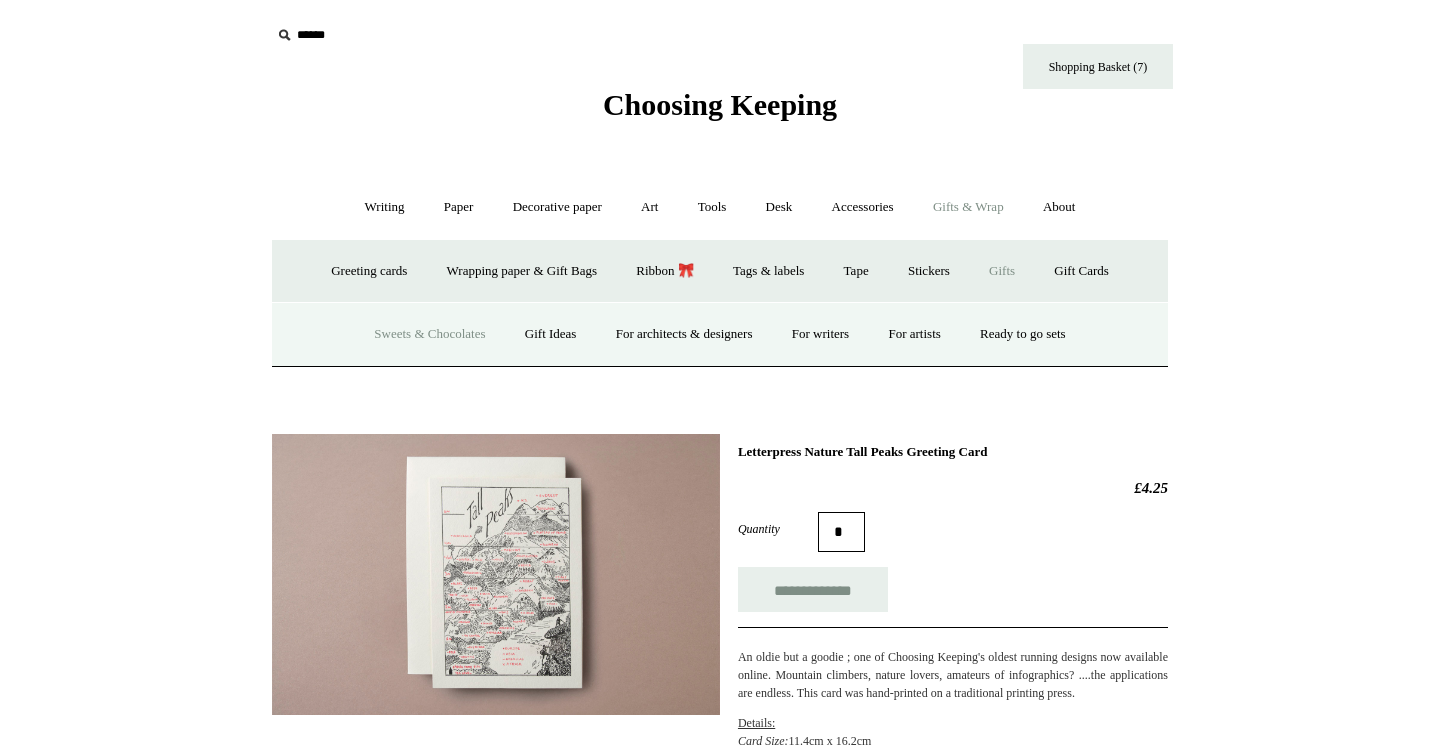 click on "Sweets & Chocolates" at bounding box center [429, 334] 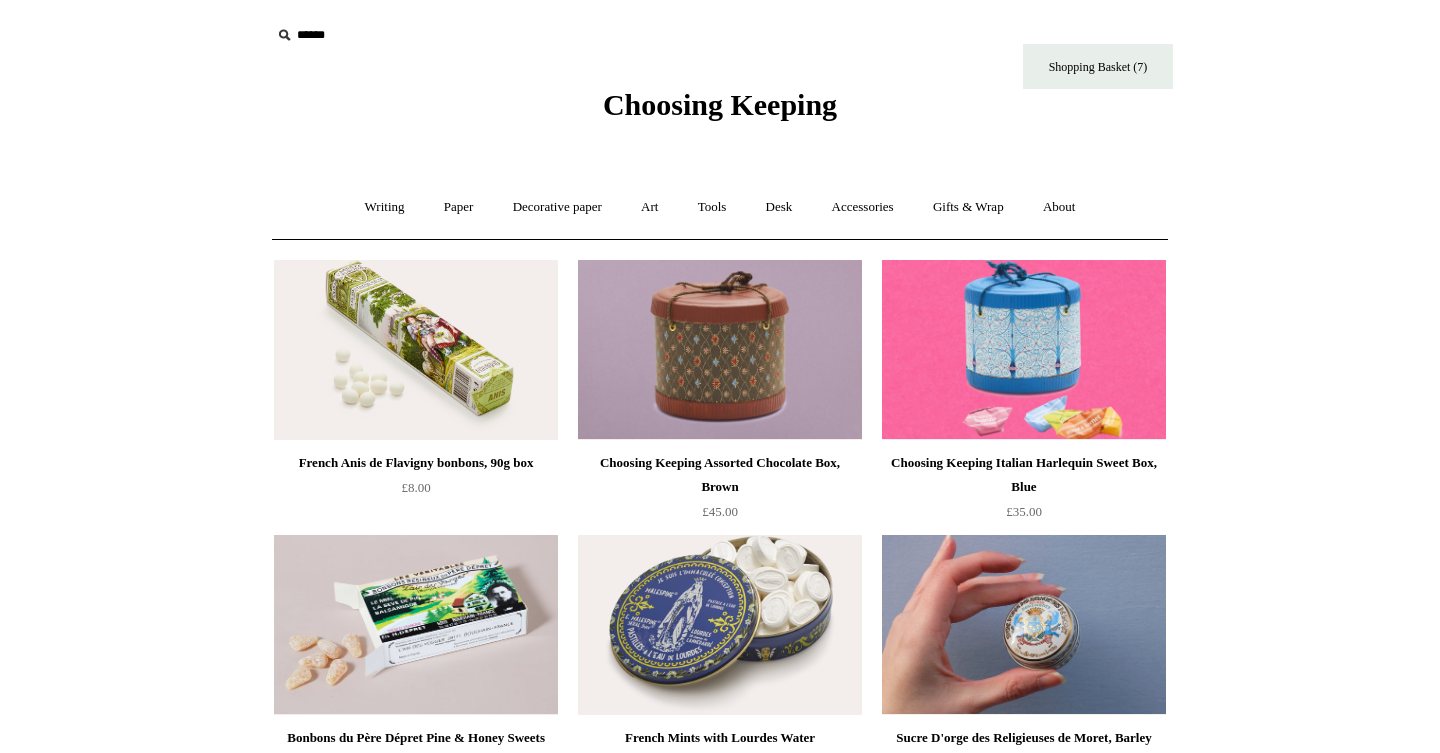 scroll, scrollTop: 0, scrollLeft: 0, axis: both 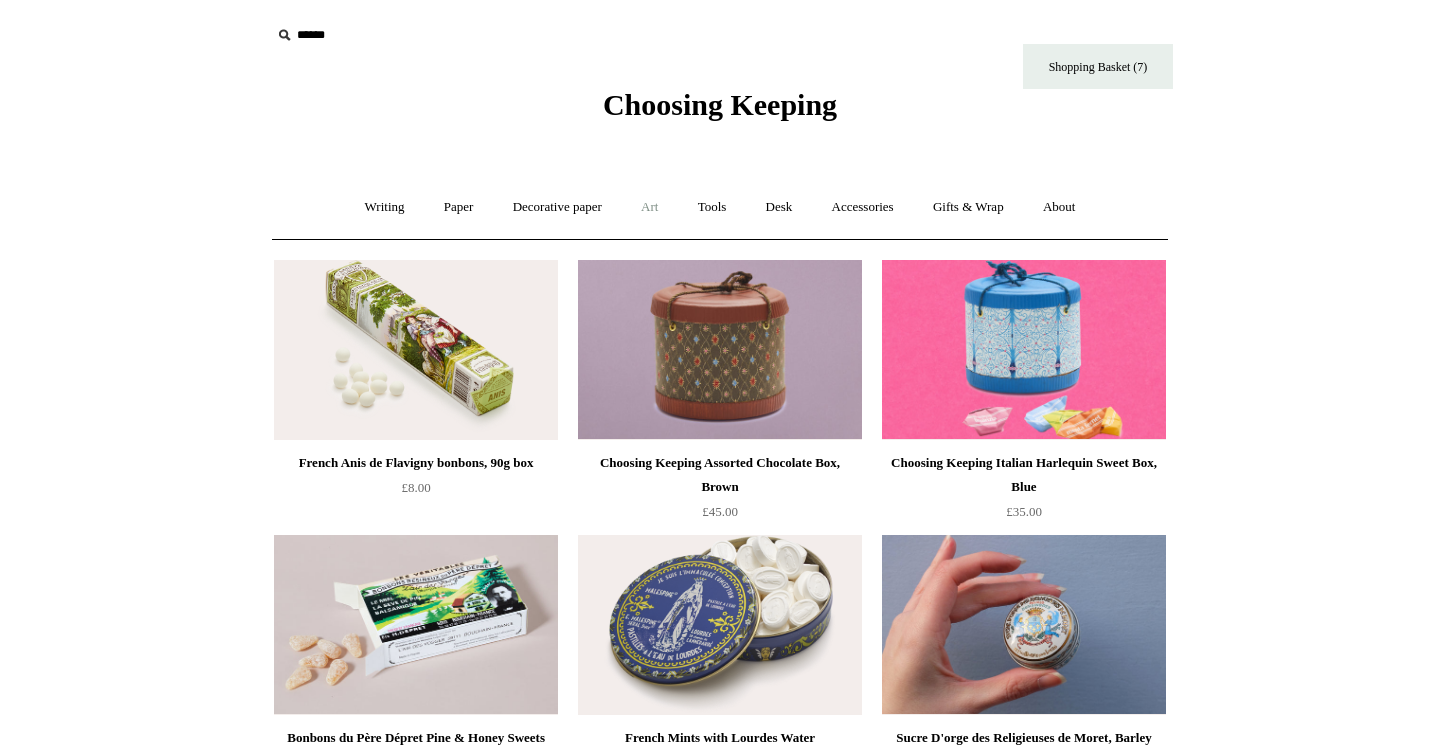click on "Art +" at bounding box center (649, 207) 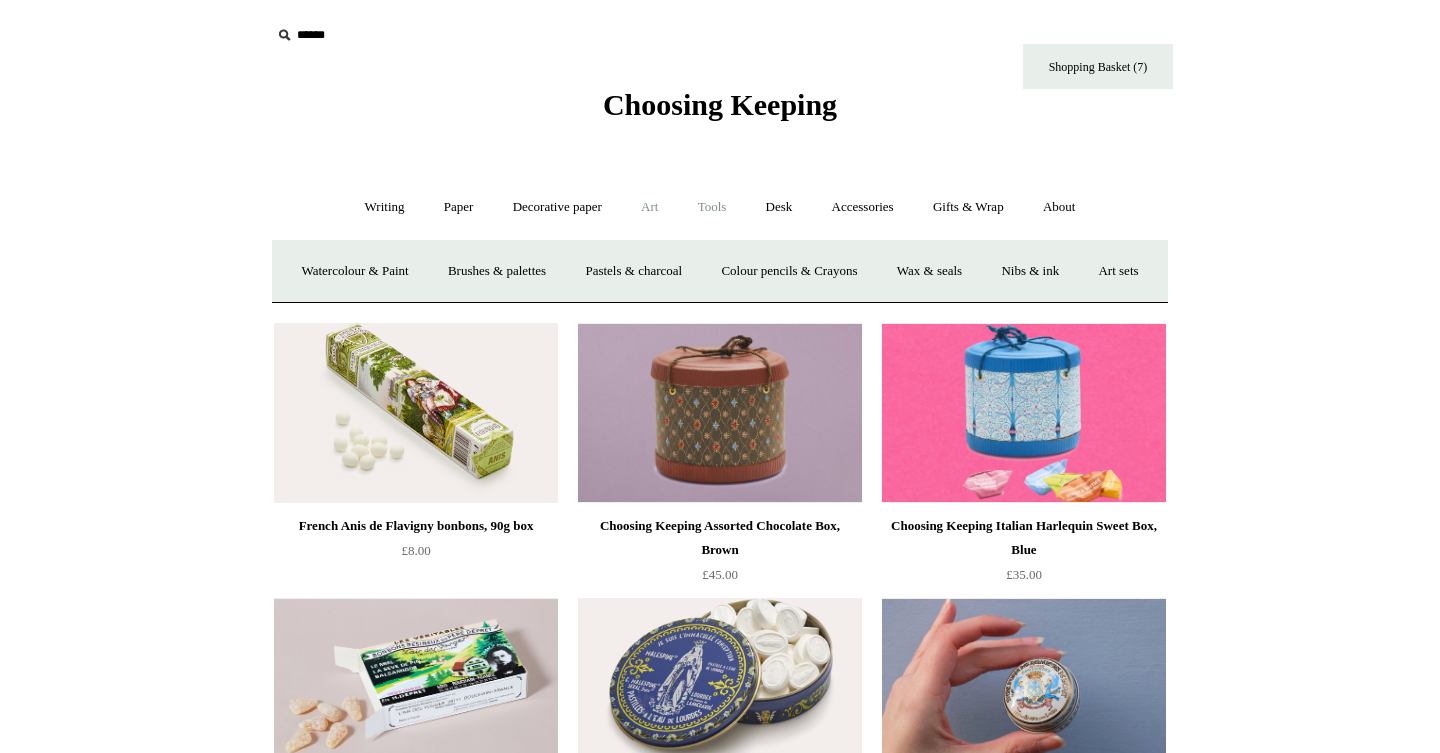click on "Tools +" at bounding box center [712, 207] 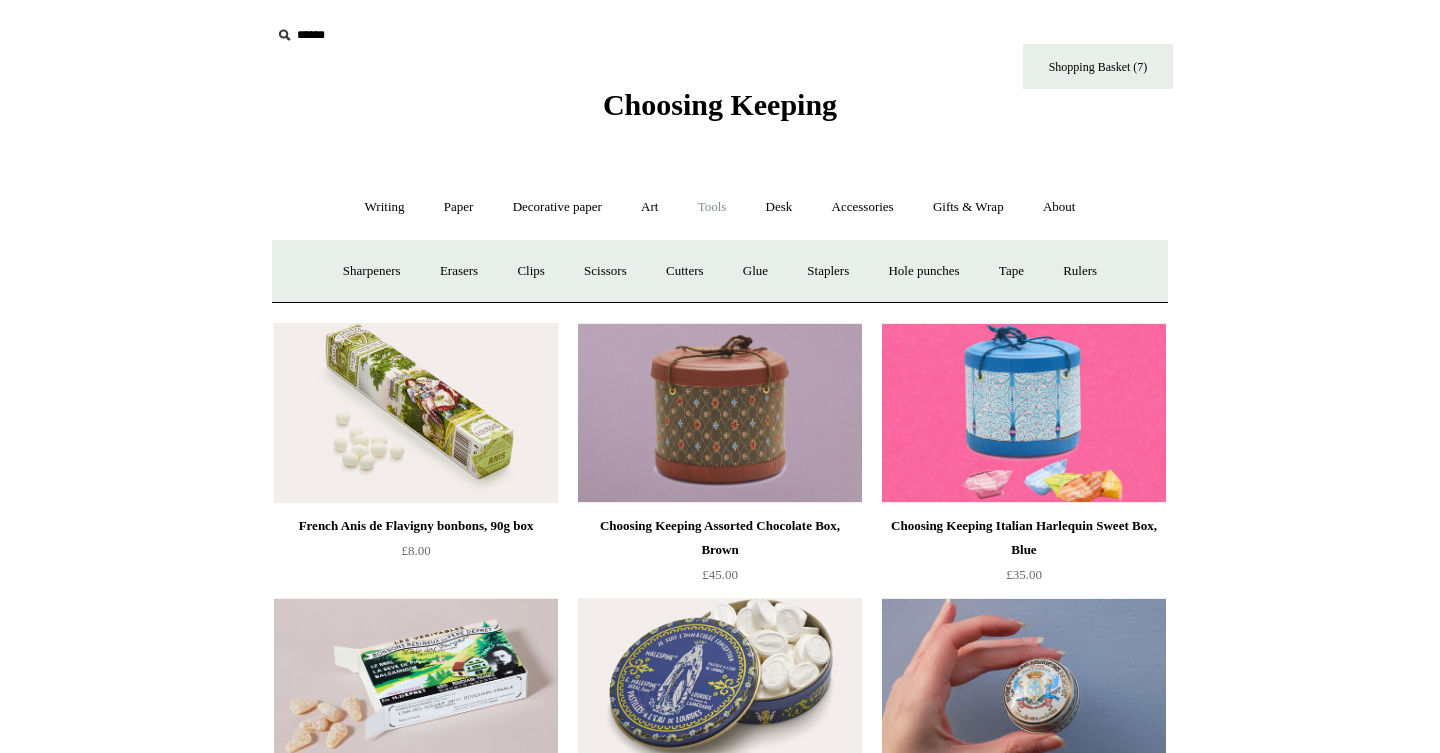 scroll, scrollTop: 0, scrollLeft: 0, axis: both 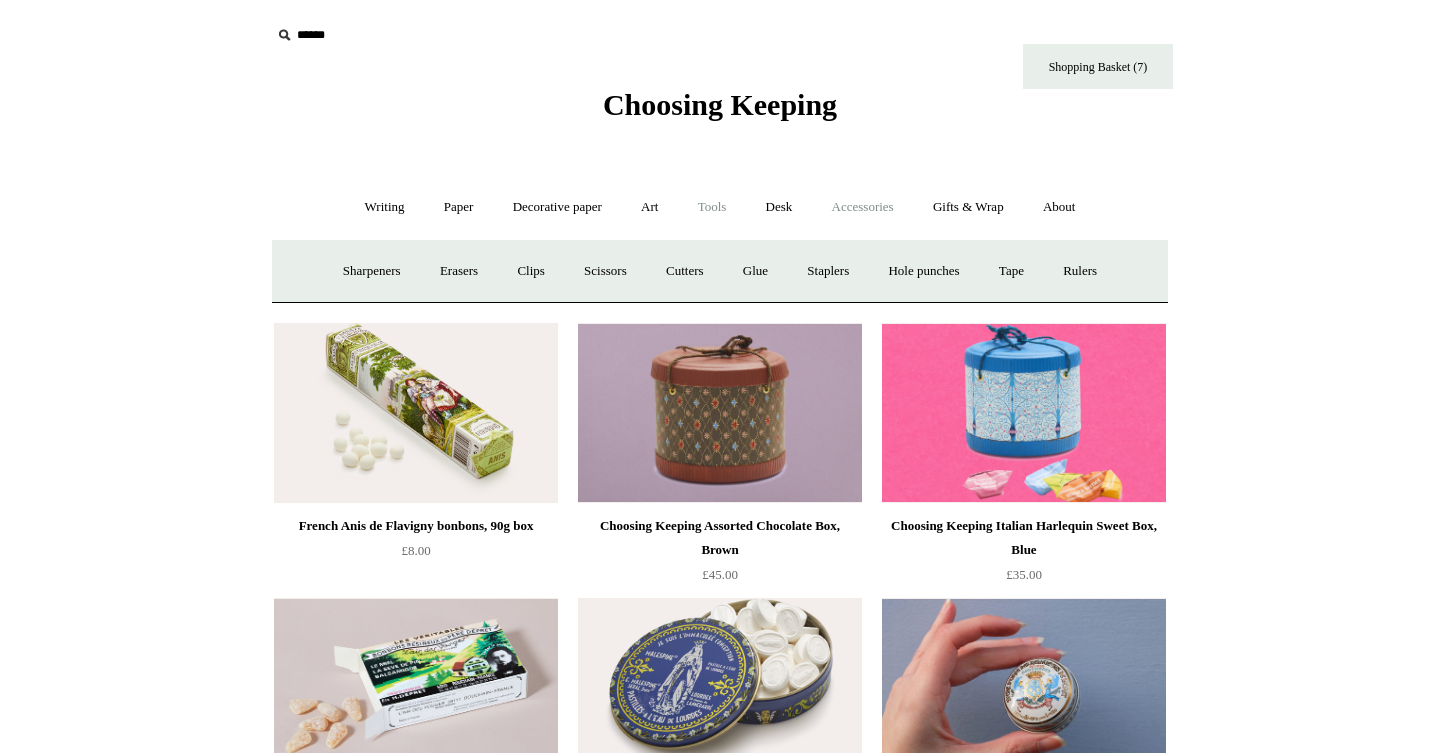 click on "Accessories +" at bounding box center [863, 207] 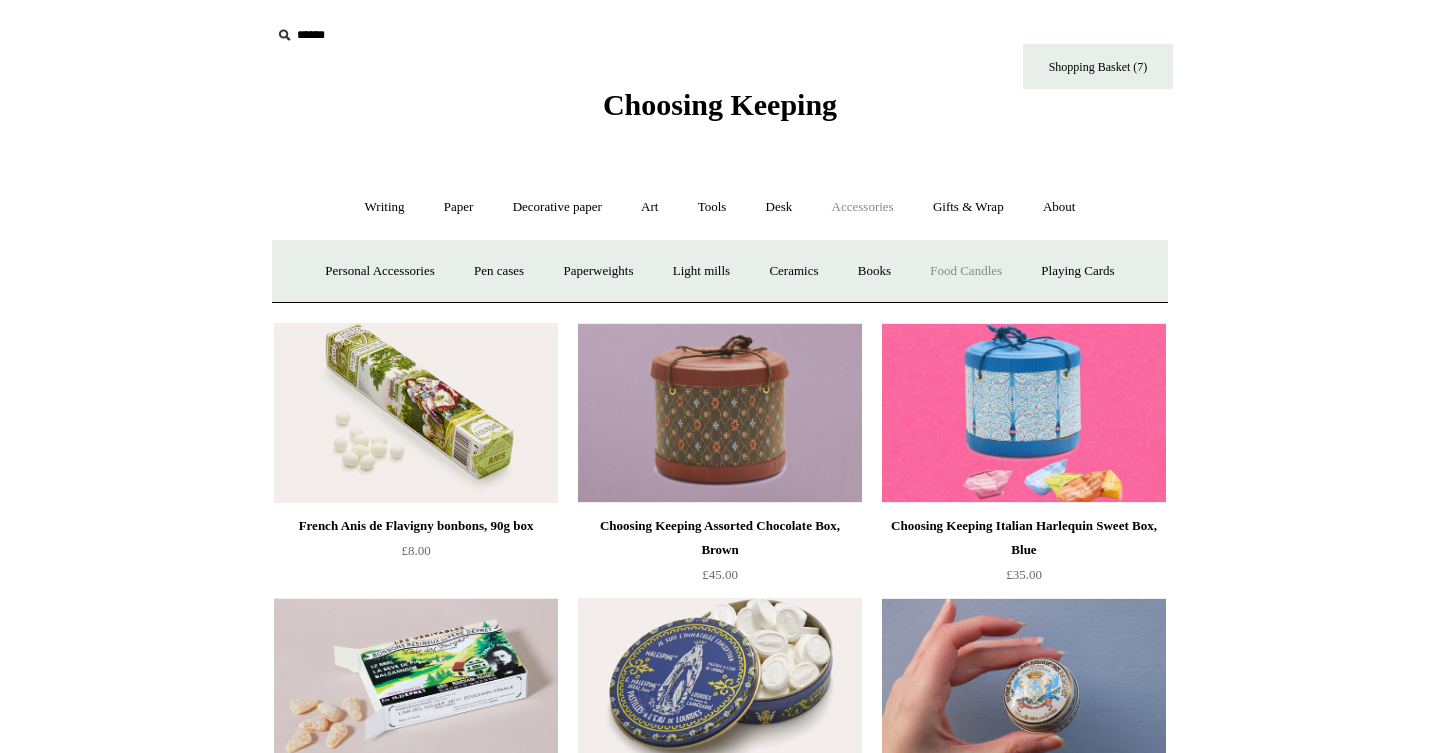 click on "Food Candles" at bounding box center (966, 271) 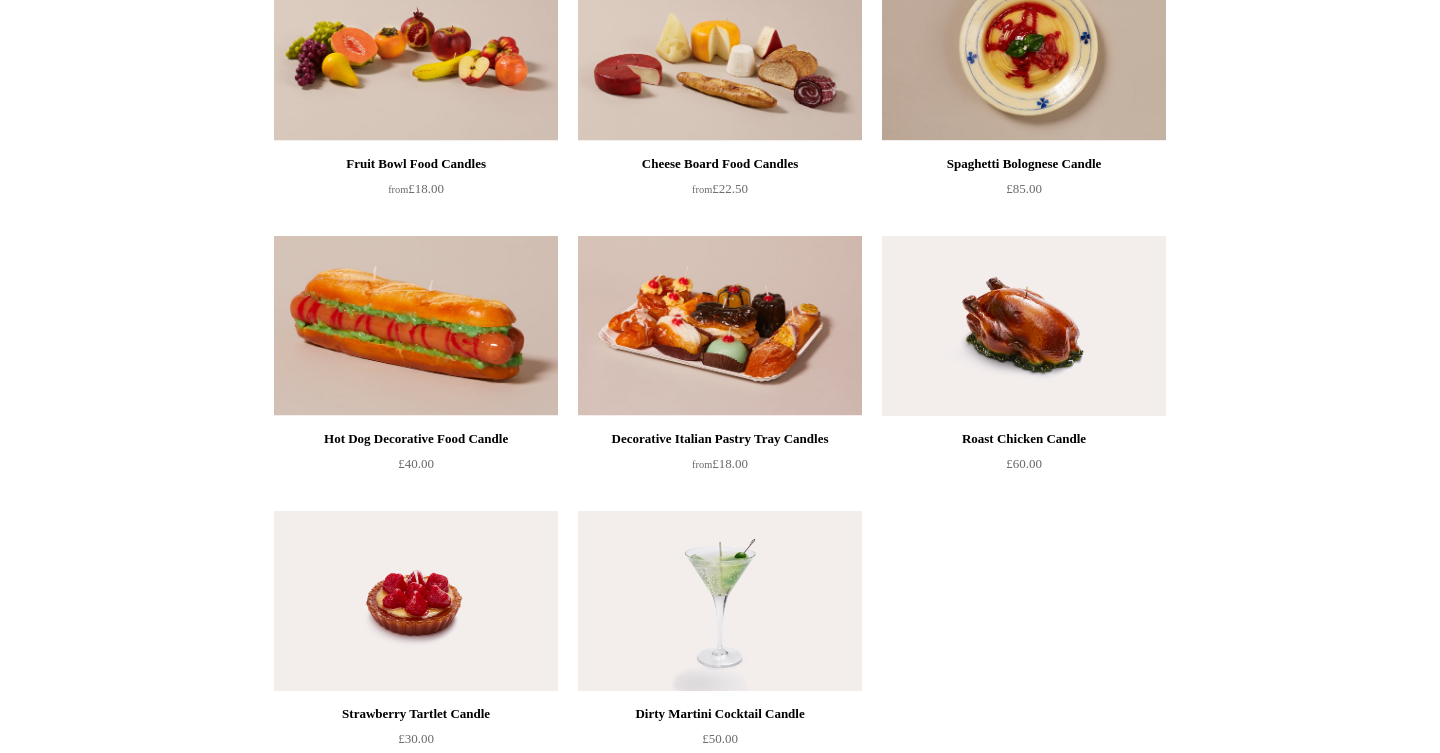 scroll, scrollTop: 302, scrollLeft: 0, axis: vertical 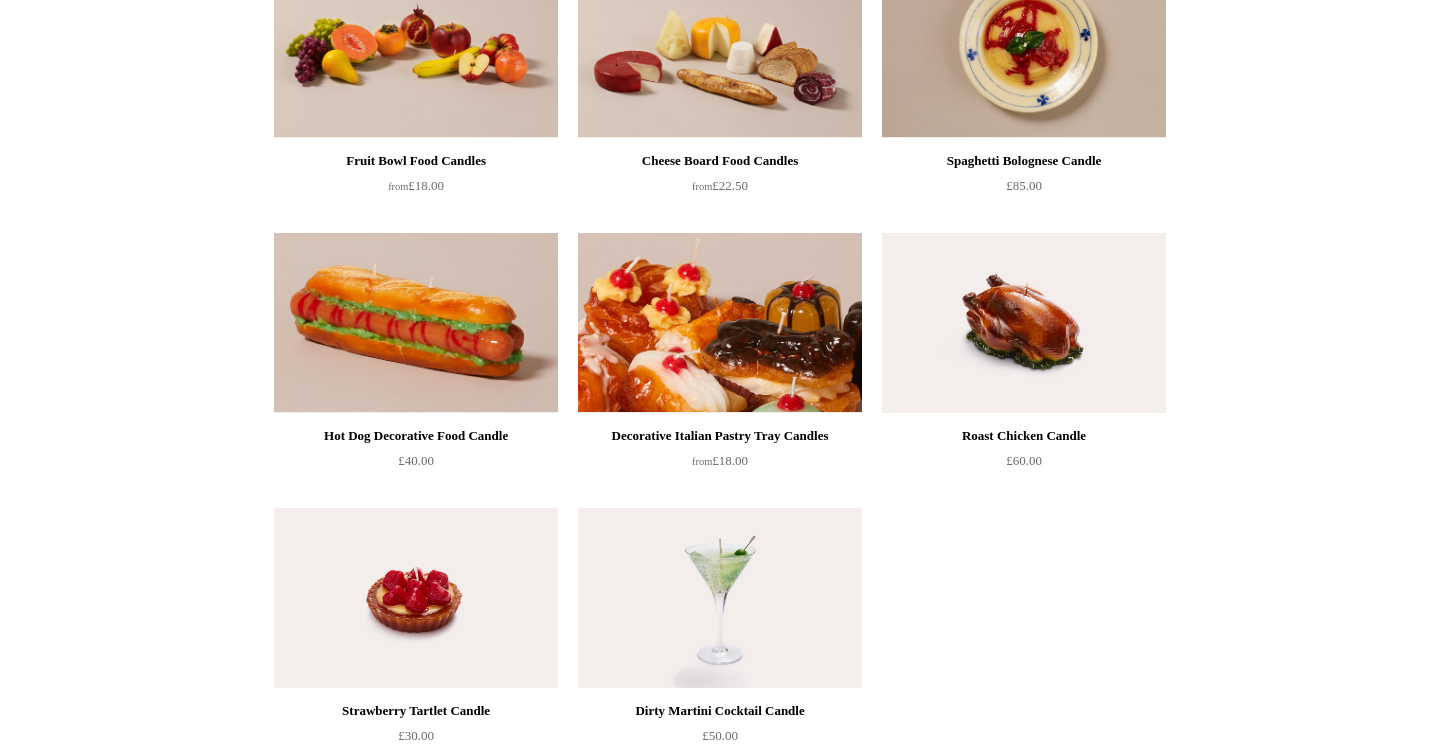 click at bounding box center (720, 323) 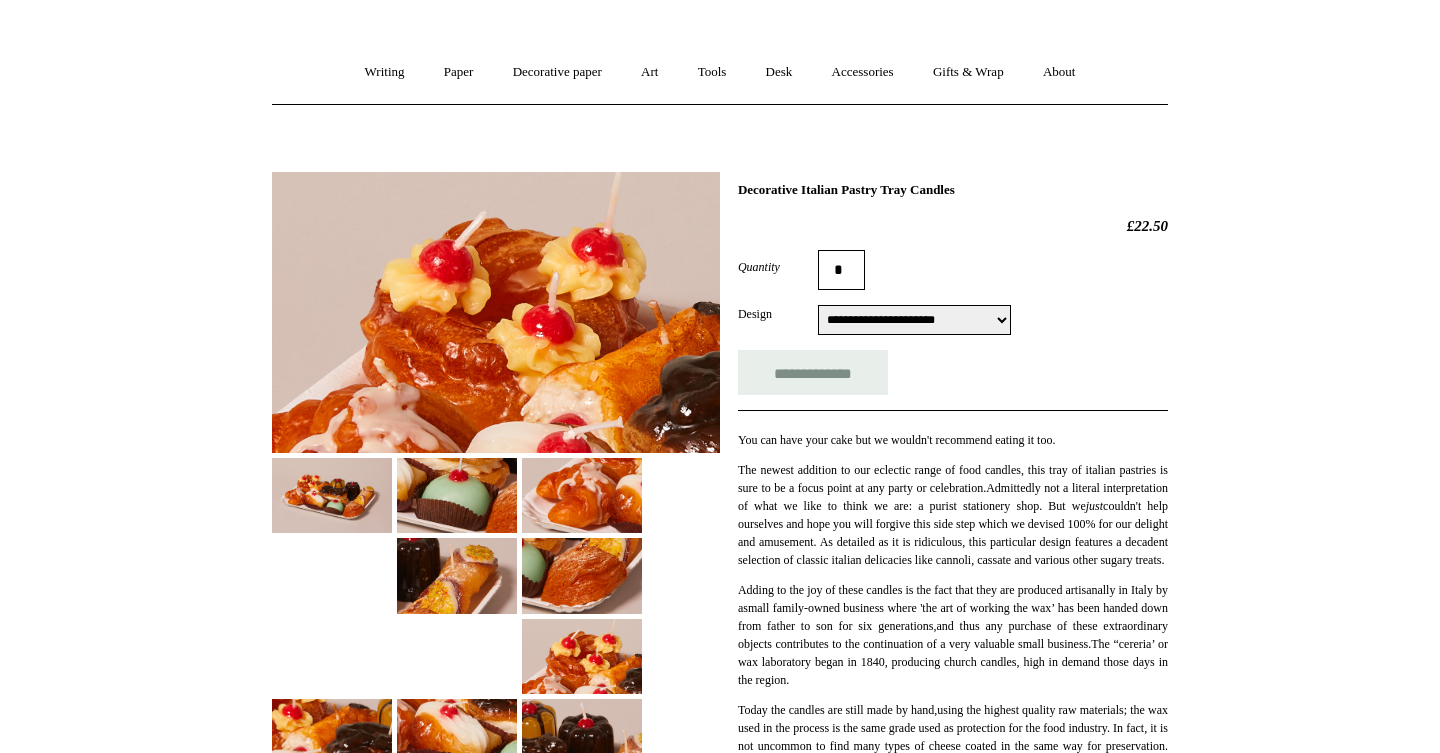 scroll, scrollTop: 136, scrollLeft: 0, axis: vertical 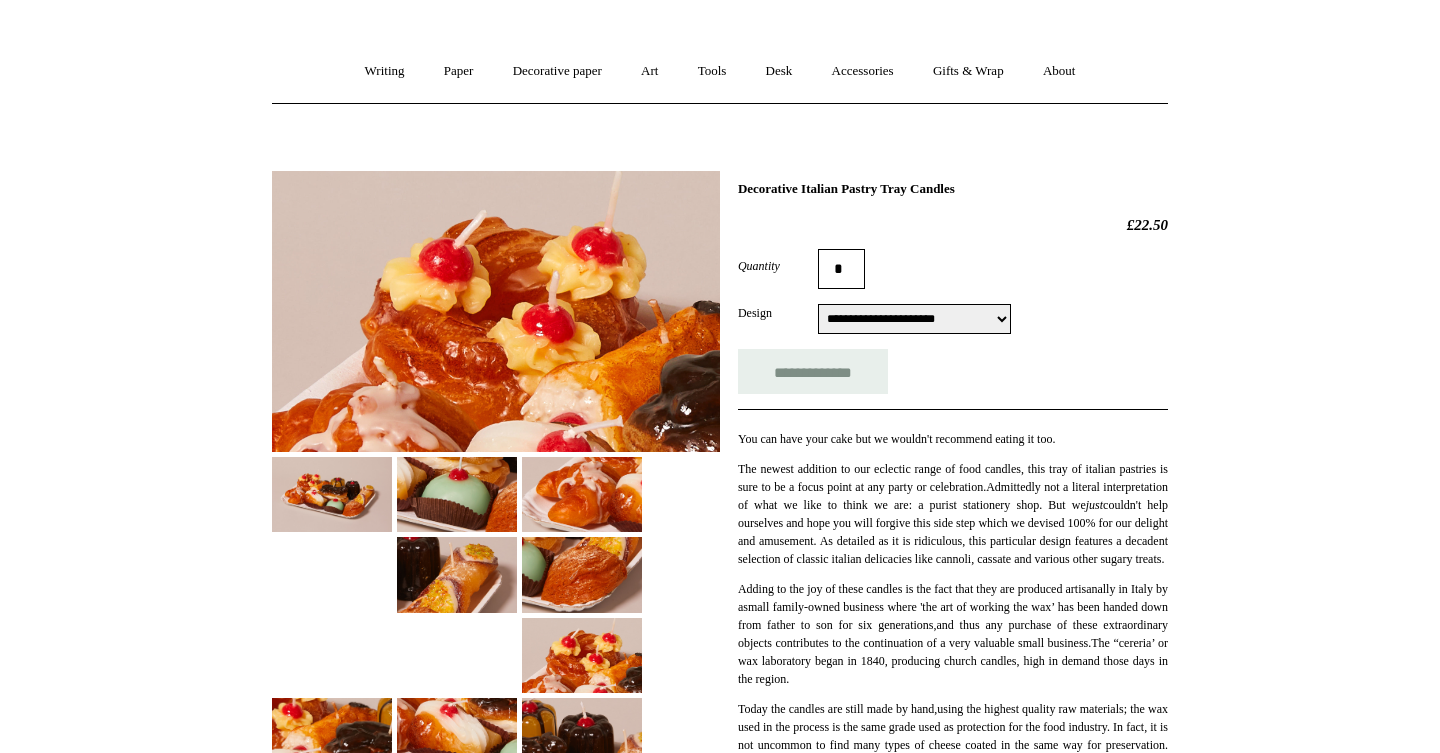 click at bounding box center [457, 494] 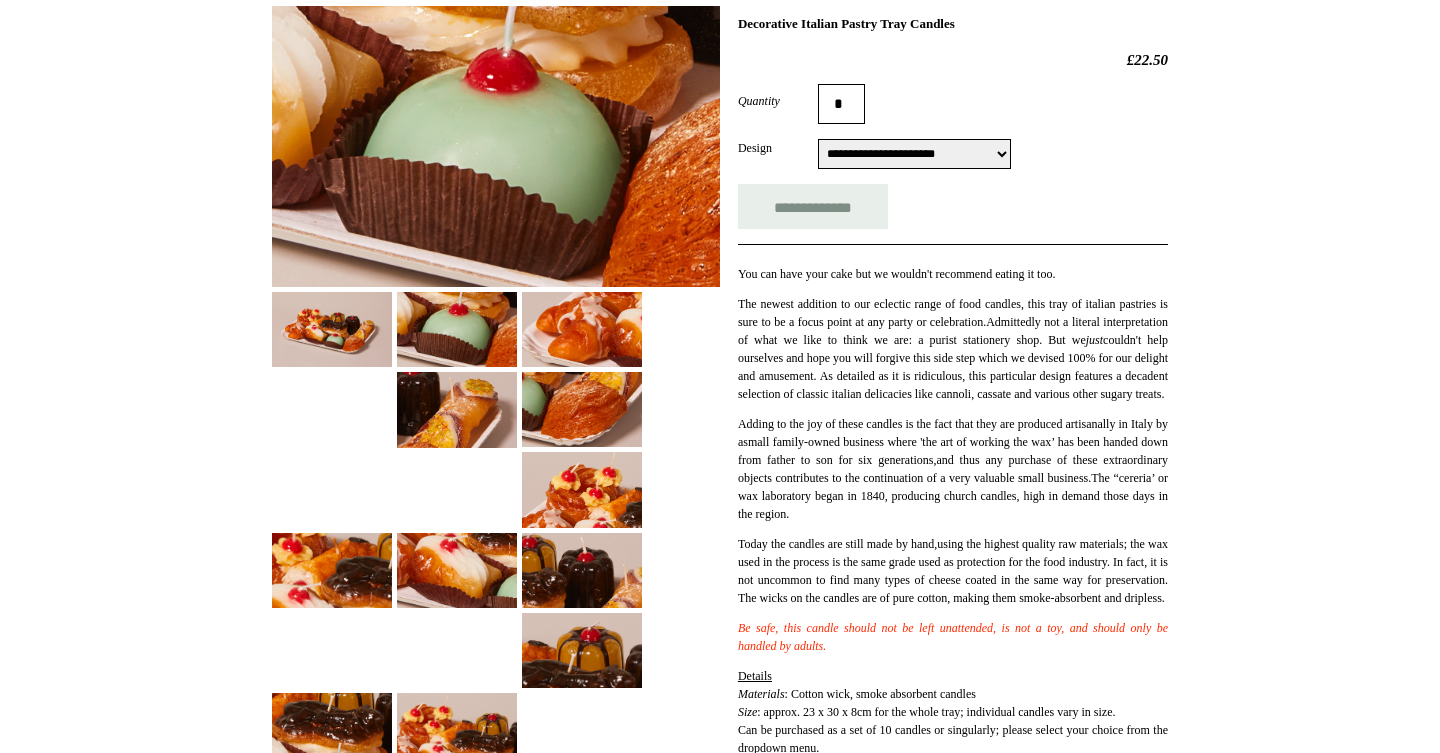 scroll, scrollTop: 304, scrollLeft: 0, axis: vertical 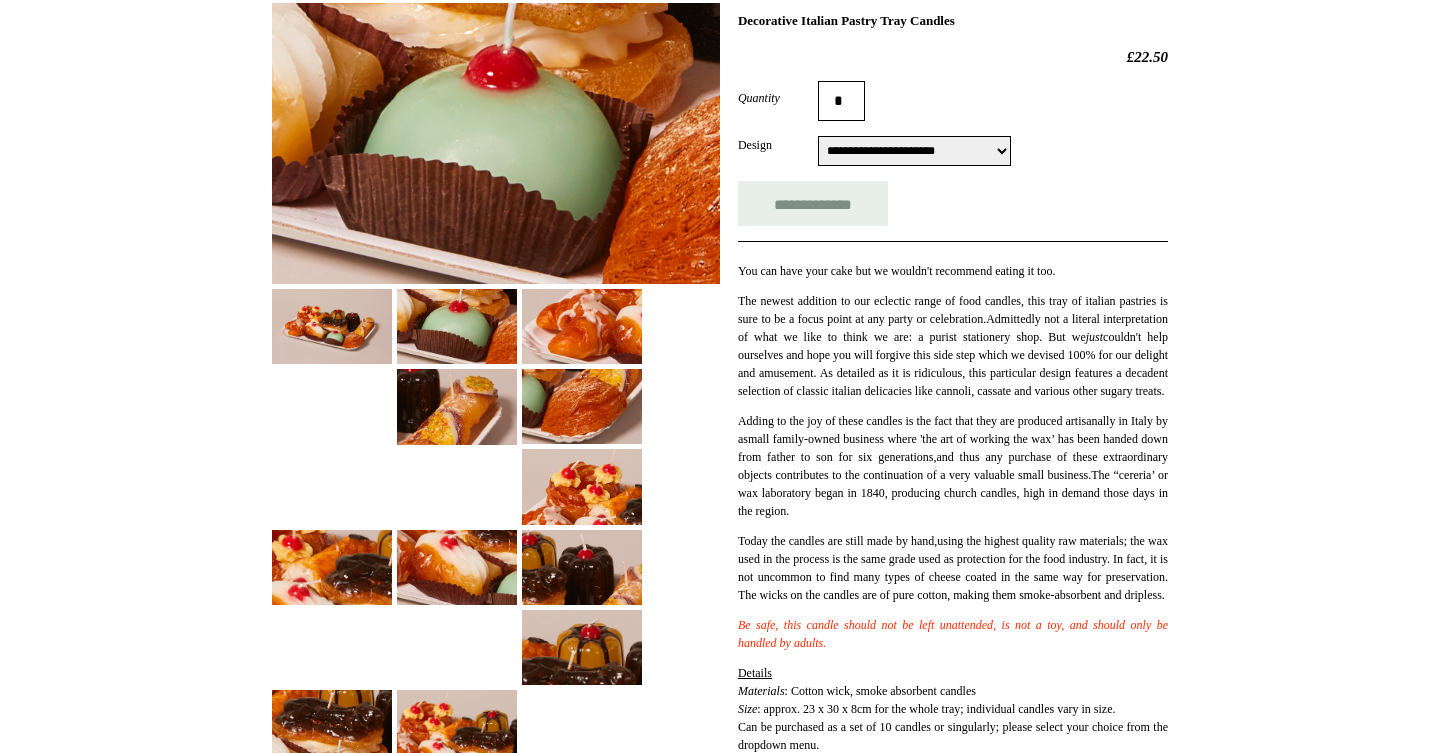 click at bounding box center (582, 647) 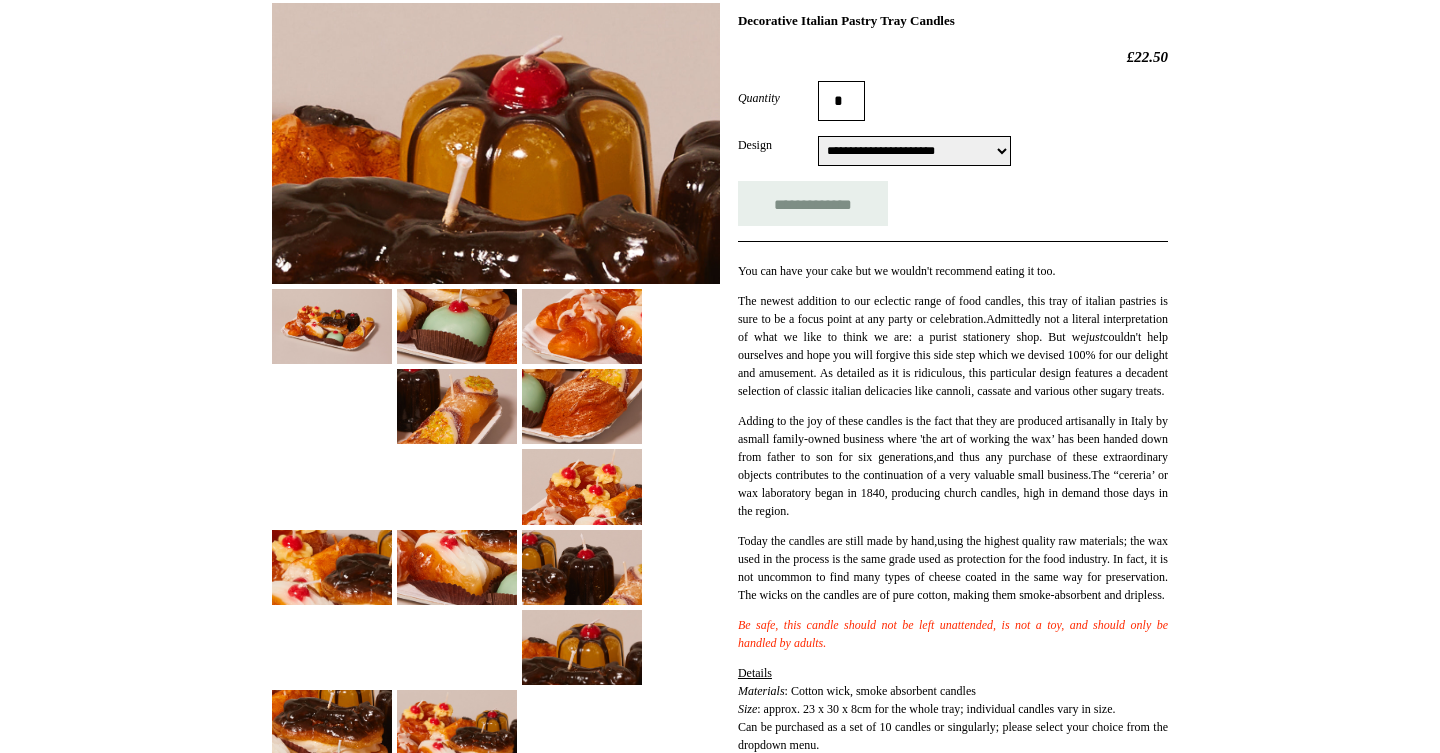 click at bounding box center [457, 326] 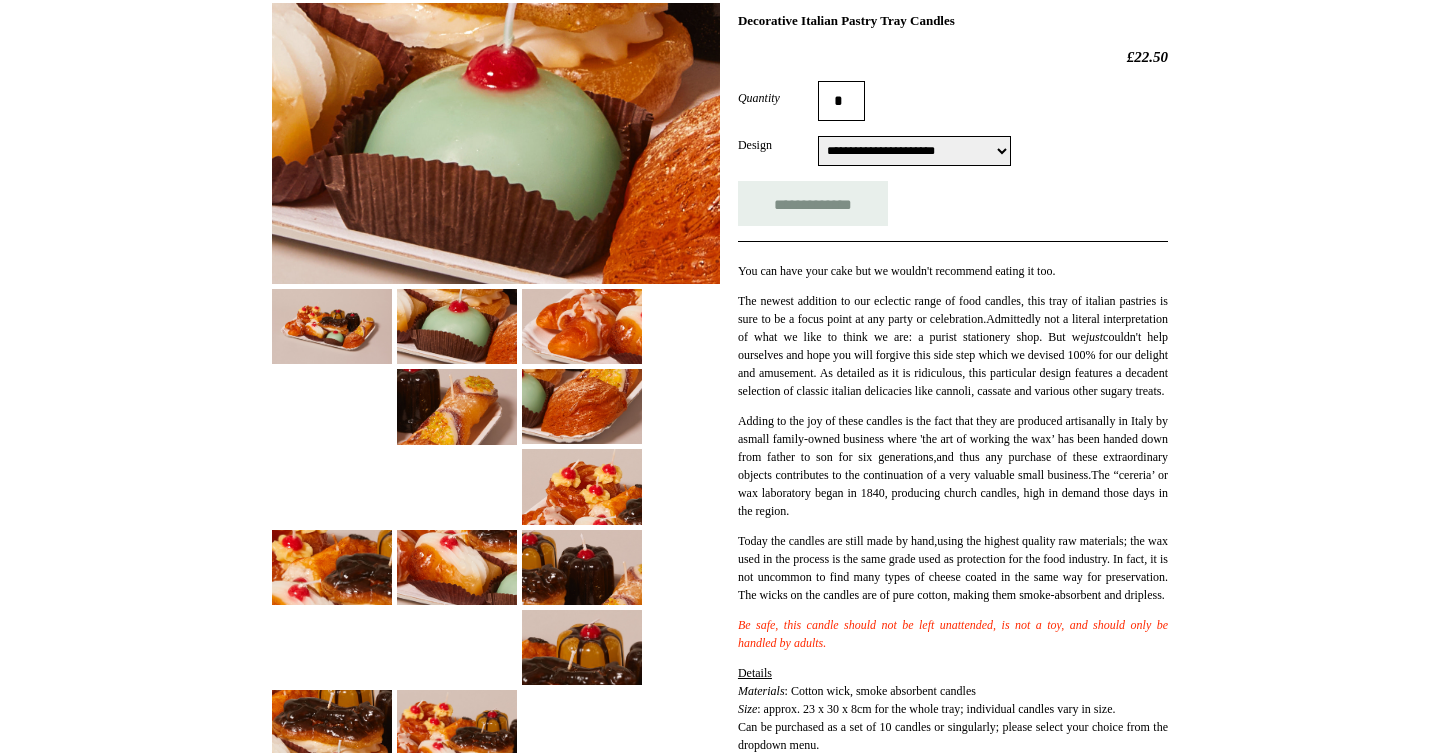 click at bounding box center [496, 377] 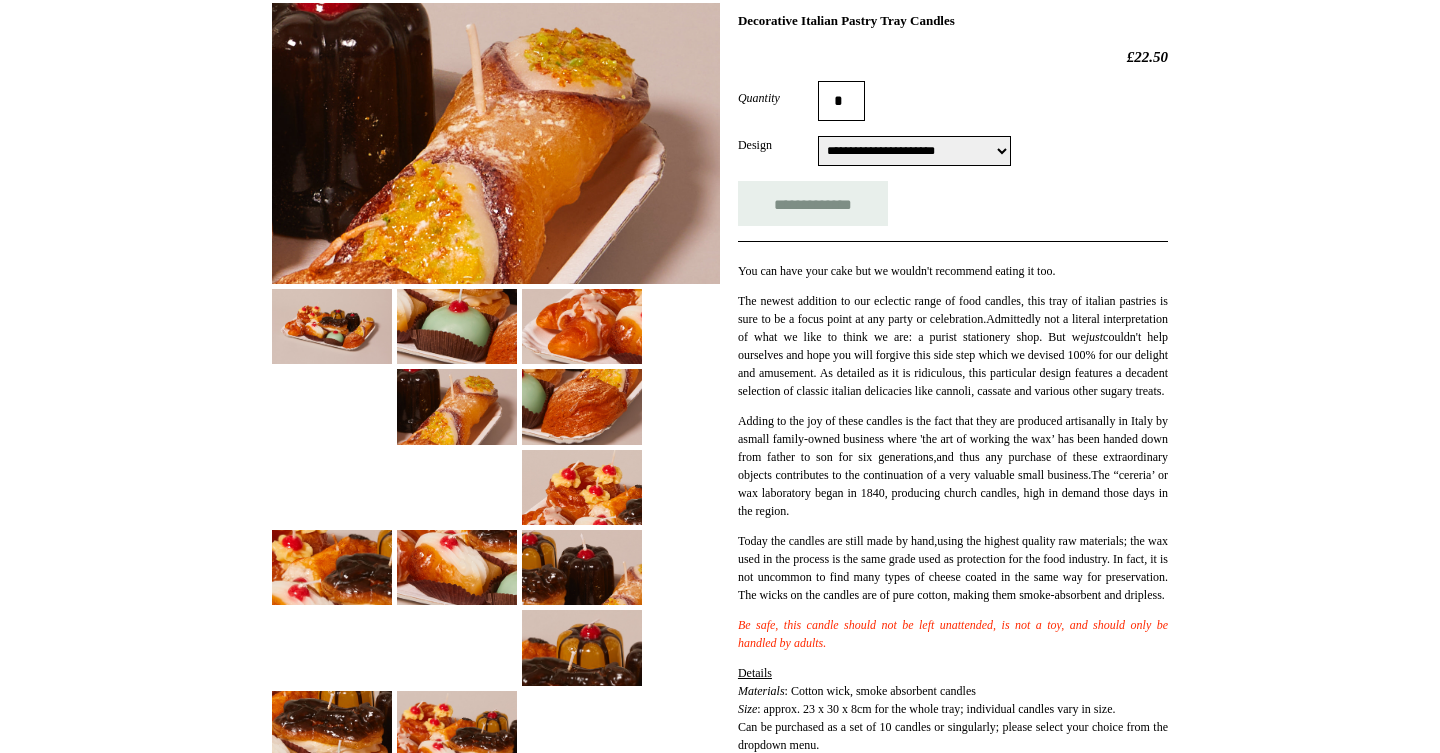 click at bounding box center [582, 406] 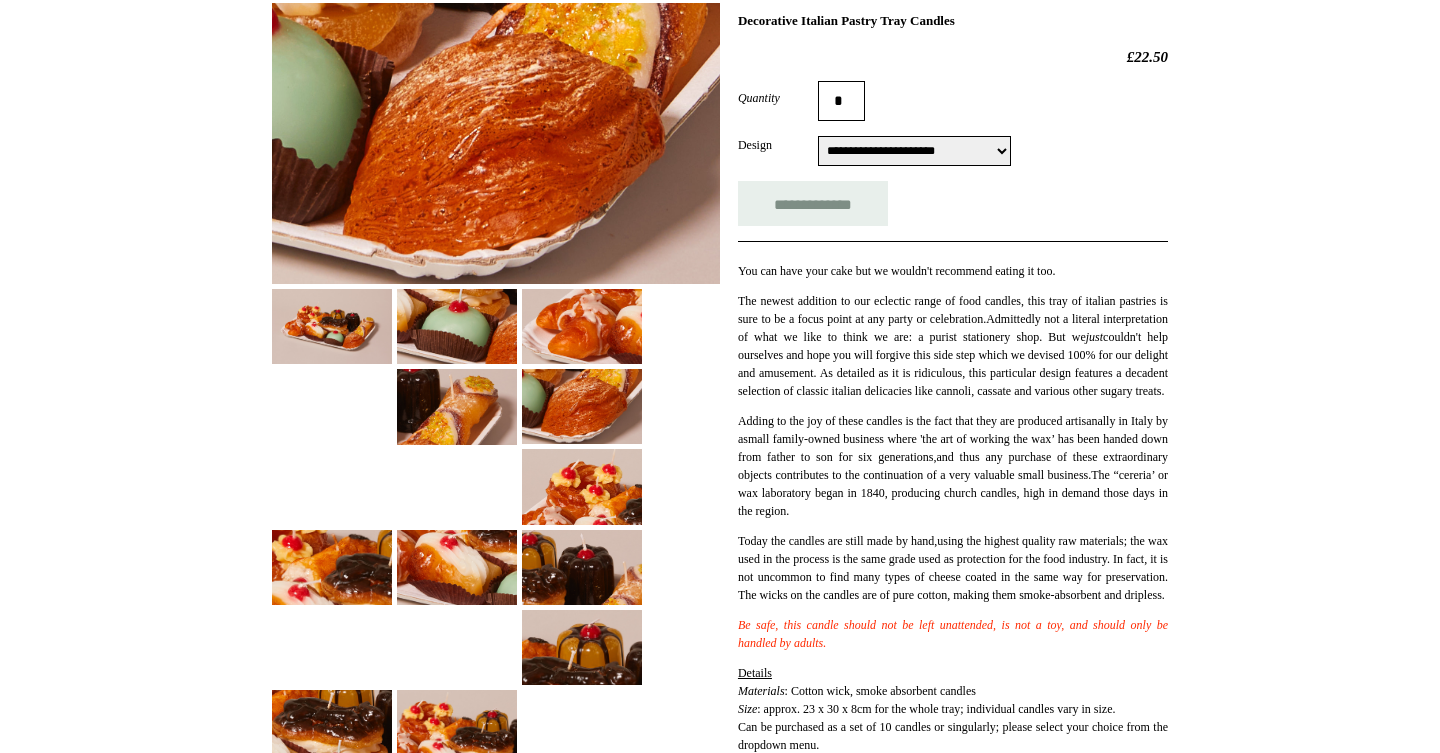 click at bounding box center (582, 486) 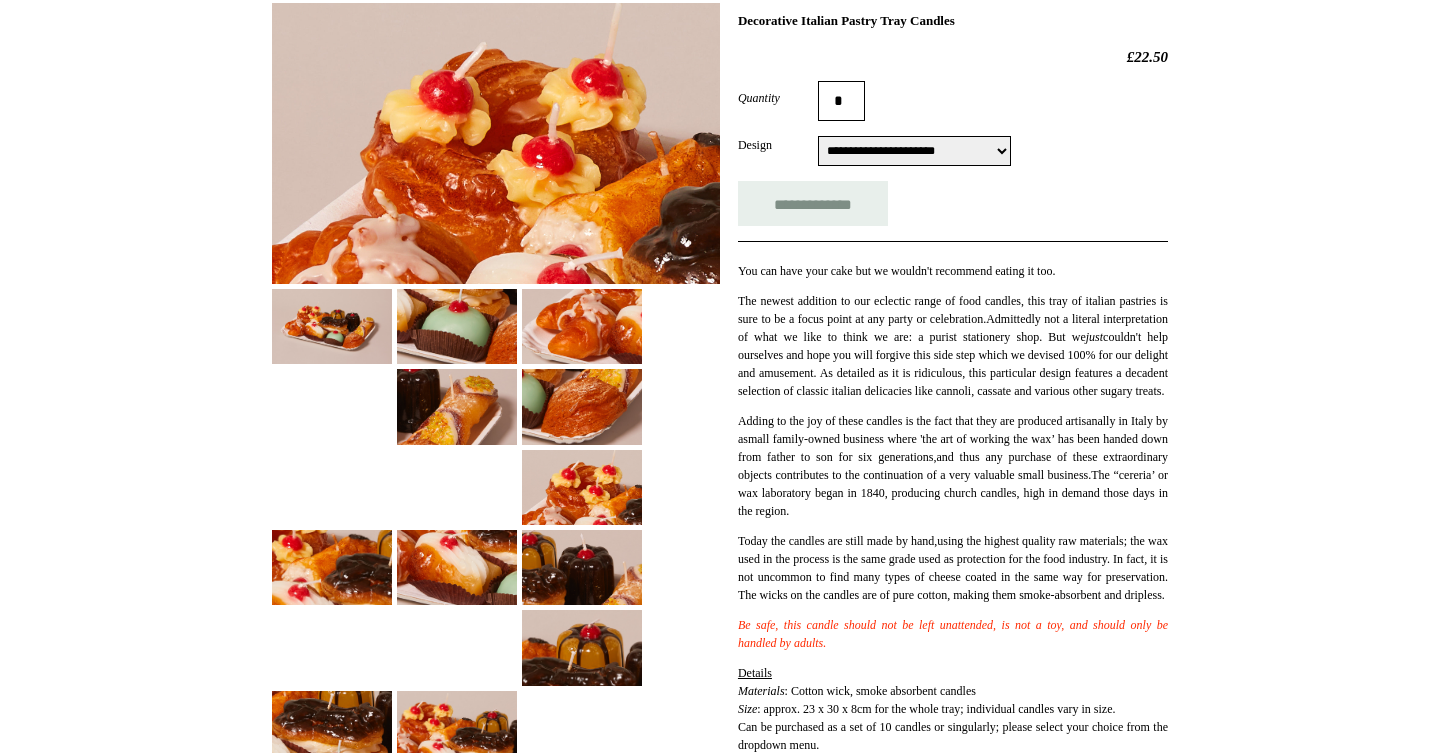 click at bounding box center [496, 377] 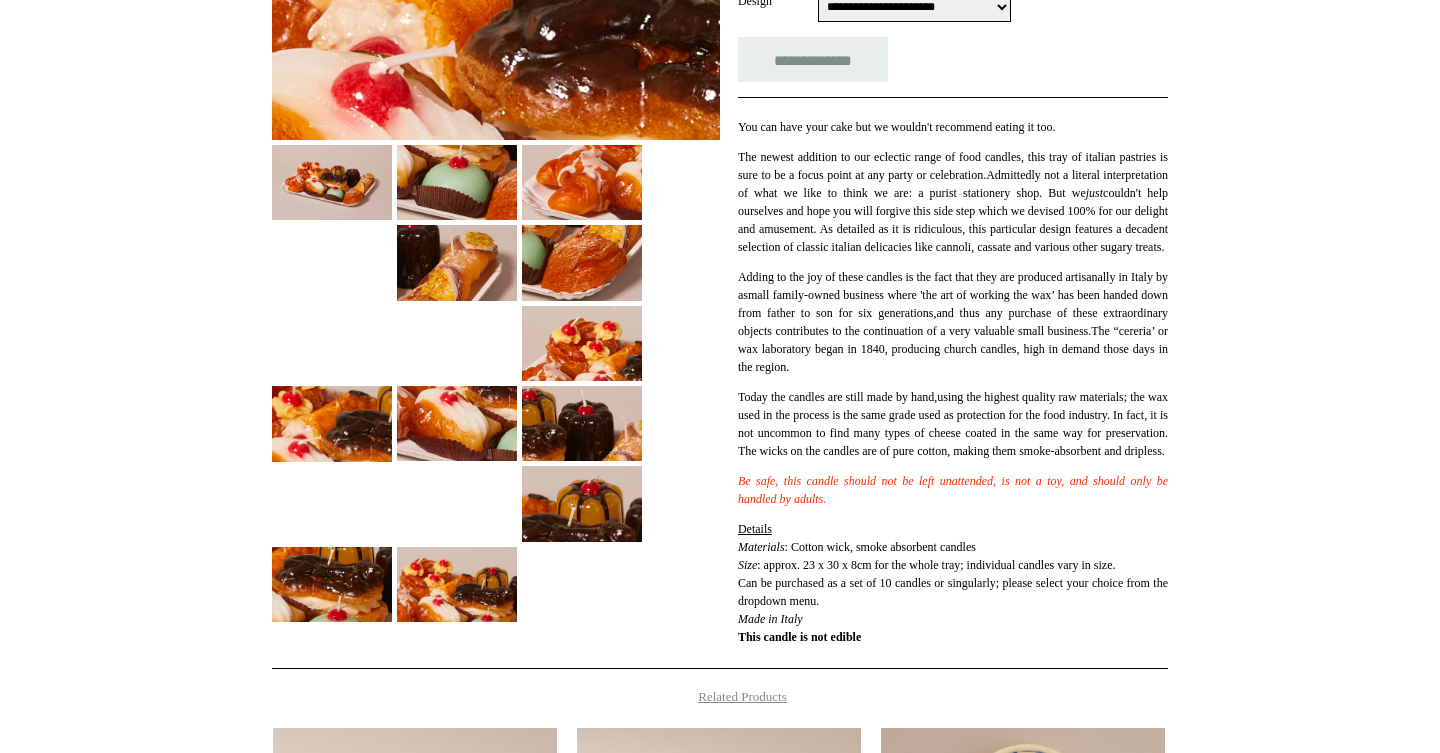 scroll, scrollTop: 457, scrollLeft: 0, axis: vertical 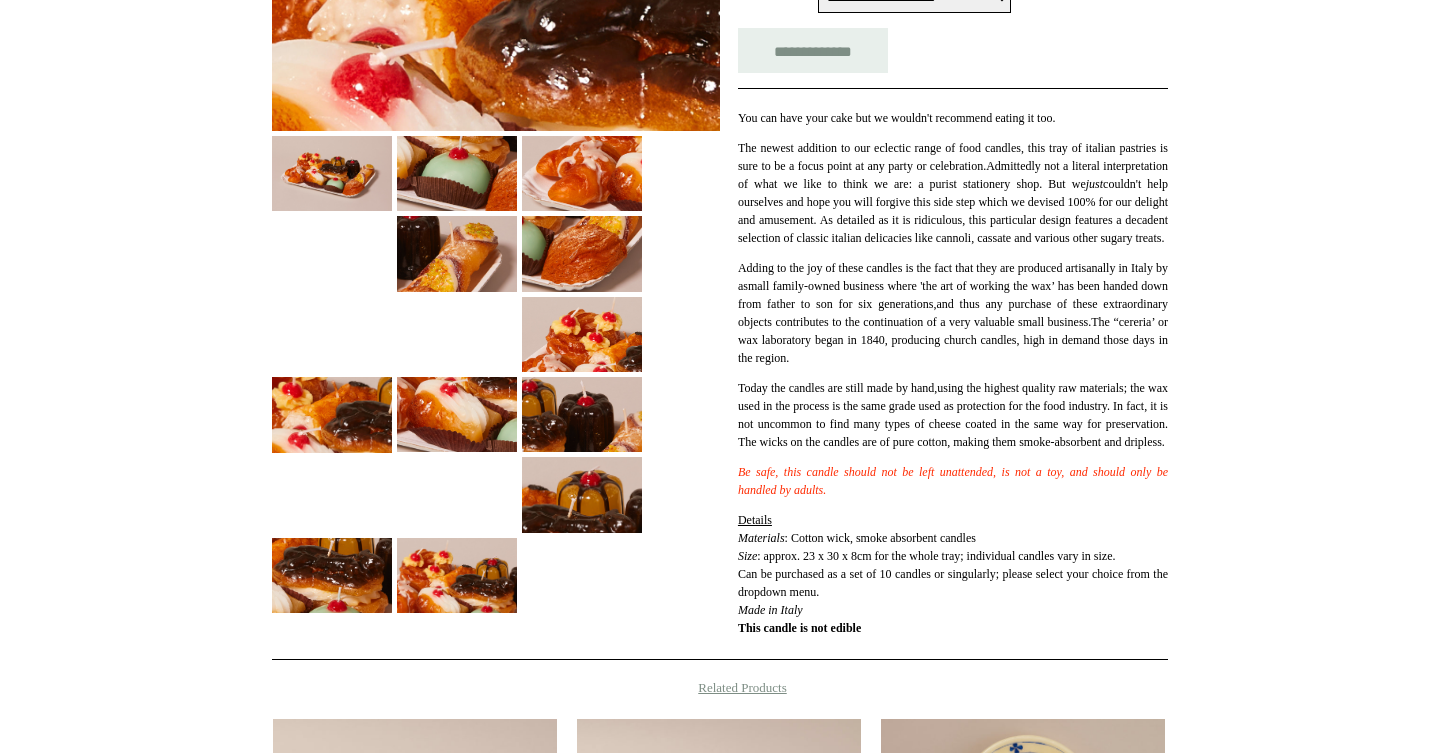 click at bounding box center (457, 575) 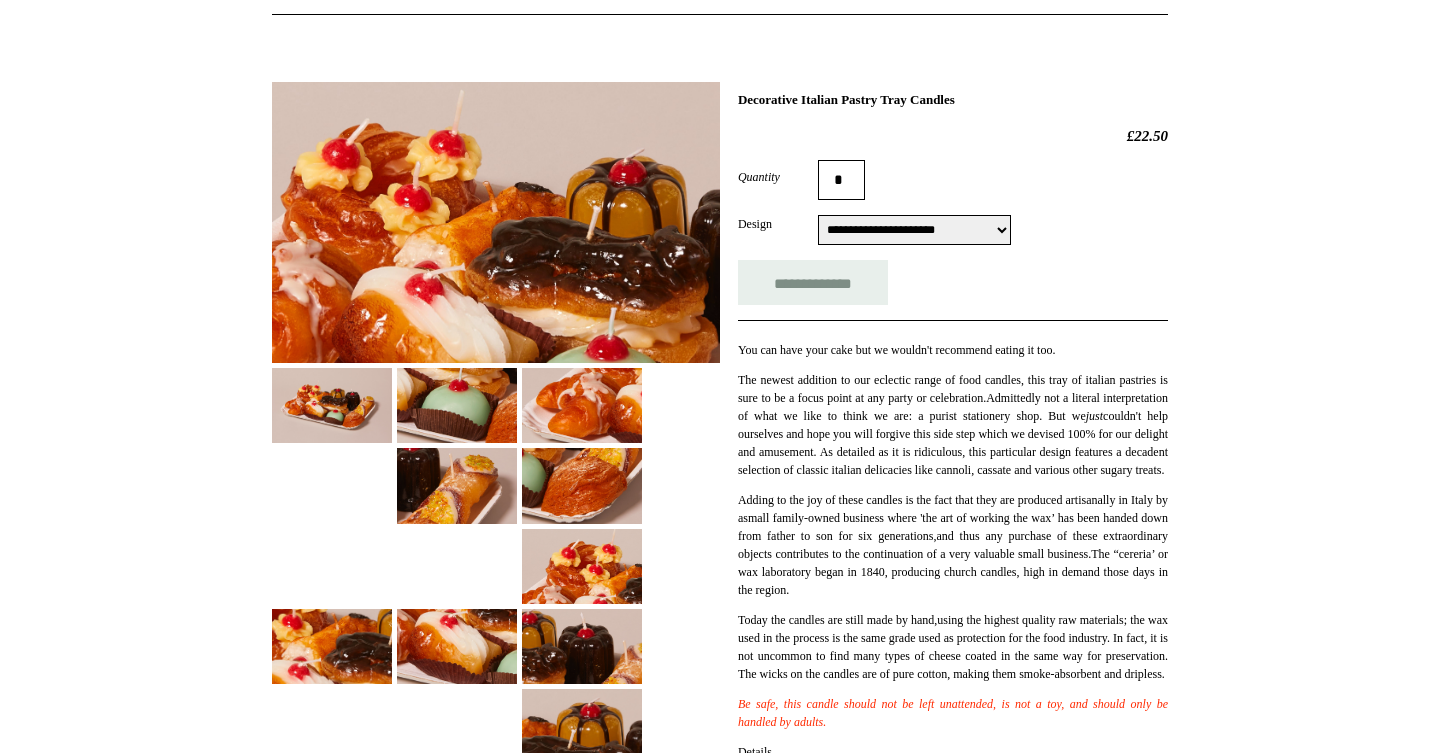 scroll, scrollTop: 220, scrollLeft: 0, axis: vertical 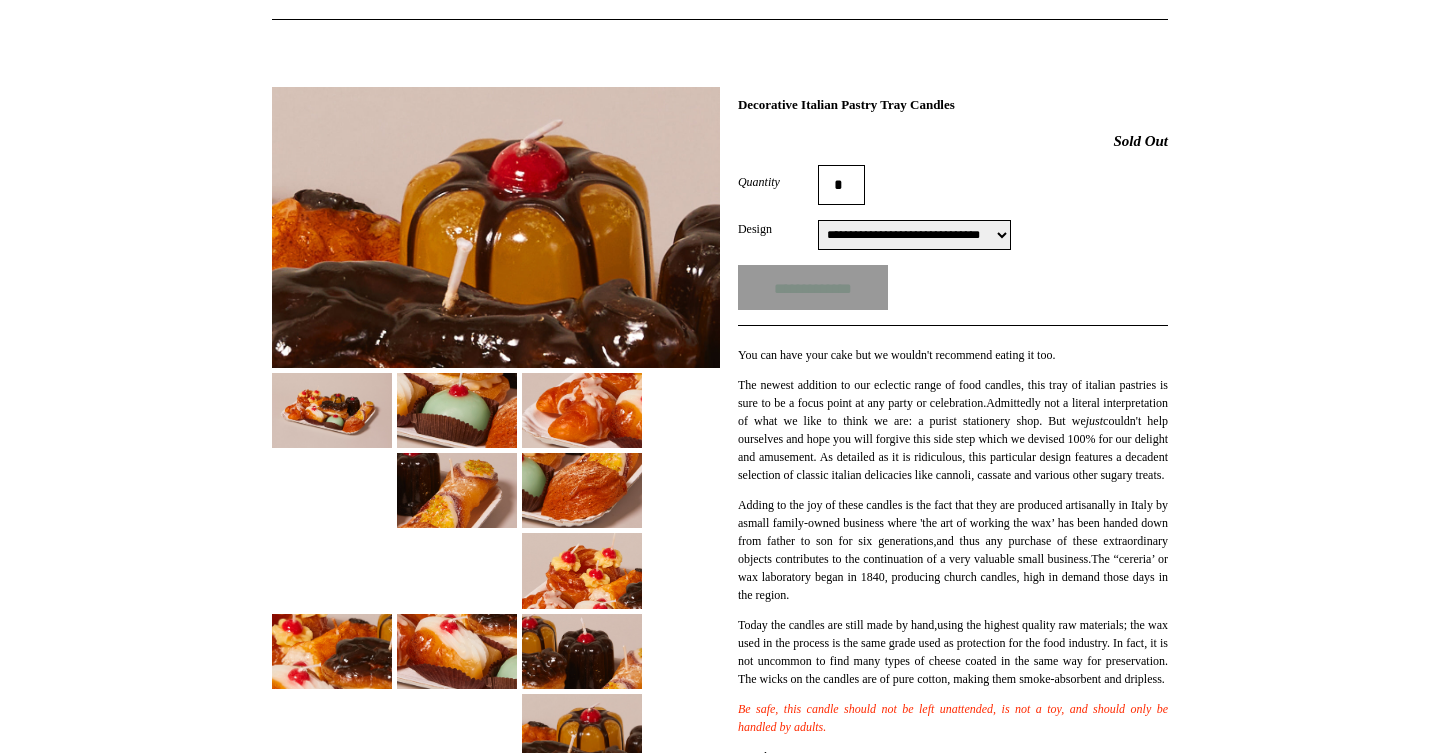 select on "**********" 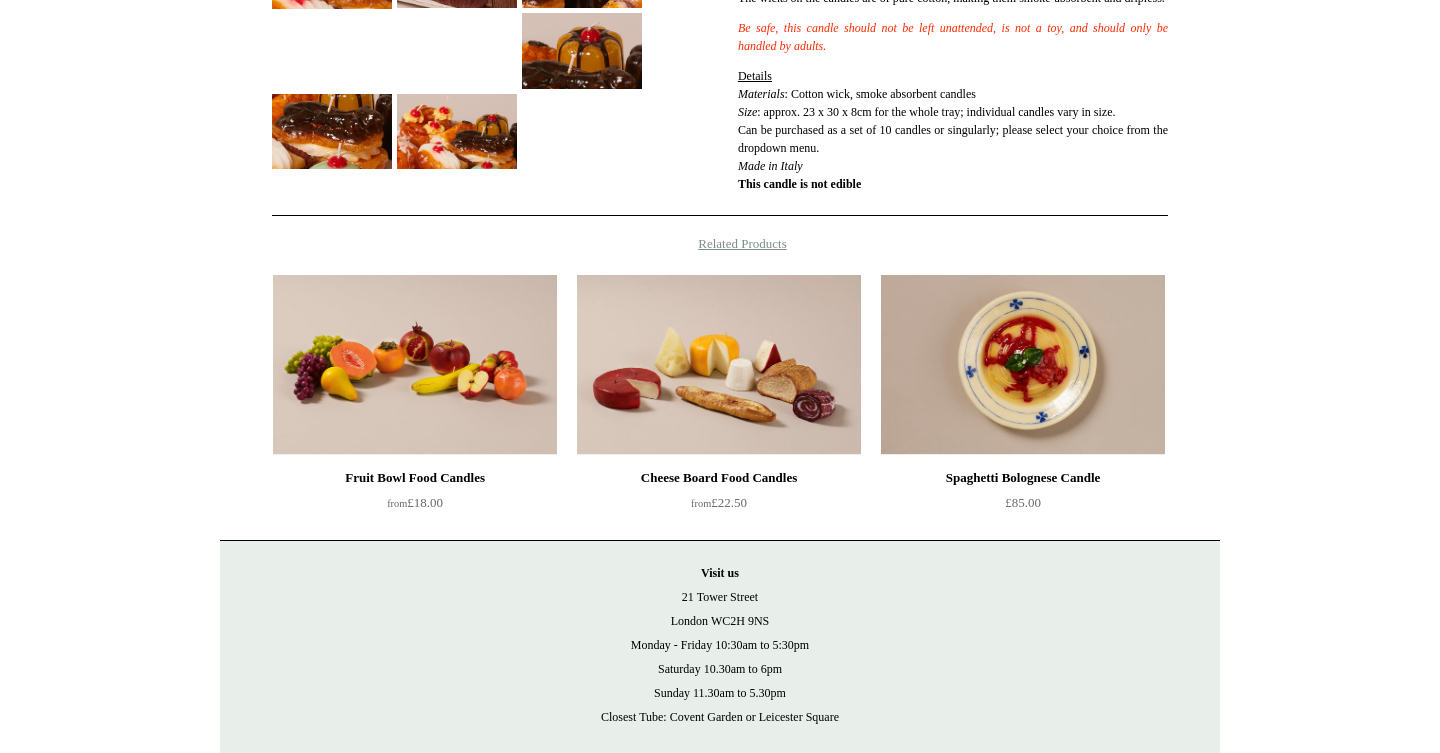 scroll, scrollTop: 905, scrollLeft: 0, axis: vertical 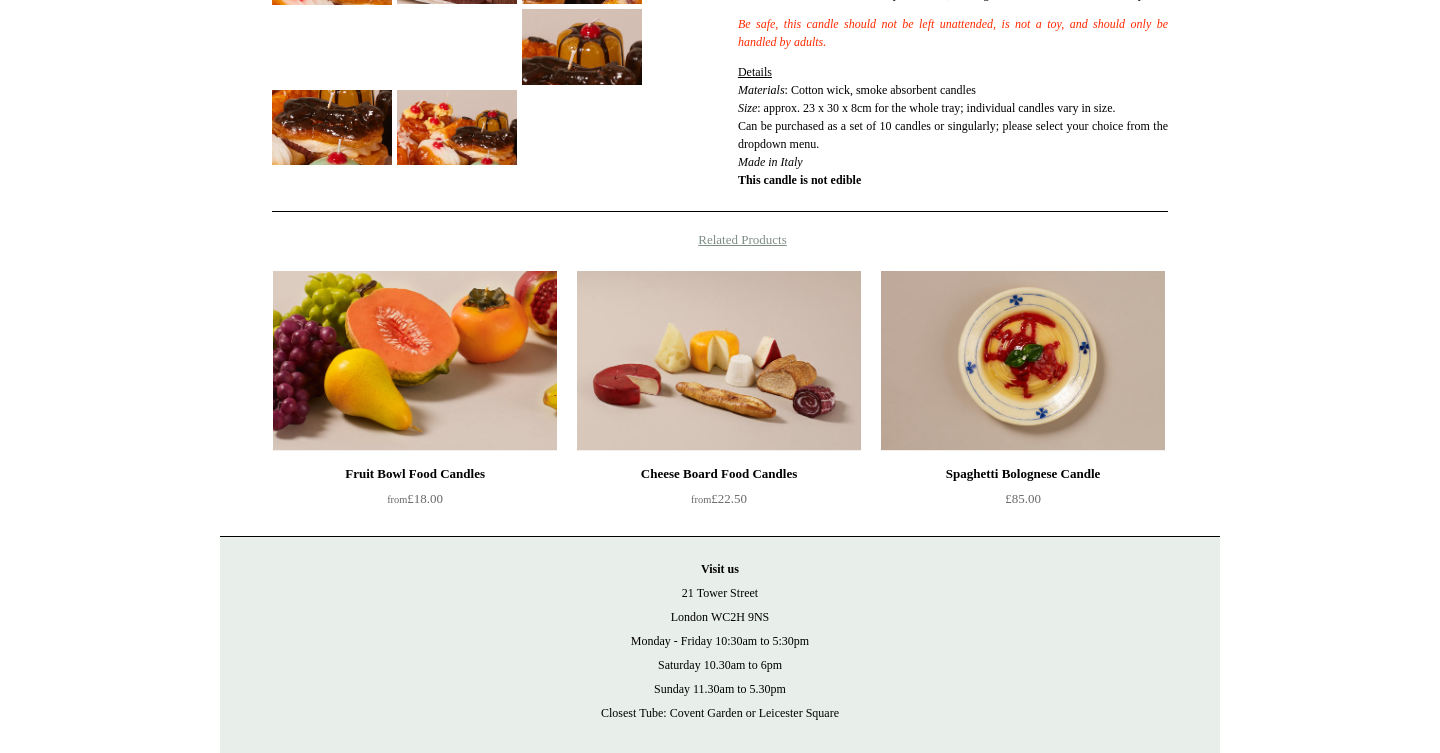 click at bounding box center (415, 361) 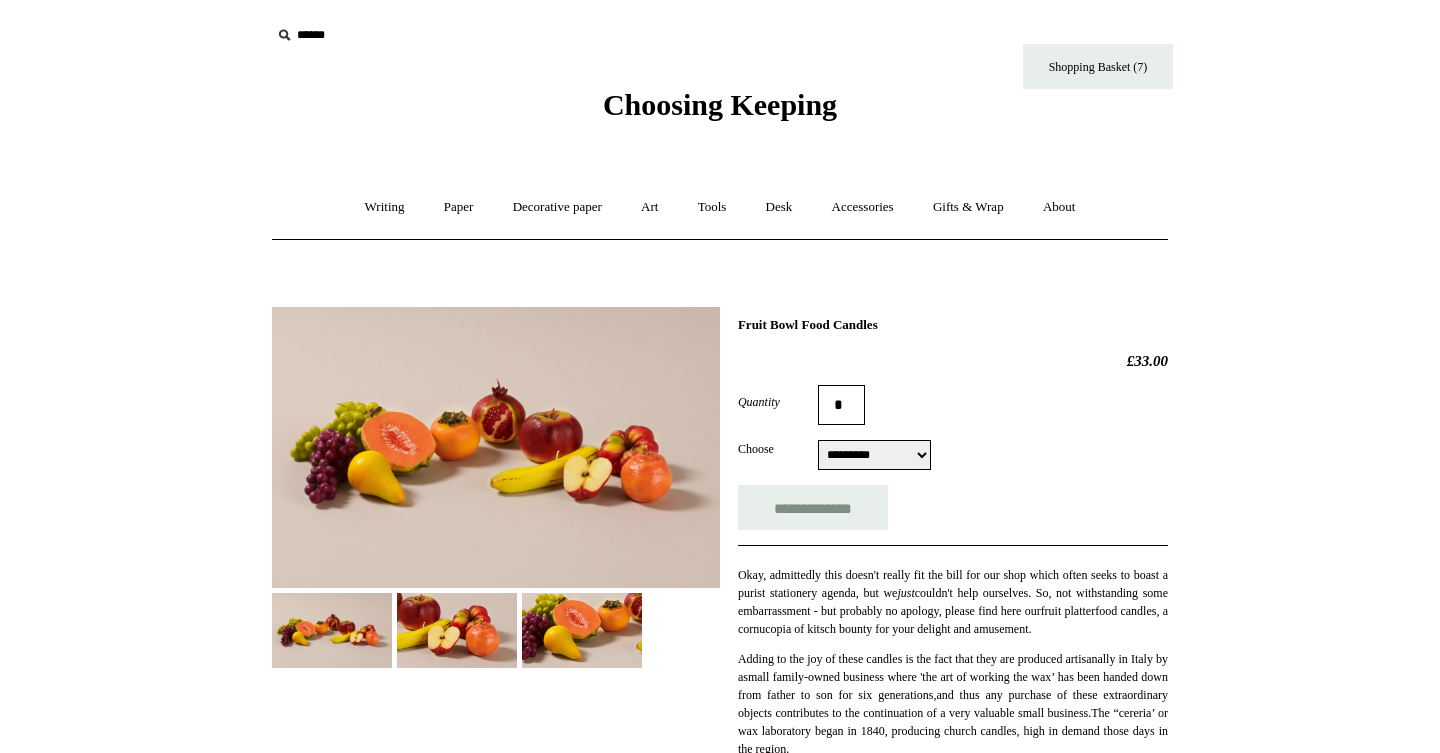 scroll, scrollTop: 0, scrollLeft: 0, axis: both 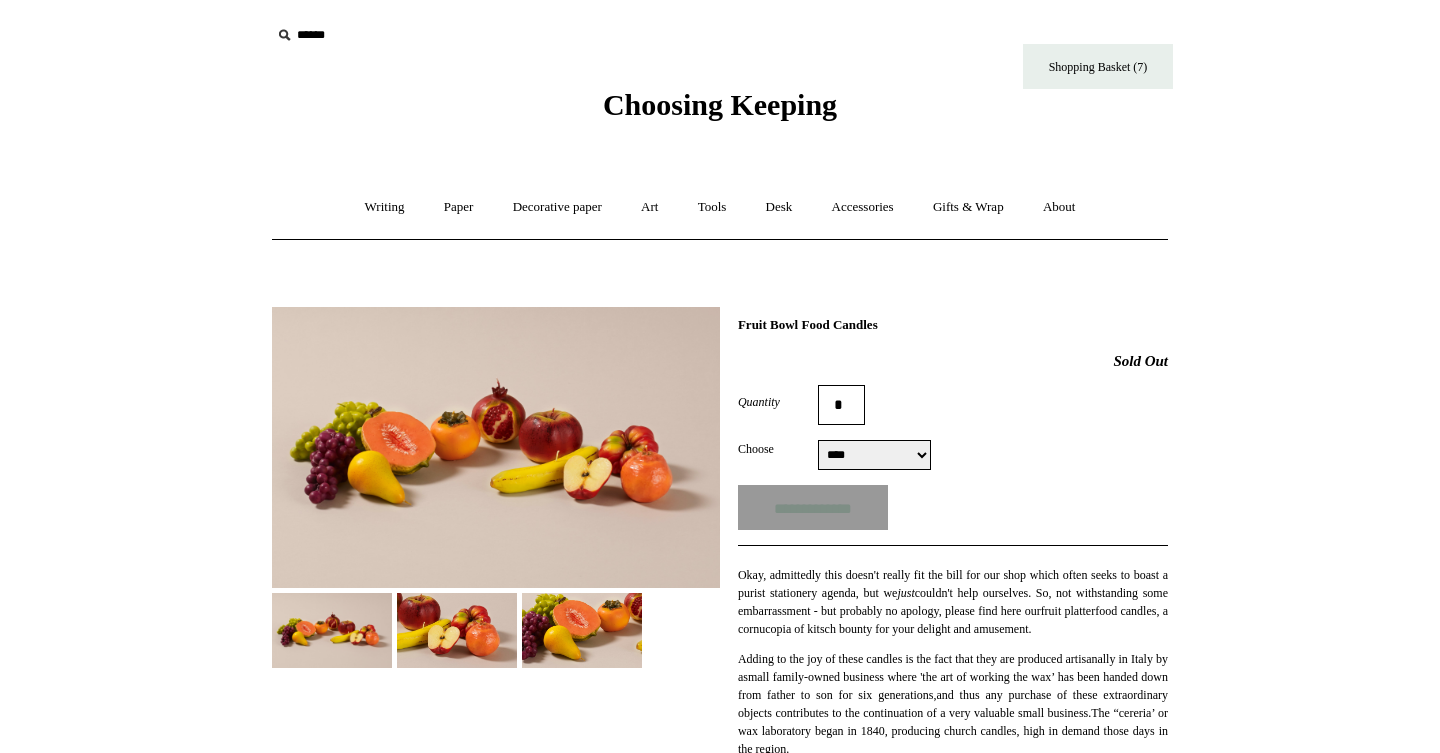 select on "**********" 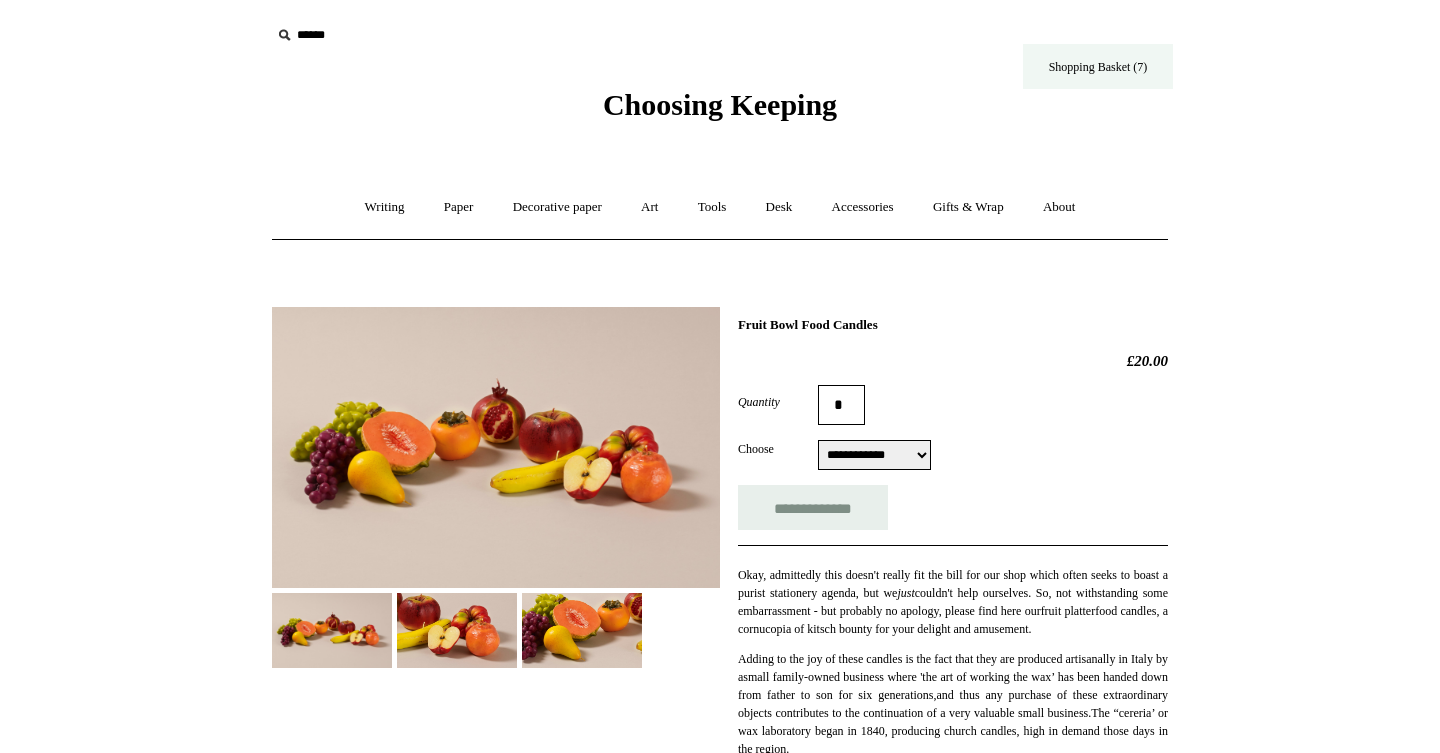 click on "Shopping Basket (7)" at bounding box center [1098, 66] 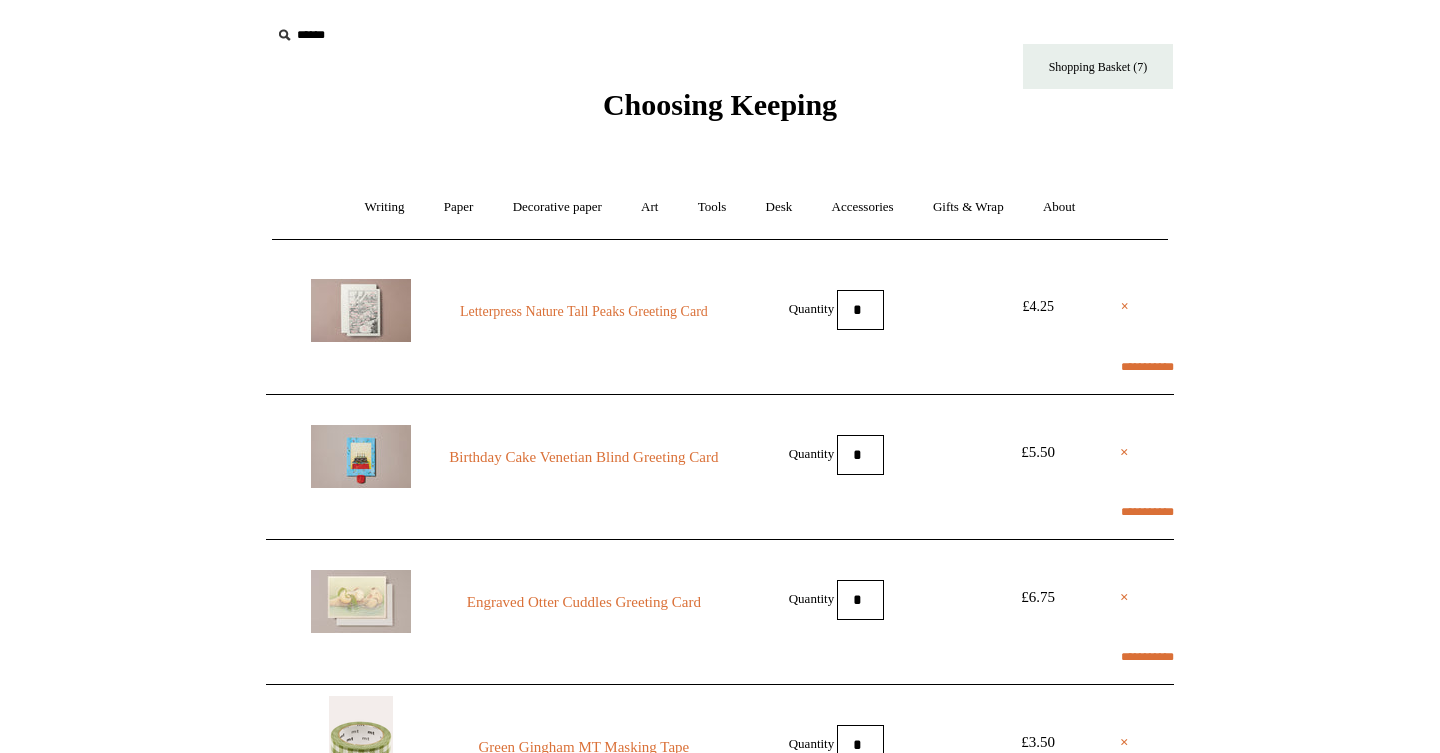 scroll, scrollTop: 0, scrollLeft: 0, axis: both 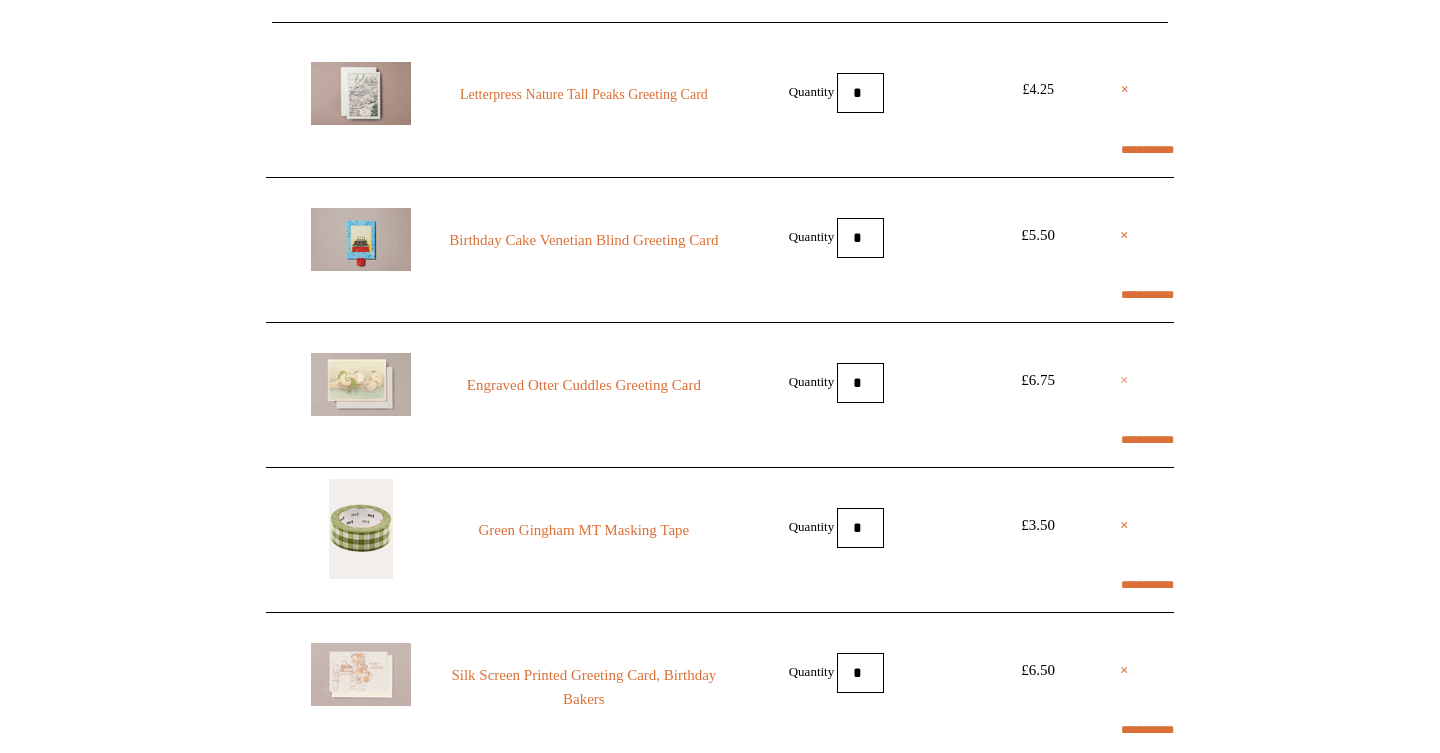 click on "×" at bounding box center (1124, 380) 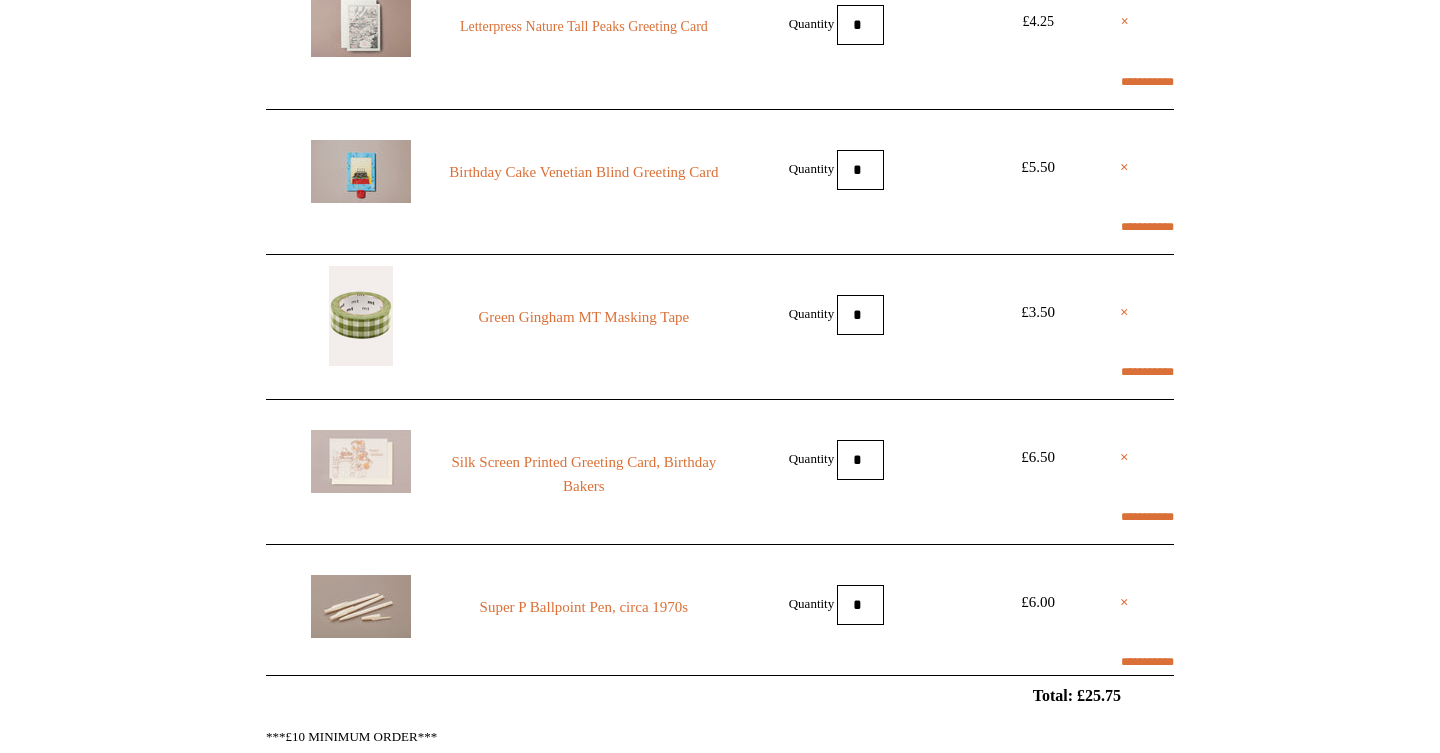 scroll, scrollTop: 292, scrollLeft: 0, axis: vertical 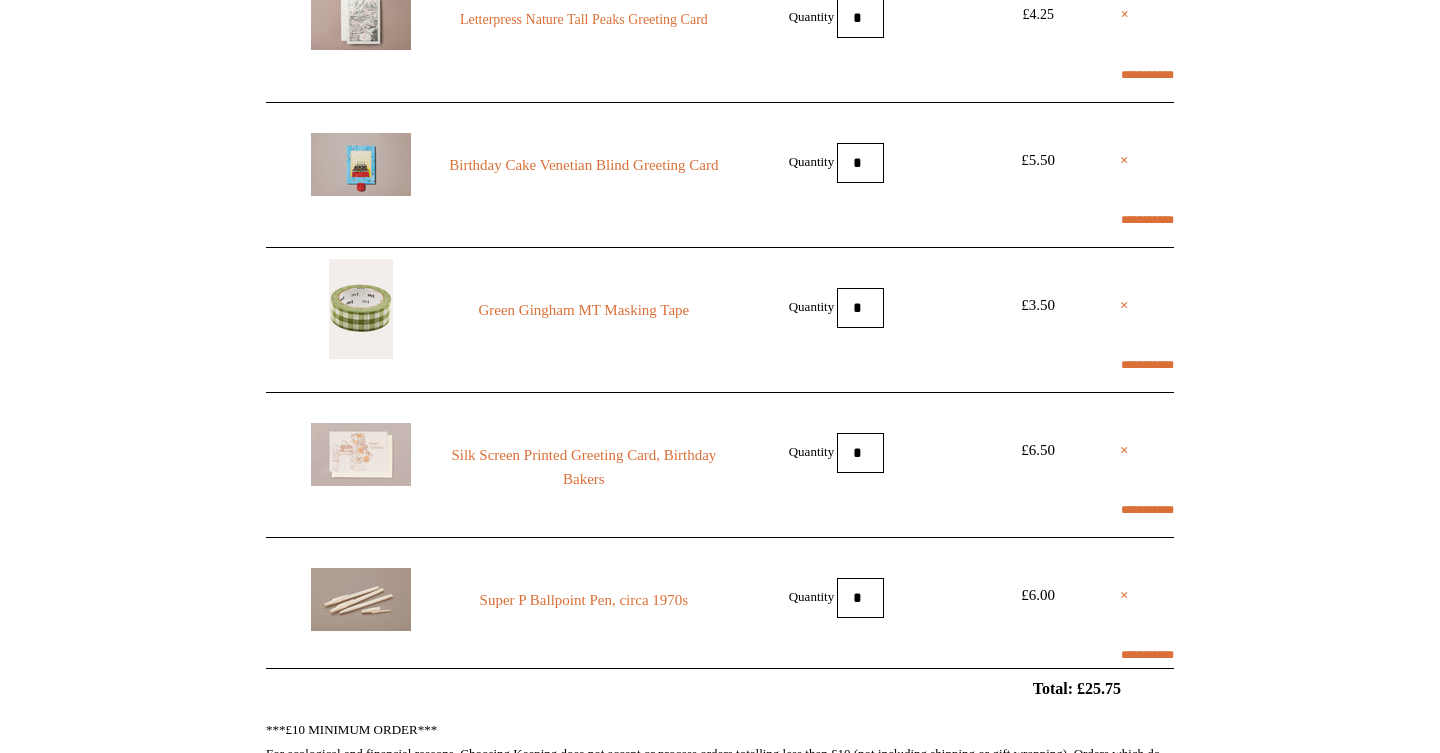 select on "**********" 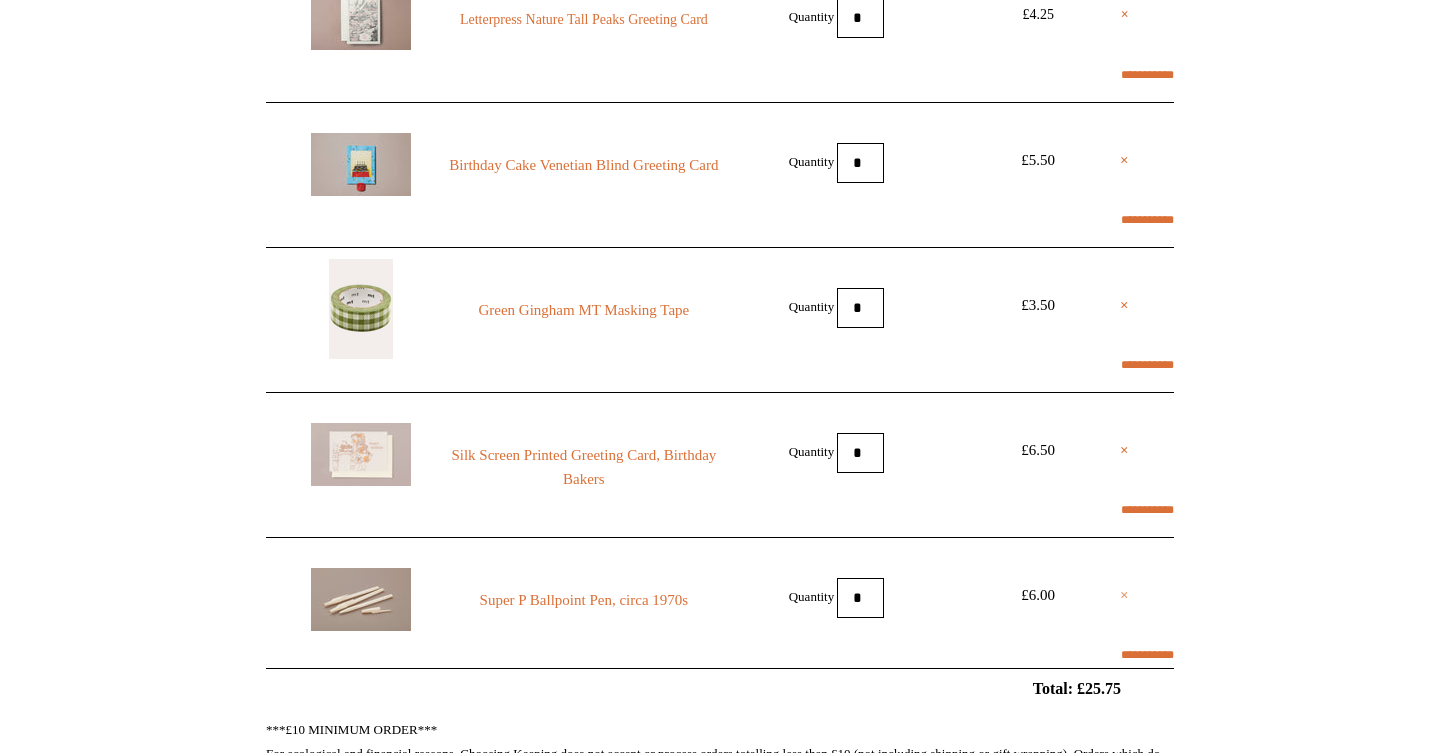 click on "×" at bounding box center (1124, 595) 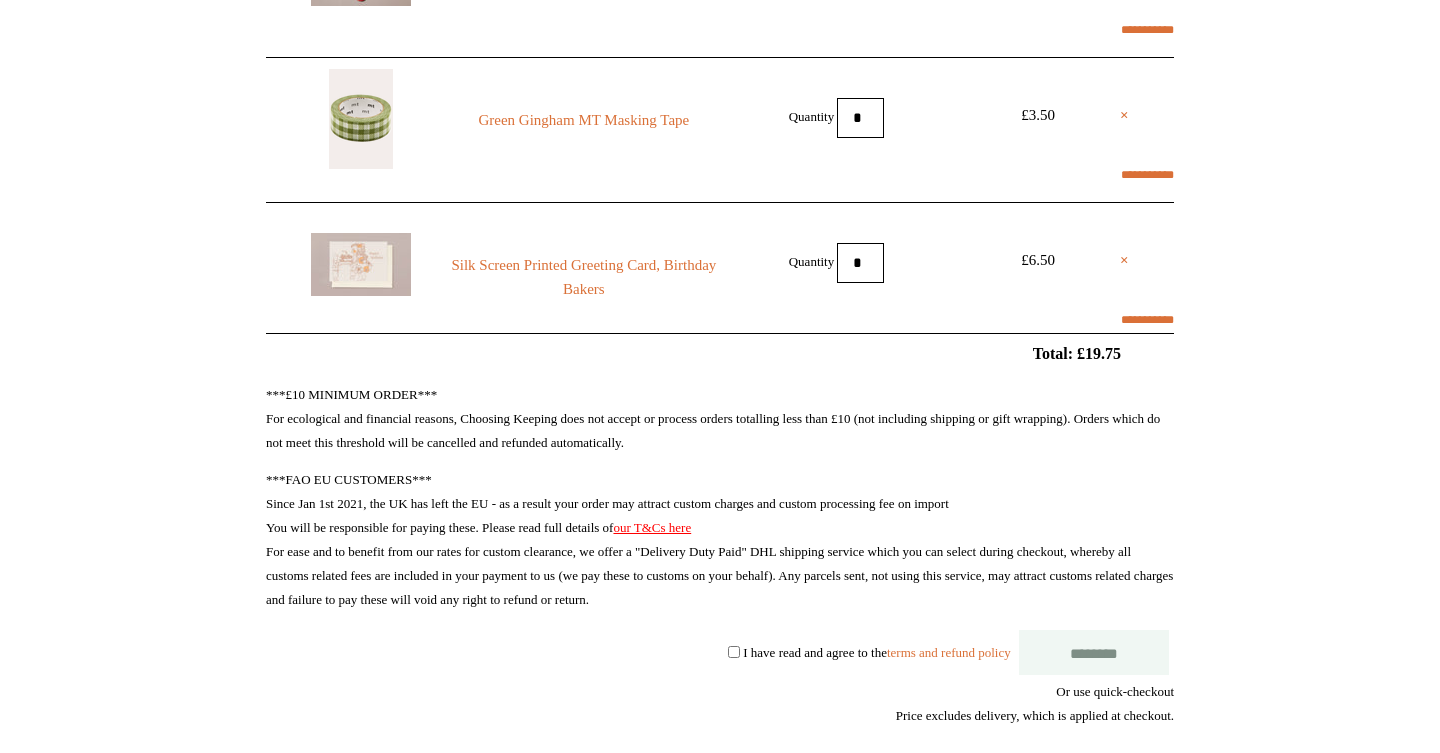 scroll, scrollTop: 485, scrollLeft: 0, axis: vertical 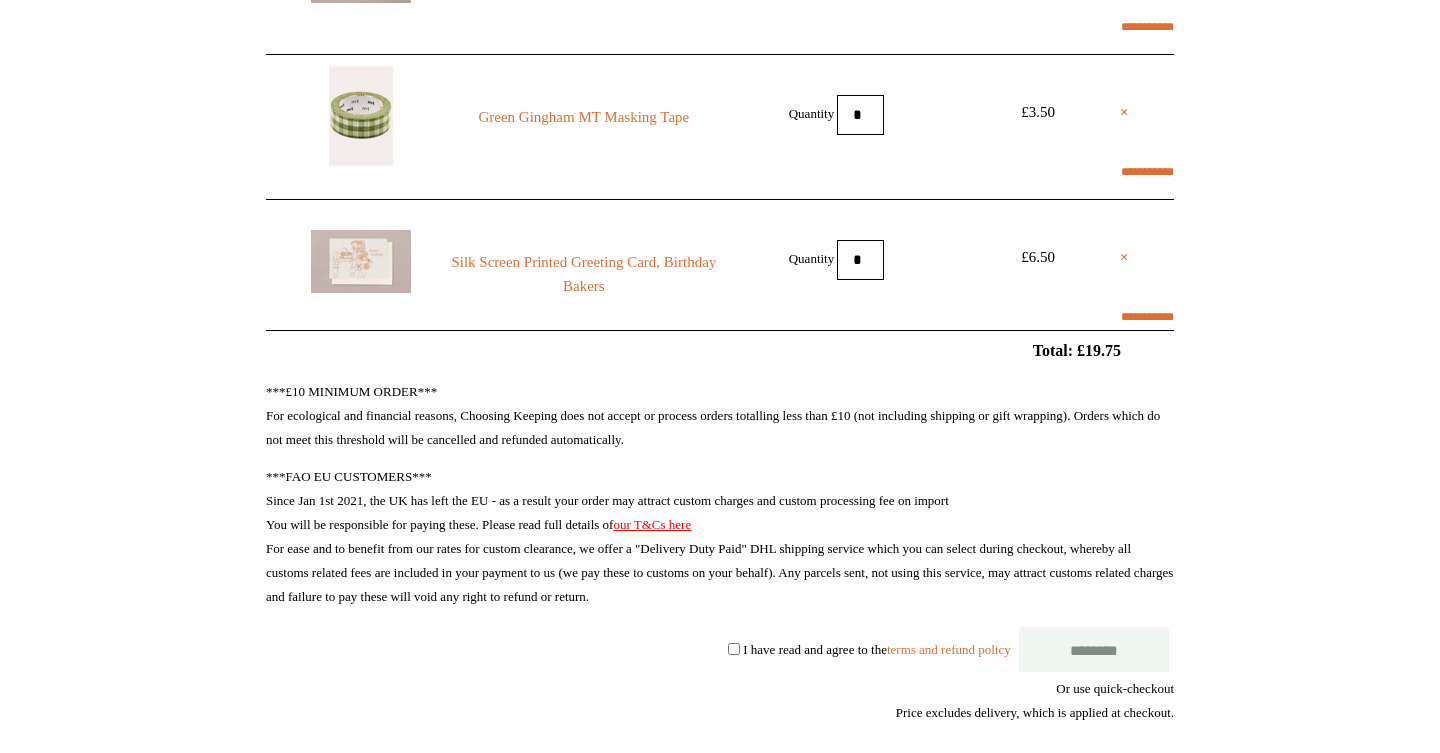 select on "**********" 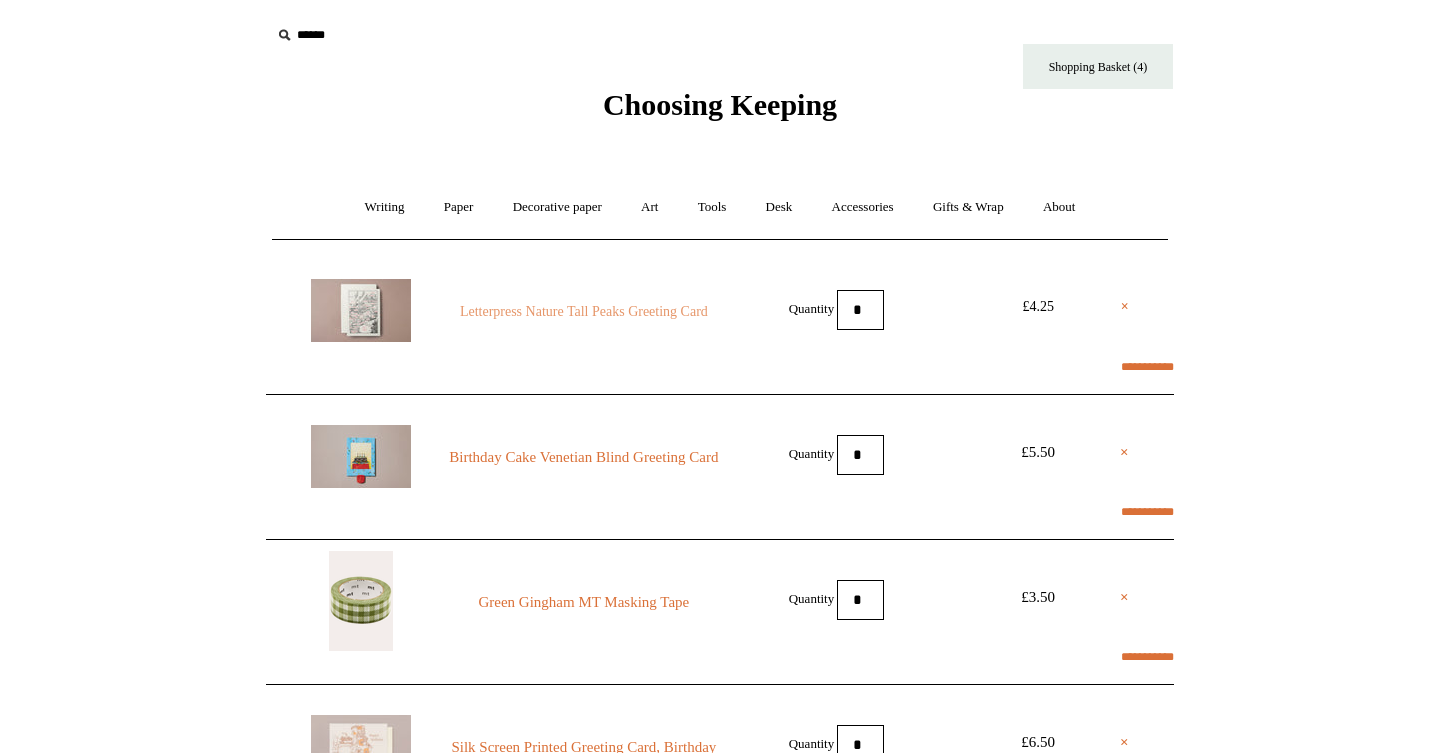 scroll, scrollTop: 0, scrollLeft: 0, axis: both 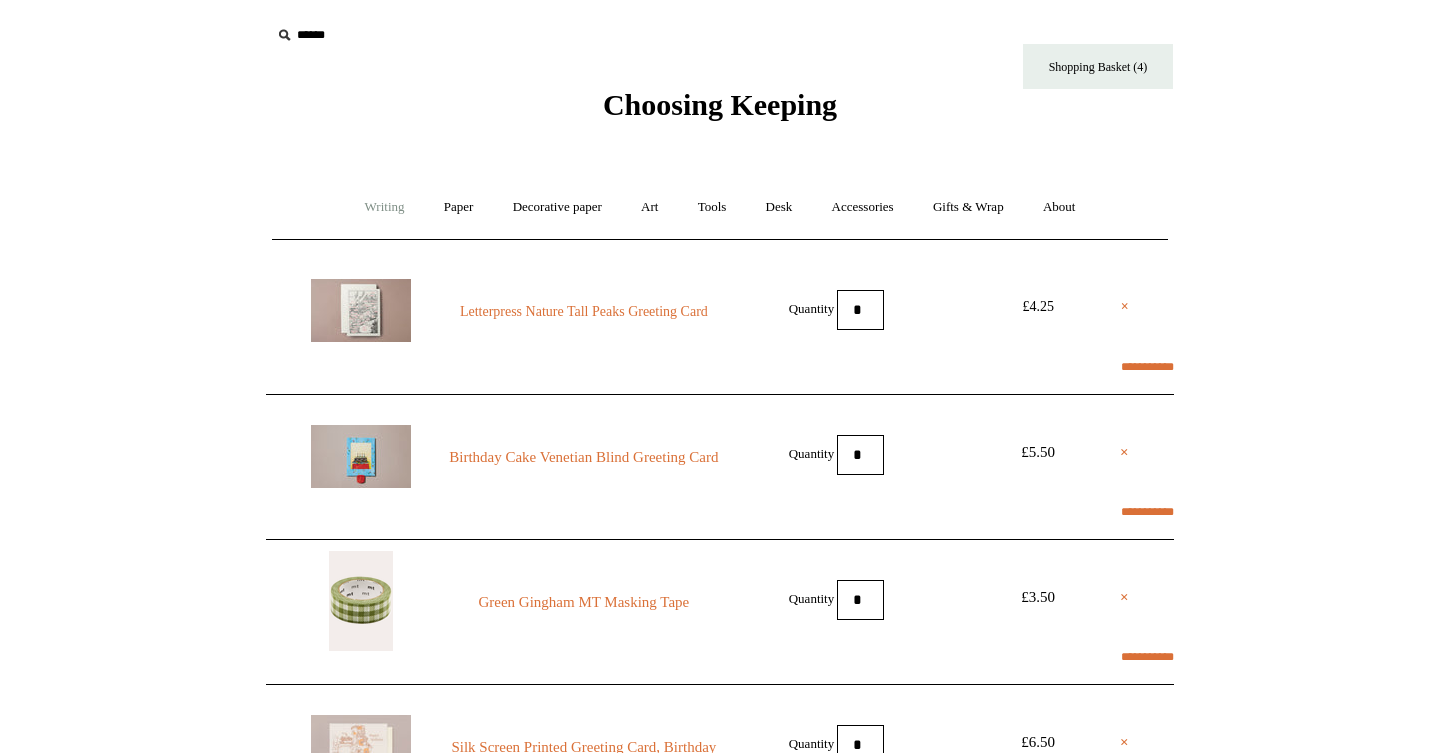 click on "Writing +" at bounding box center [385, 207] 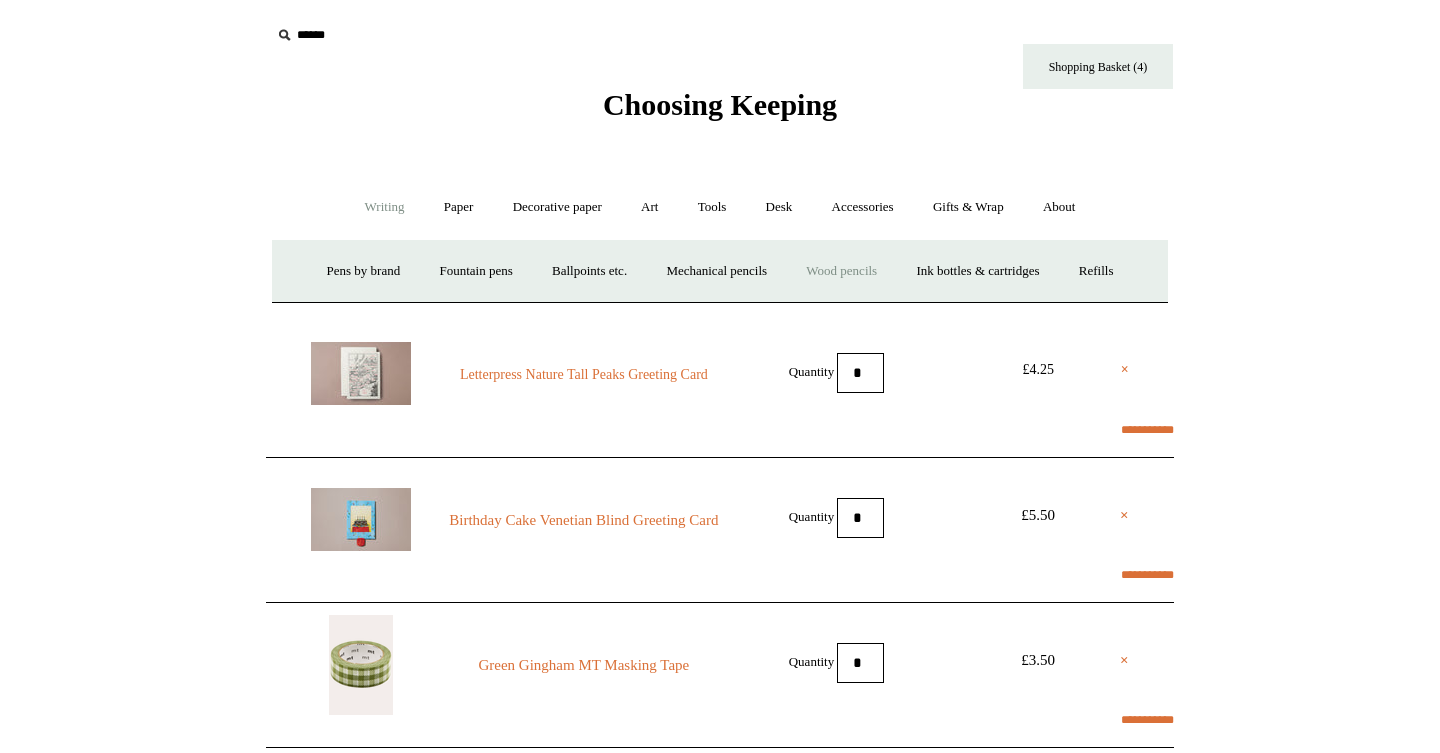 click on "Wood pencils +" at bounding box center (841, 271) 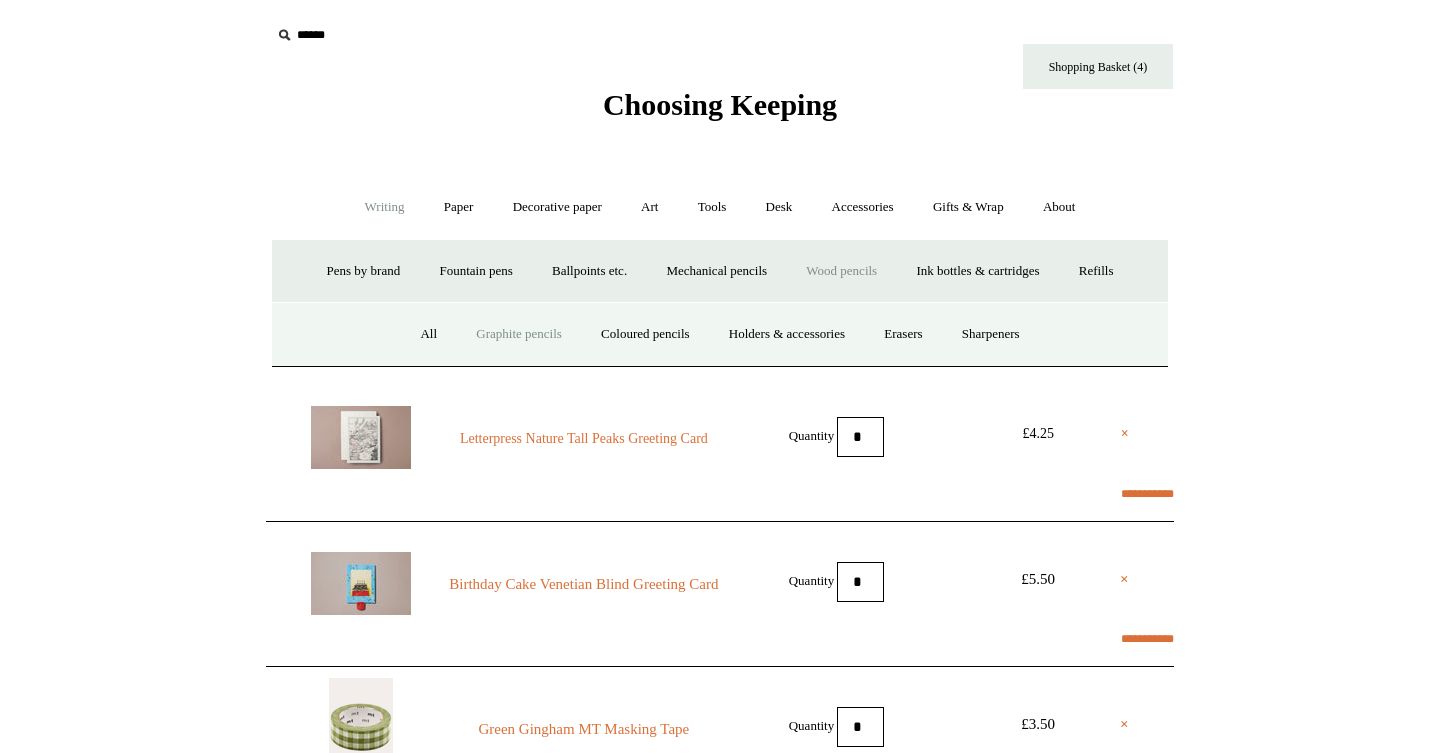 click on "Graphite pencils" at bounding box center (519, 334) 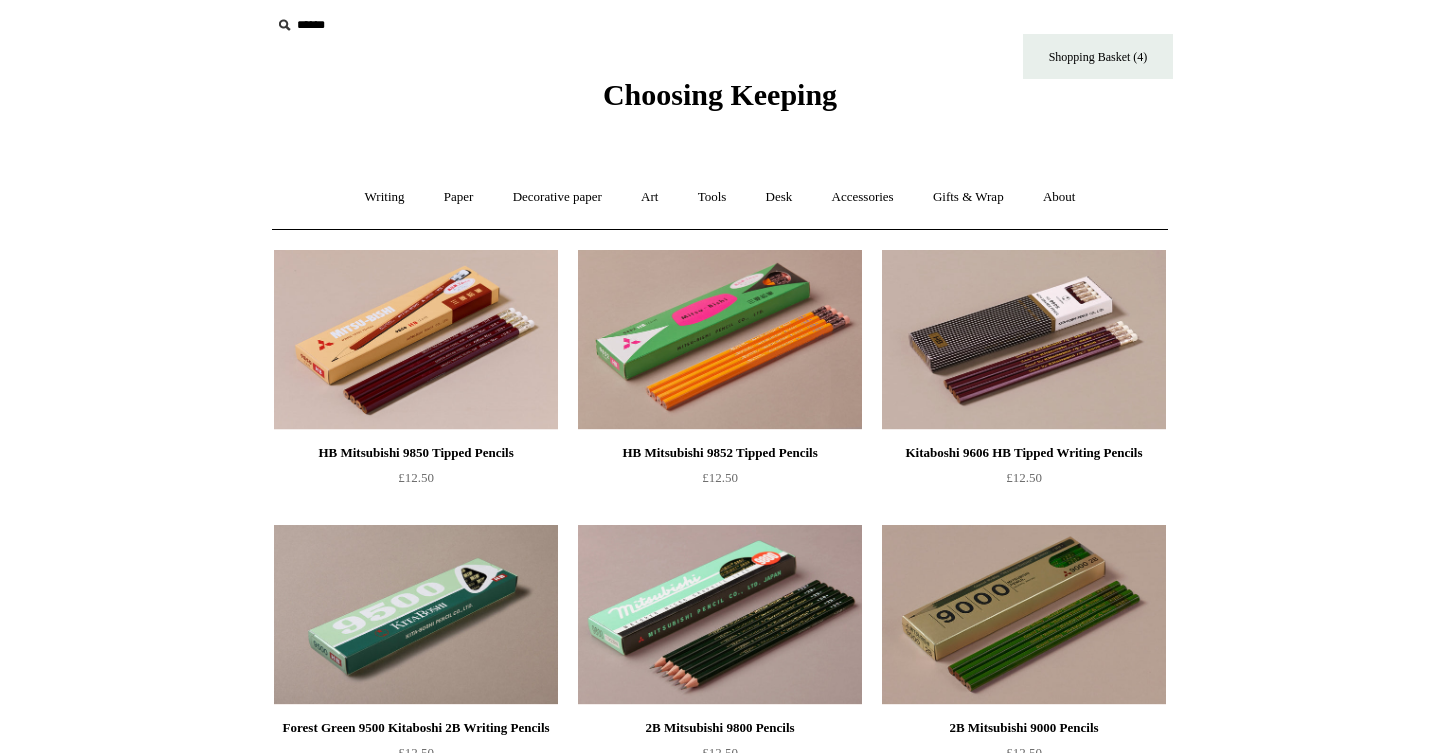 scroll, scrollTop: 5, scrollLeft: 0, axis: vertical 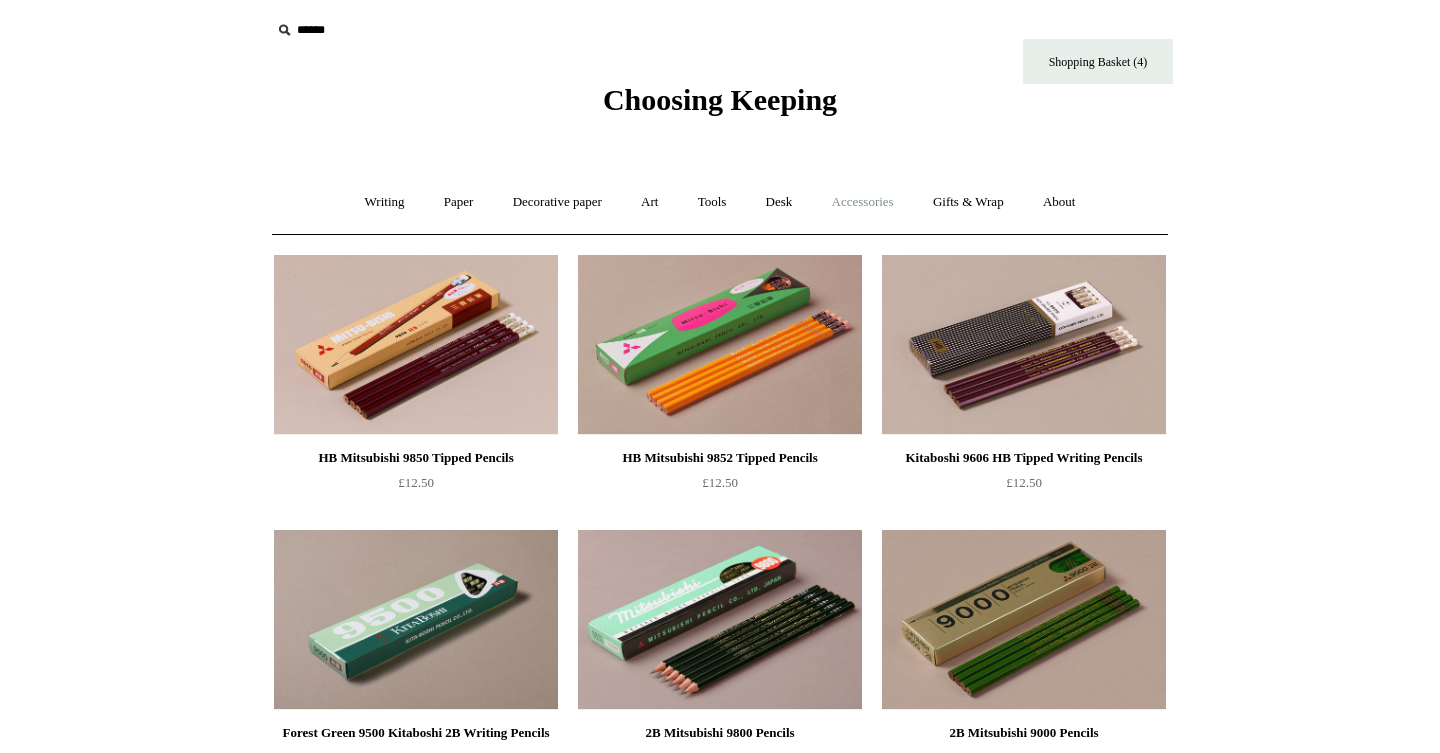 click on "Accessories +" at bounding box center [863, 202] 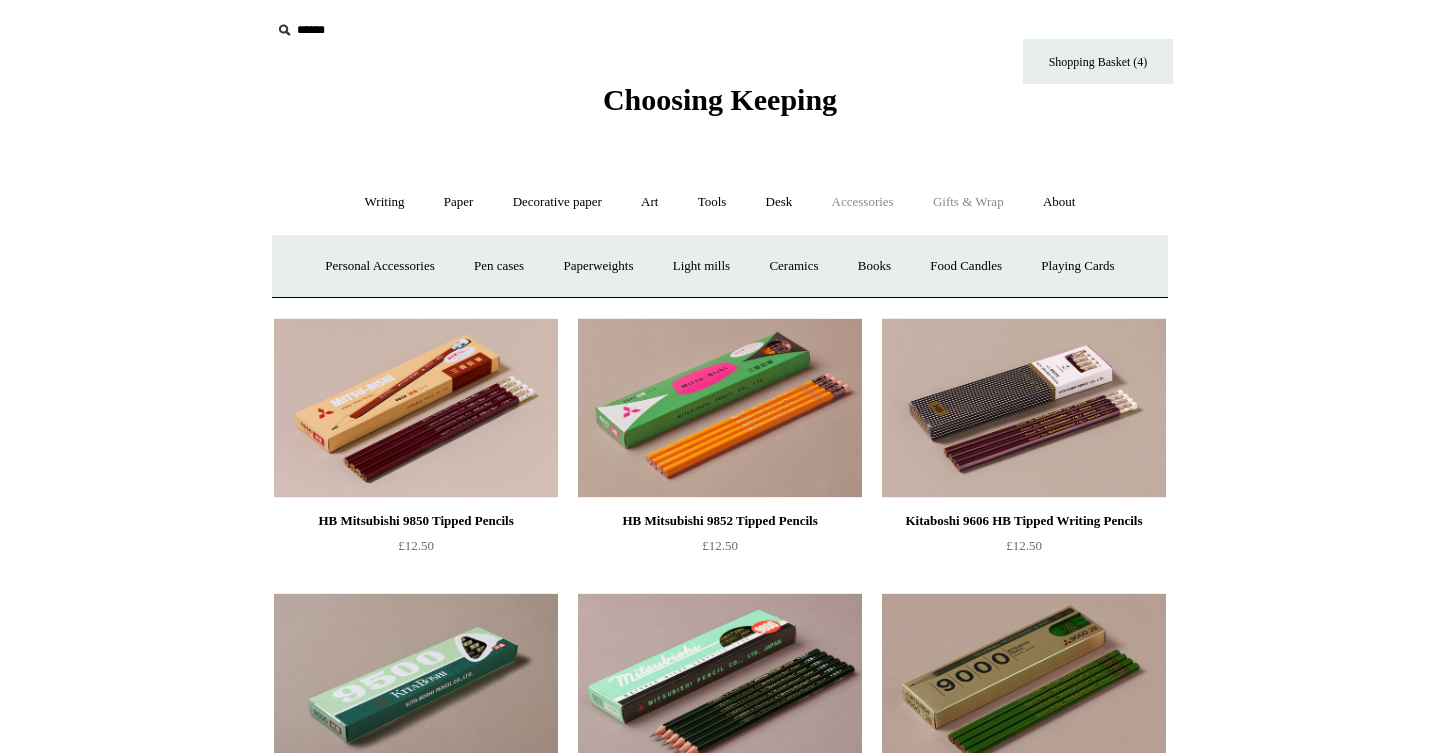 click on "Gifts & Wrap +" at bounding box center (968, 202) 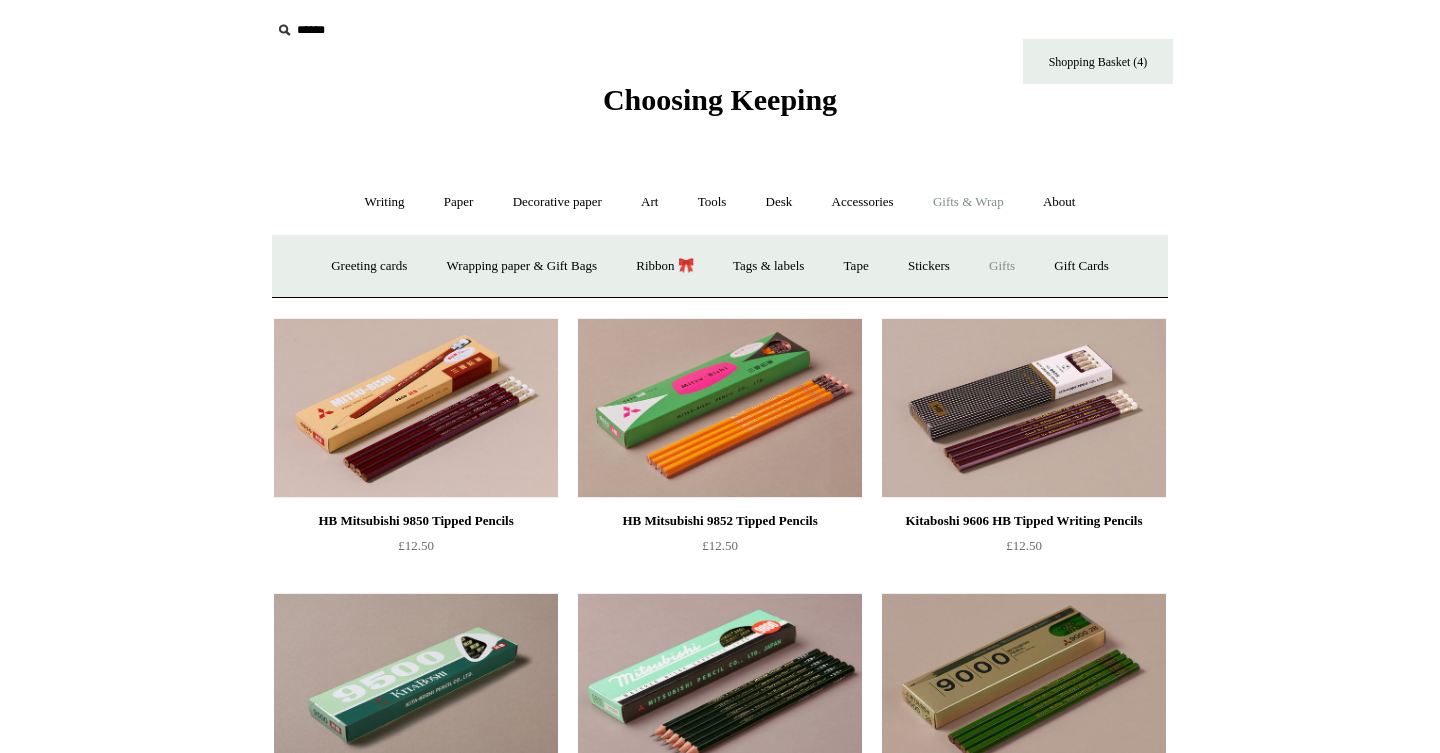 click on "Gifts +" at bounding box center [1002, 266] 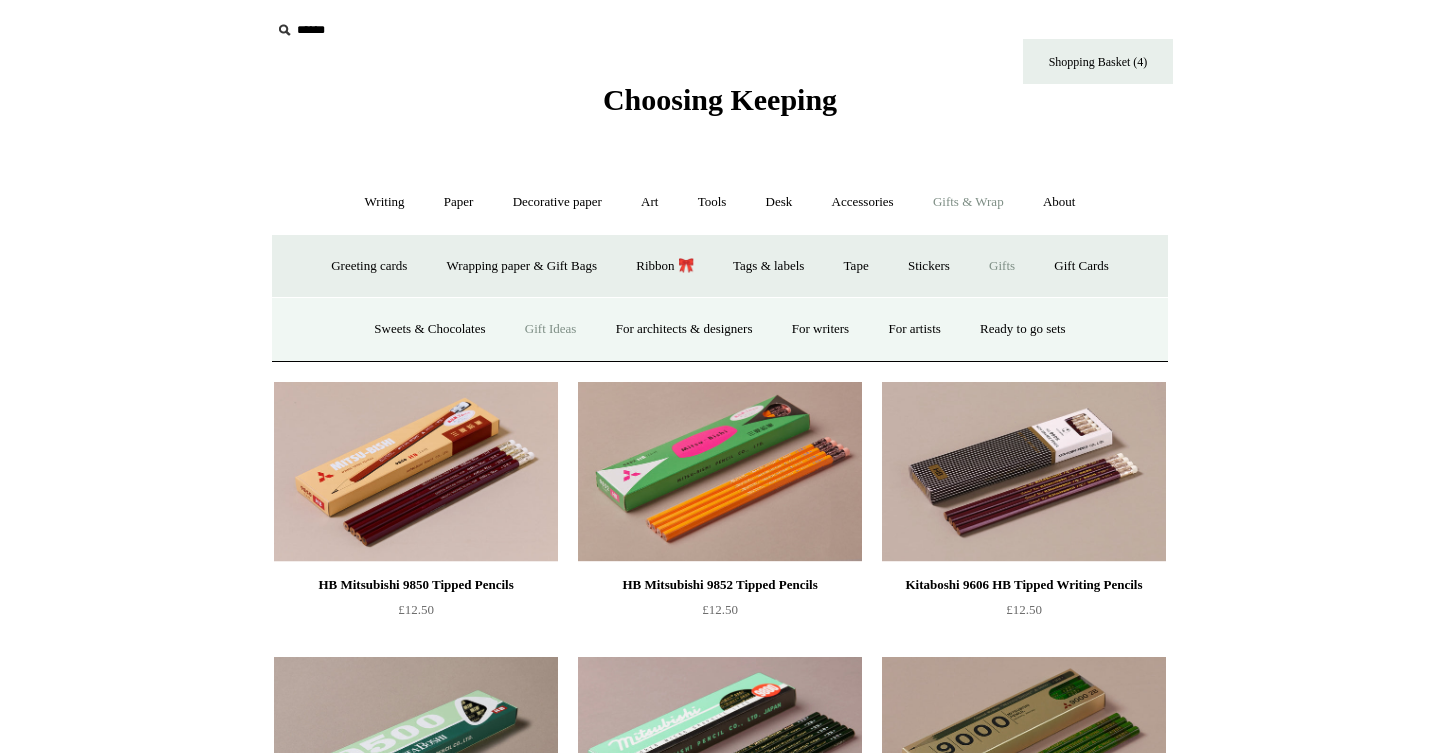 click on "Gift Ideas" at bounding box center [551, 329] 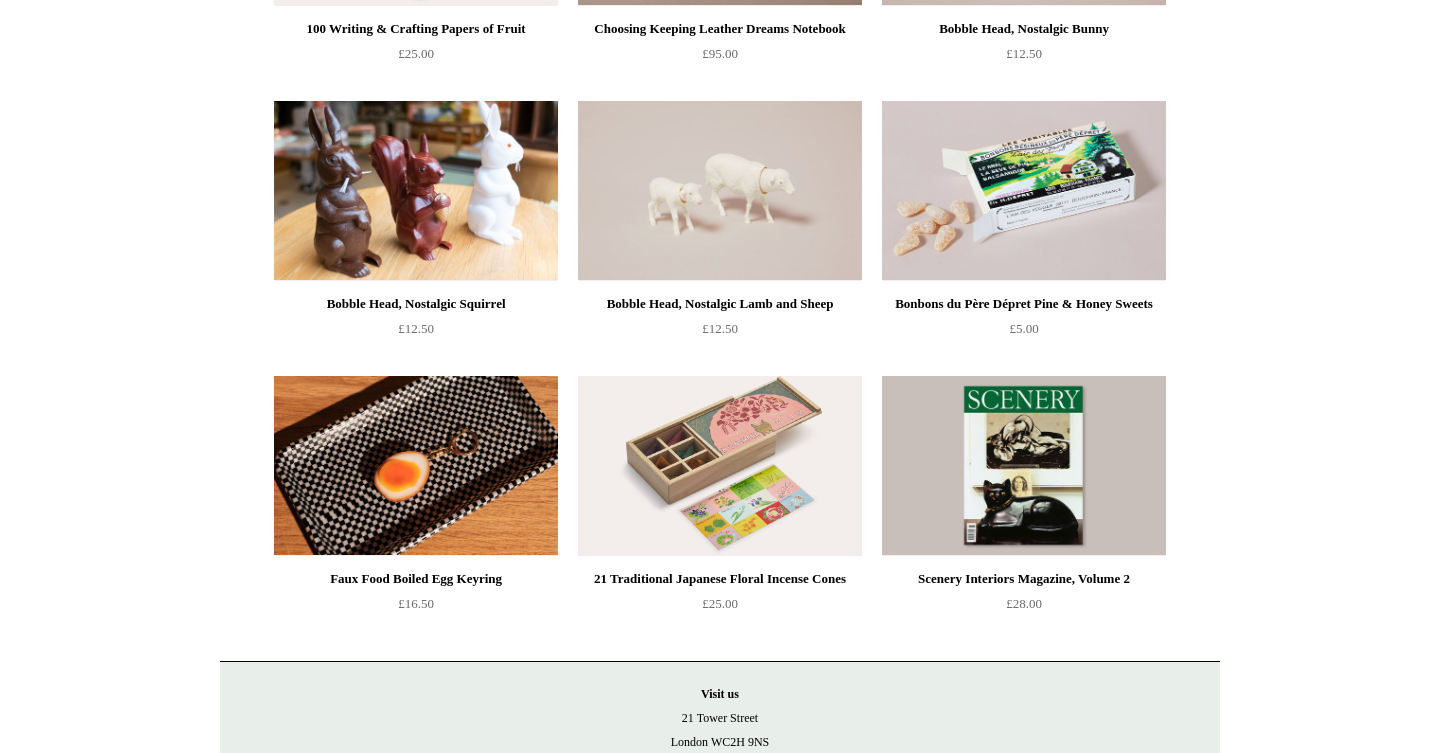 scroll, scrollTop: 1269, scrollLeft: 0, axis: vertical 